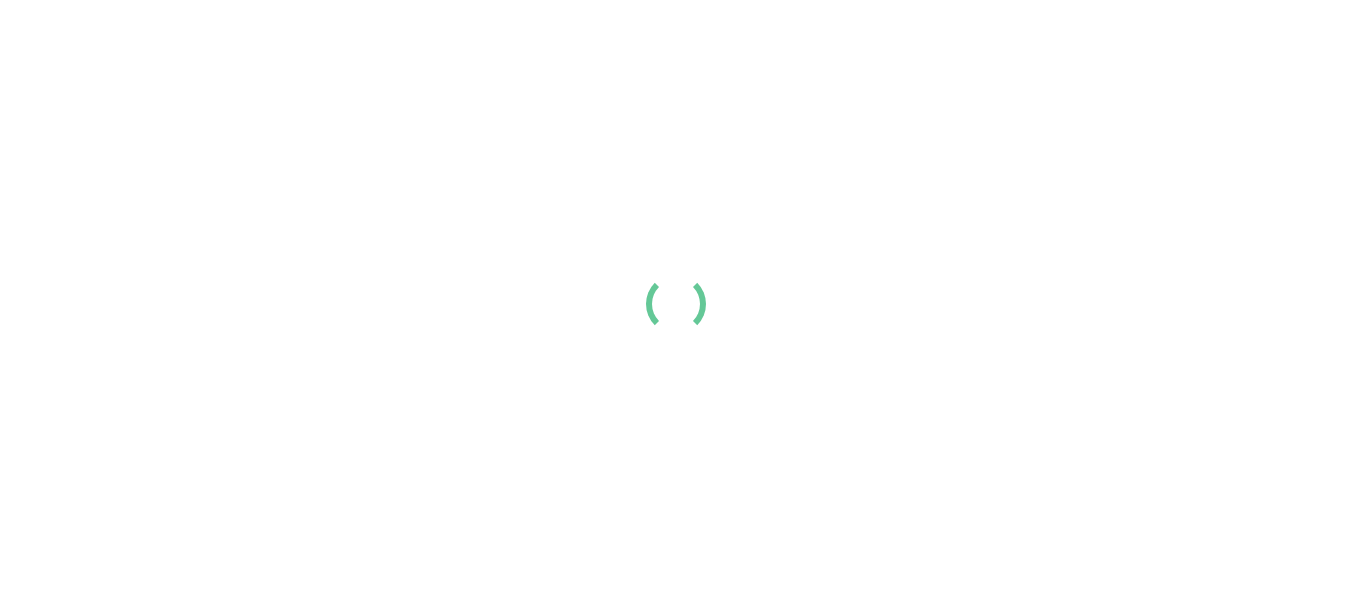 scroll, scrollTop: 0, scrollLeft: 0, axis: both 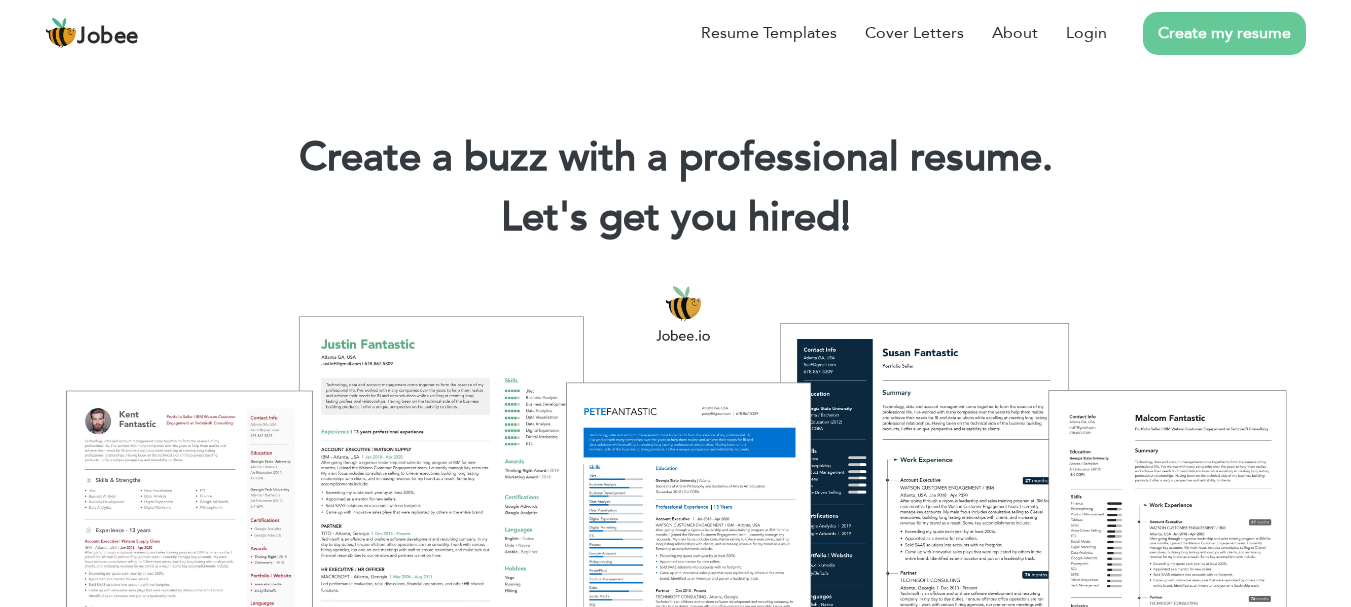 click on "Create my resume" at bounding box center (1224, 33) 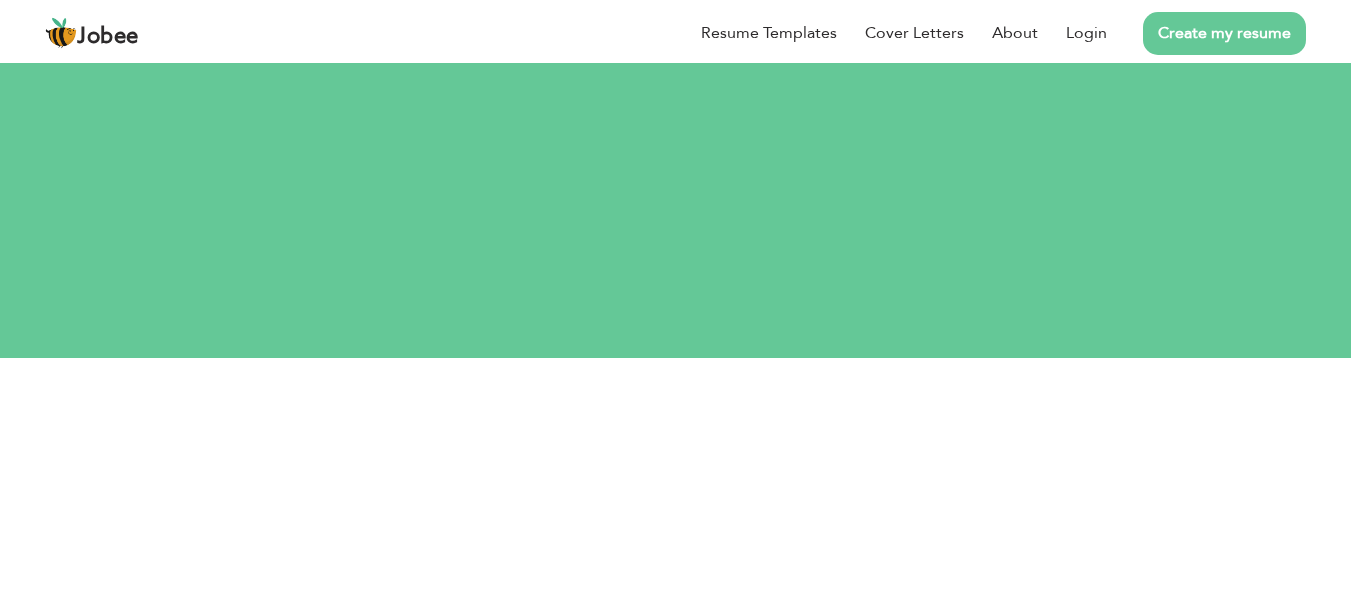 scroll, scrollTop: 0, scrollLeft: 0, axis: both 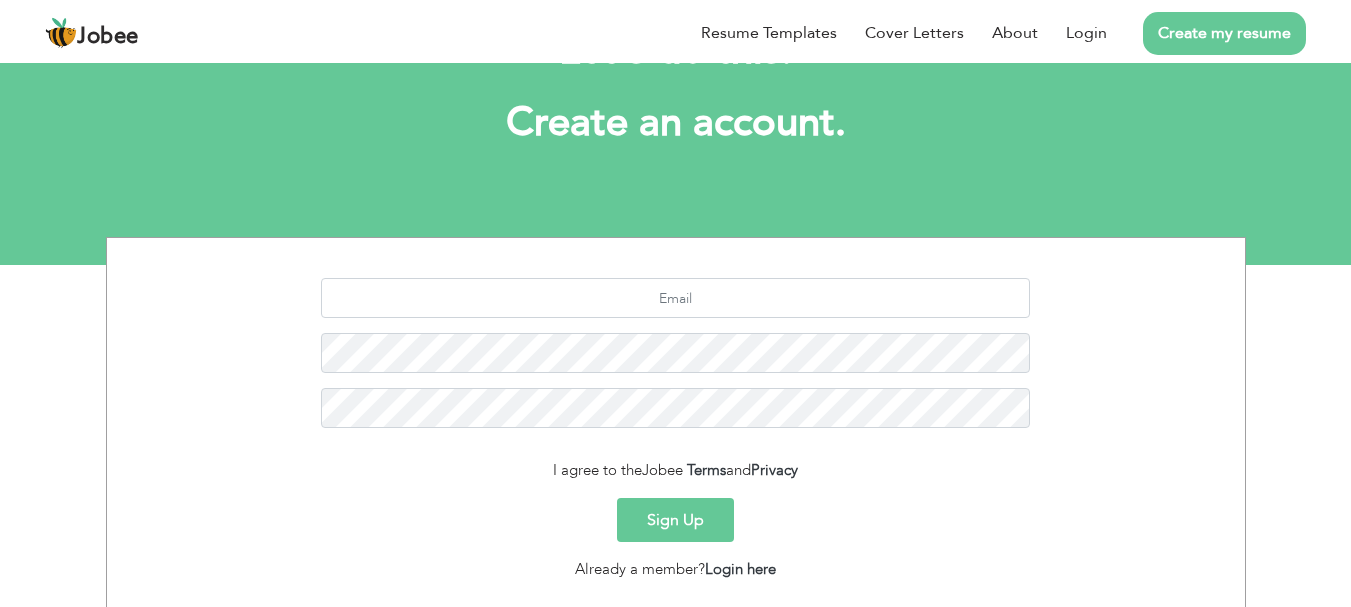 click on "Sign Up" at bounding box center [675, 520] 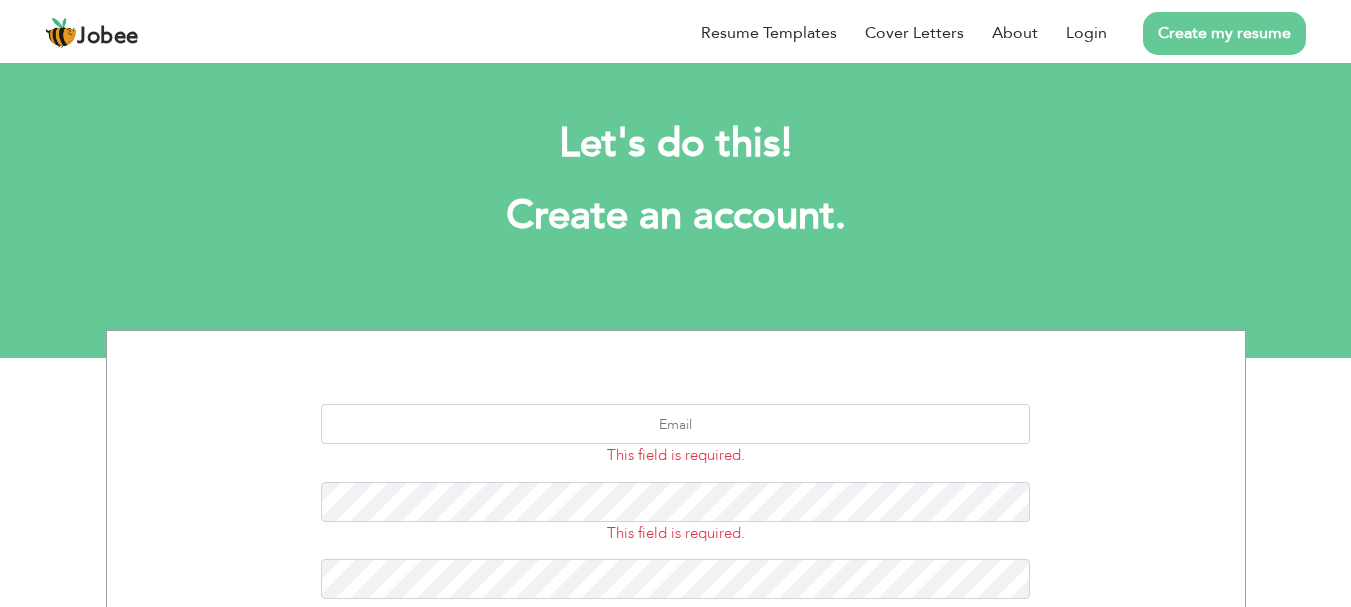 scroll, scrollTop: 0, scrollLeft: 0, axis: both 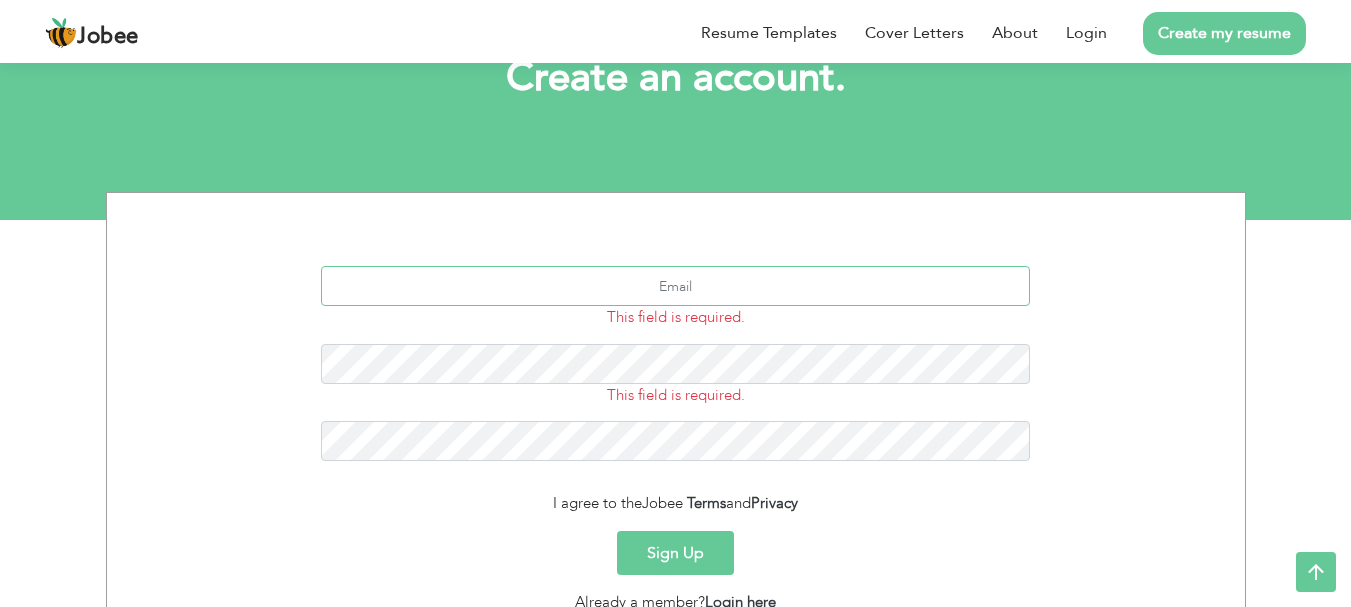 click at bounding box center [675, 286] 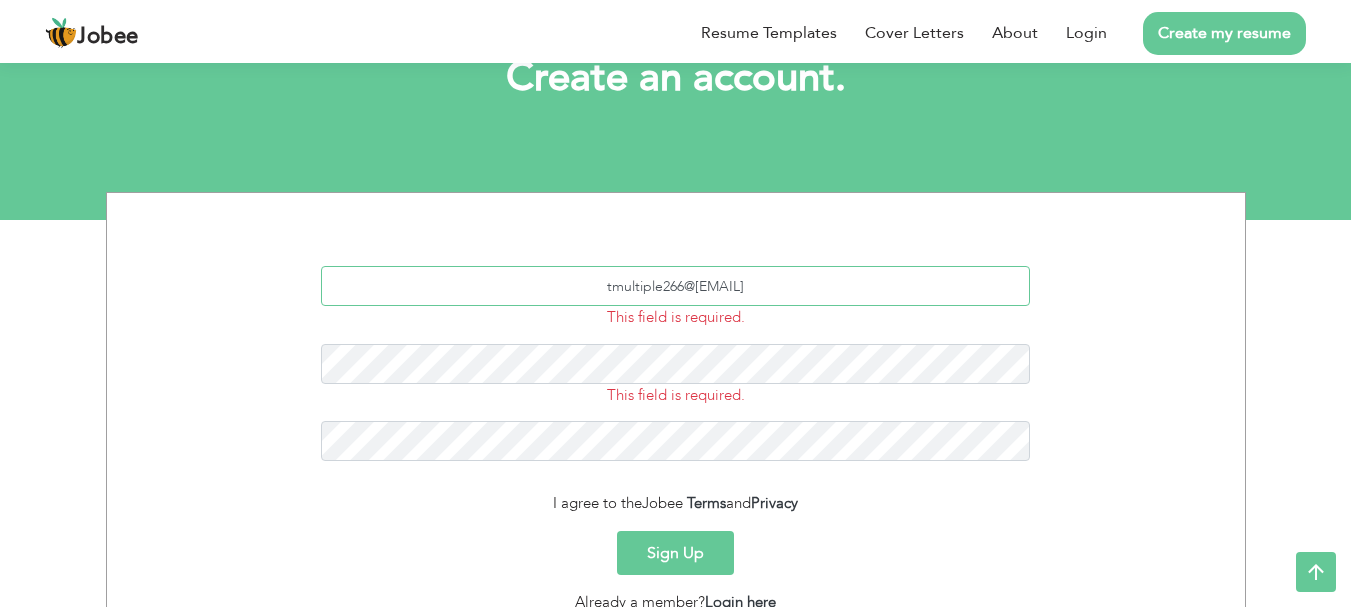 type on "tmultiple266@[EMAIL]" 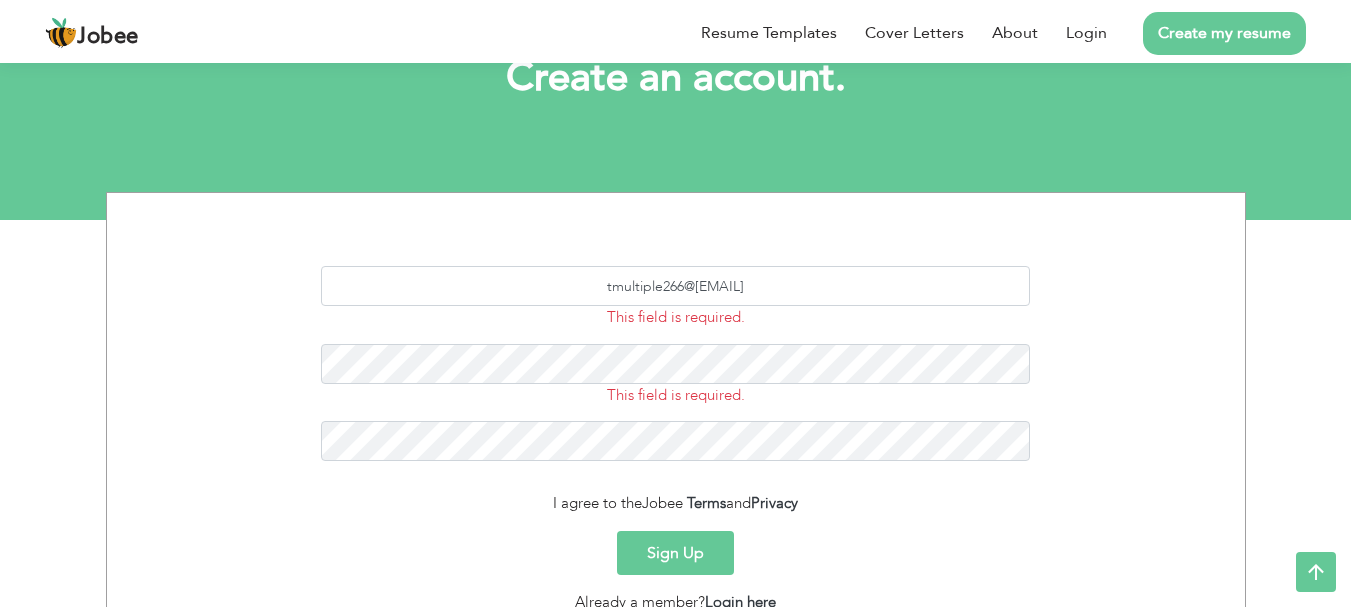 click on "Sign Up" at bounding box center [675, 553] 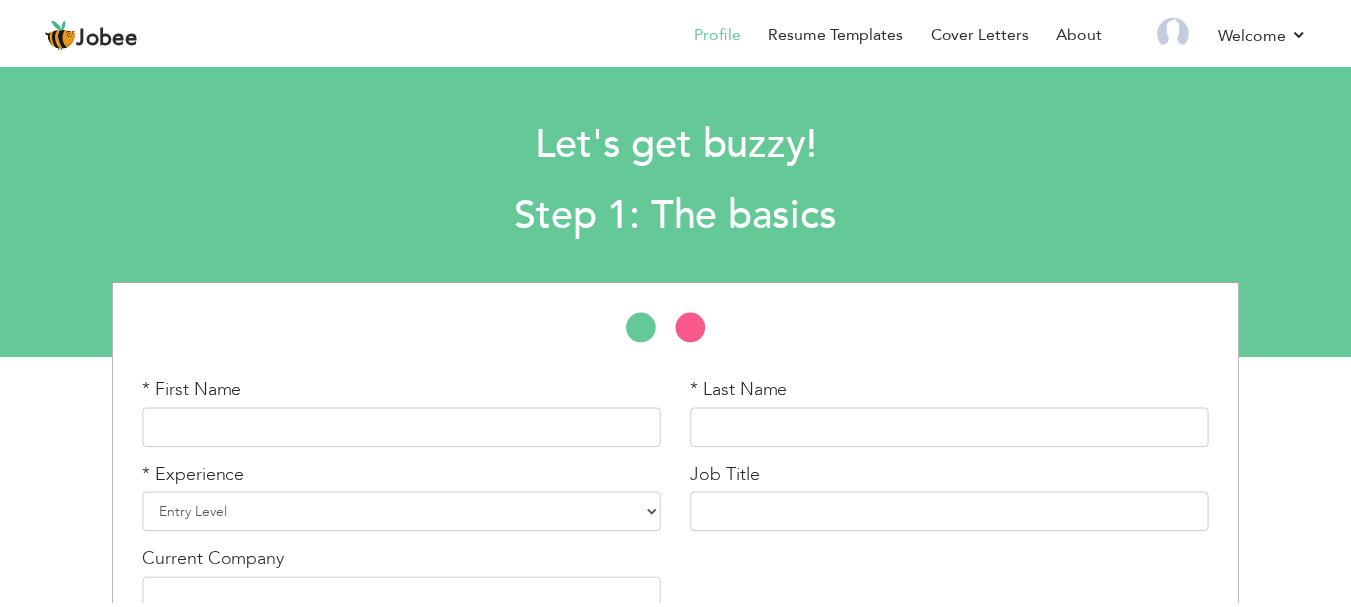 scroll, scrollTop: 0, scrollLeft: 0, axis: both 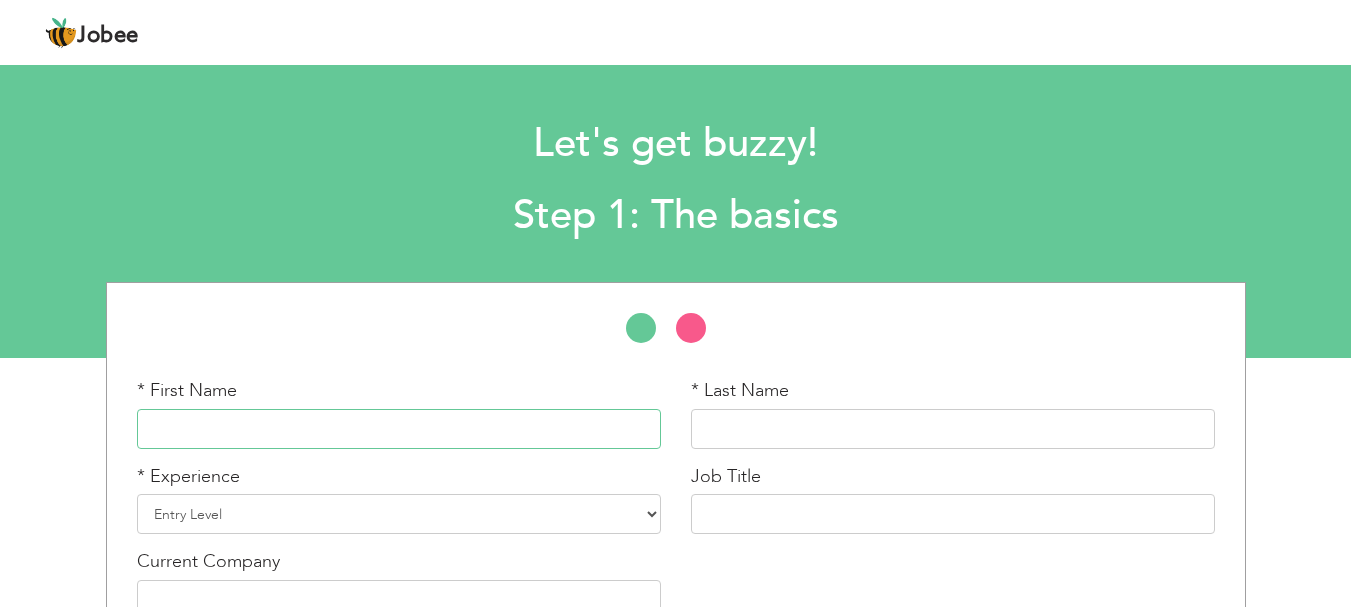 click at bounding box center (399, 429) 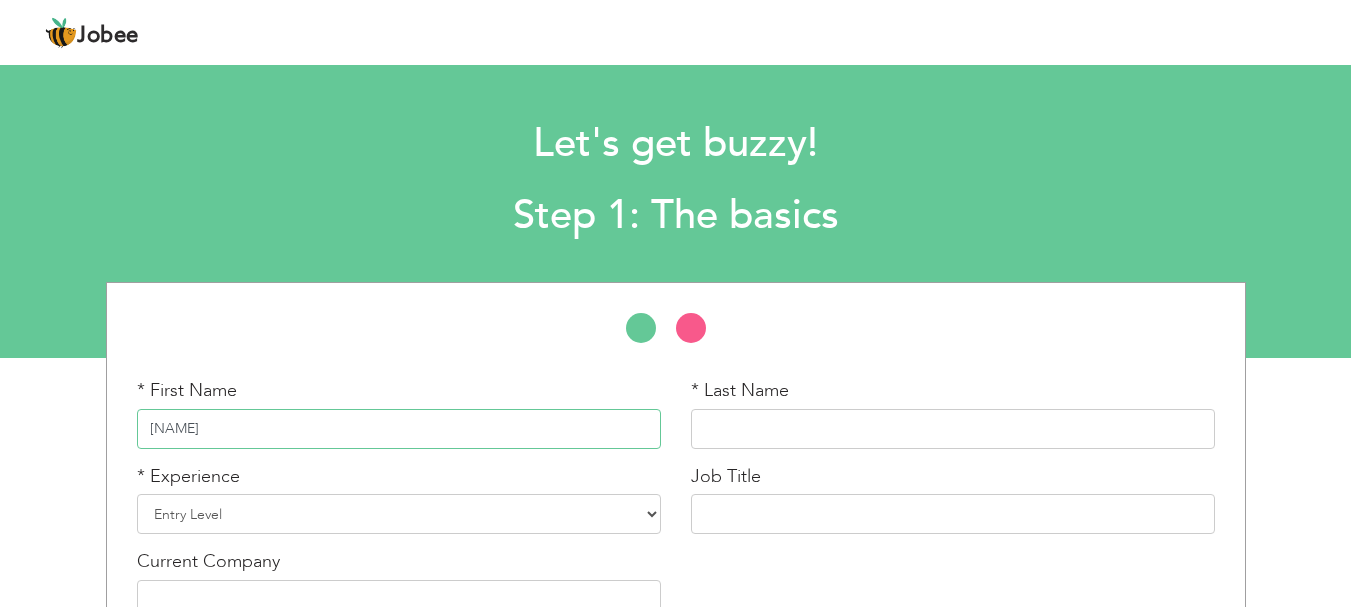 type on "Samia" 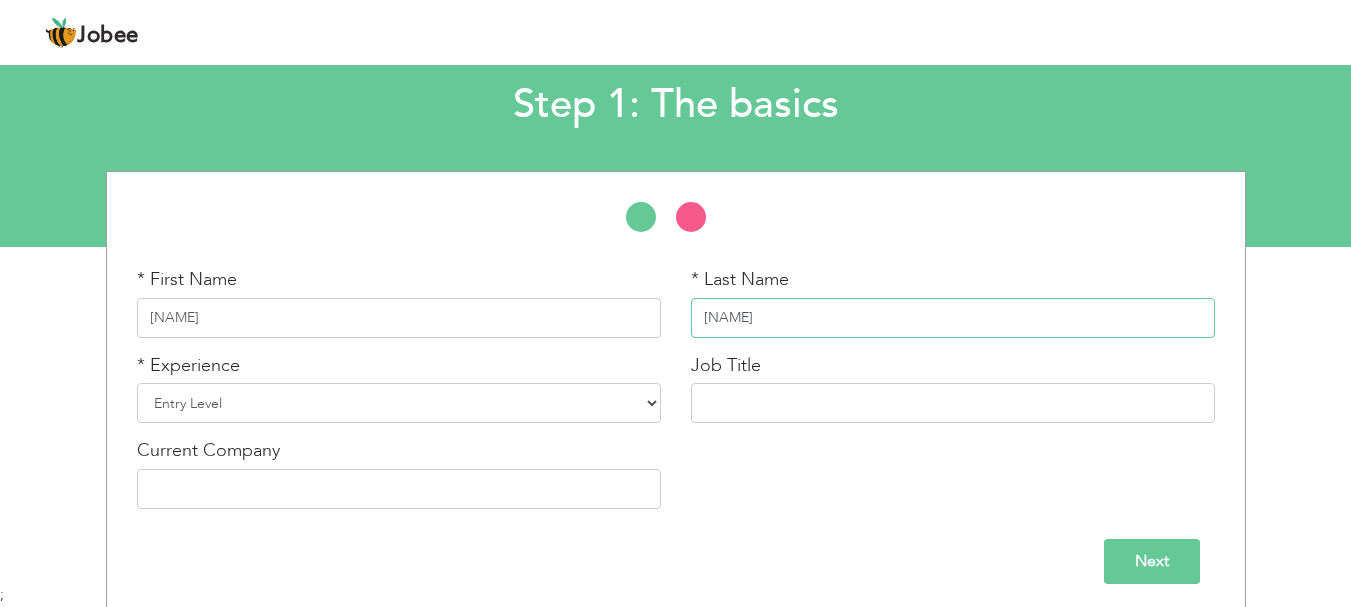 scroll, scrollTop: 119, scrollLeft: 0, axis: vertical 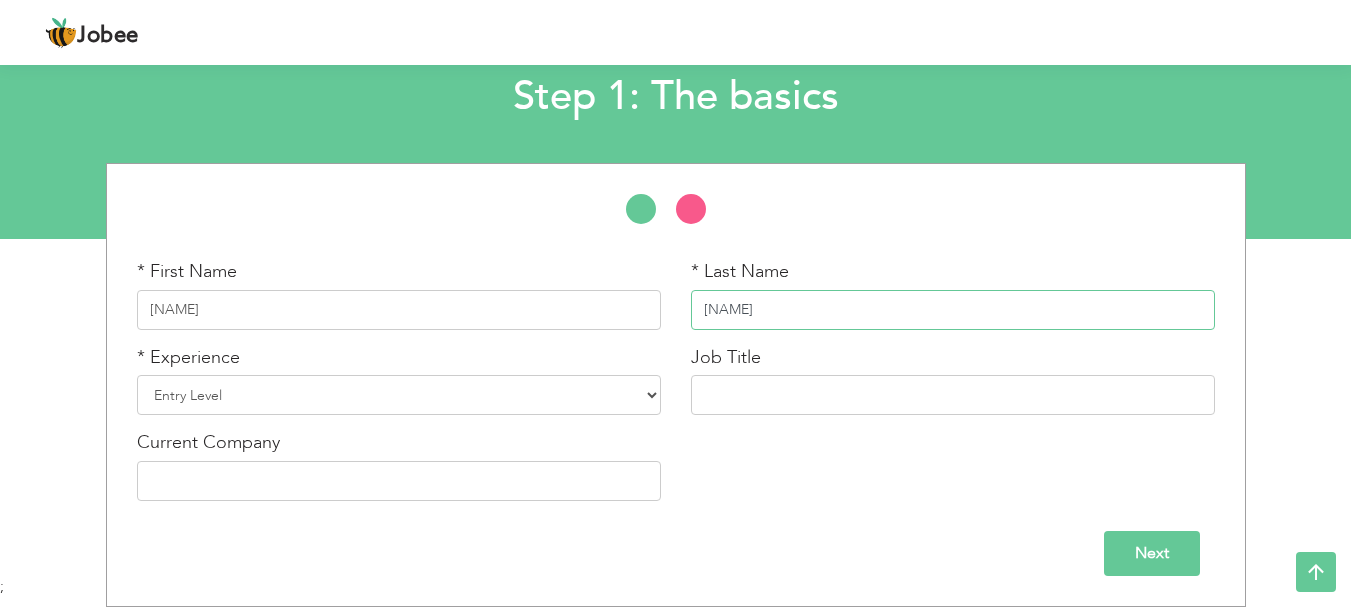 type on "Zahid" 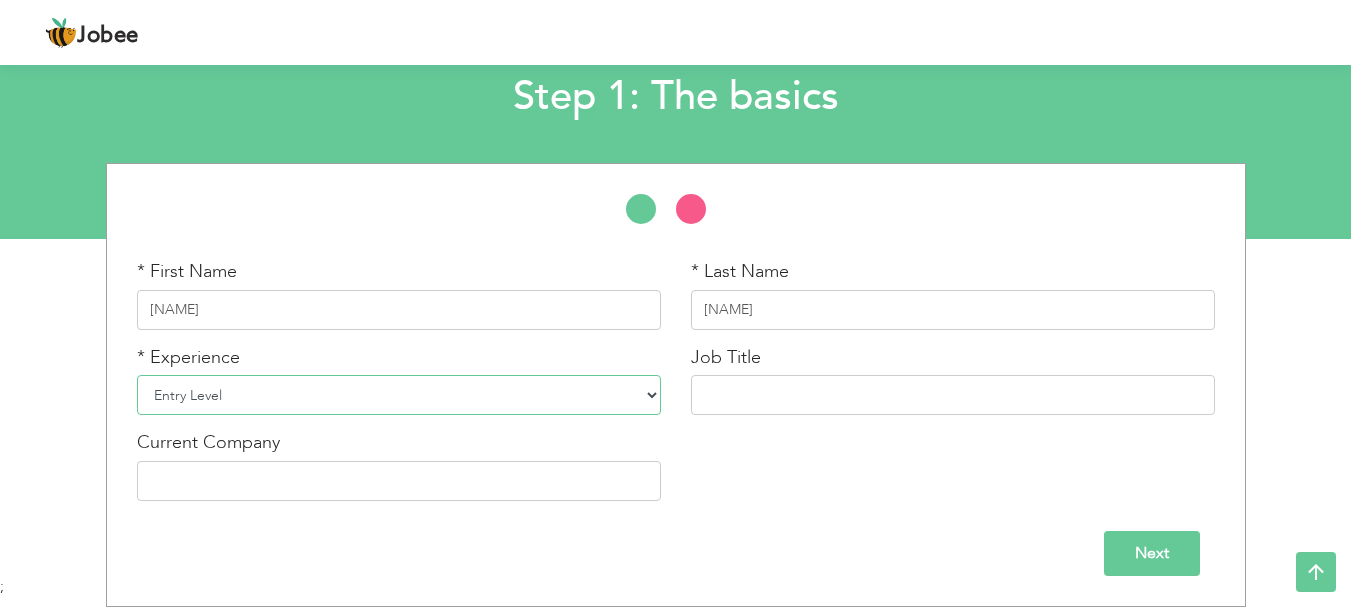 click on "Entry Level
Less than 1 Year
1 Year
2 Years
3 Years
4 Years
5 Years
6 Years
7 Years
8 Years
9 Years
10 Years
11 Years
12 Years
13 Years
14 Years
15 Years
16 Years
17 Years
18 Years
19 Years
20 Years
21 Years
22 Years
23 Years
24 Years
25 Years
26 Years
27 Years
28 Years
29 Years
30 Years
31 Years
32 Years
33 Years
34 Years
35 Years
More than 35 Years" at bounding box center [399, 395] 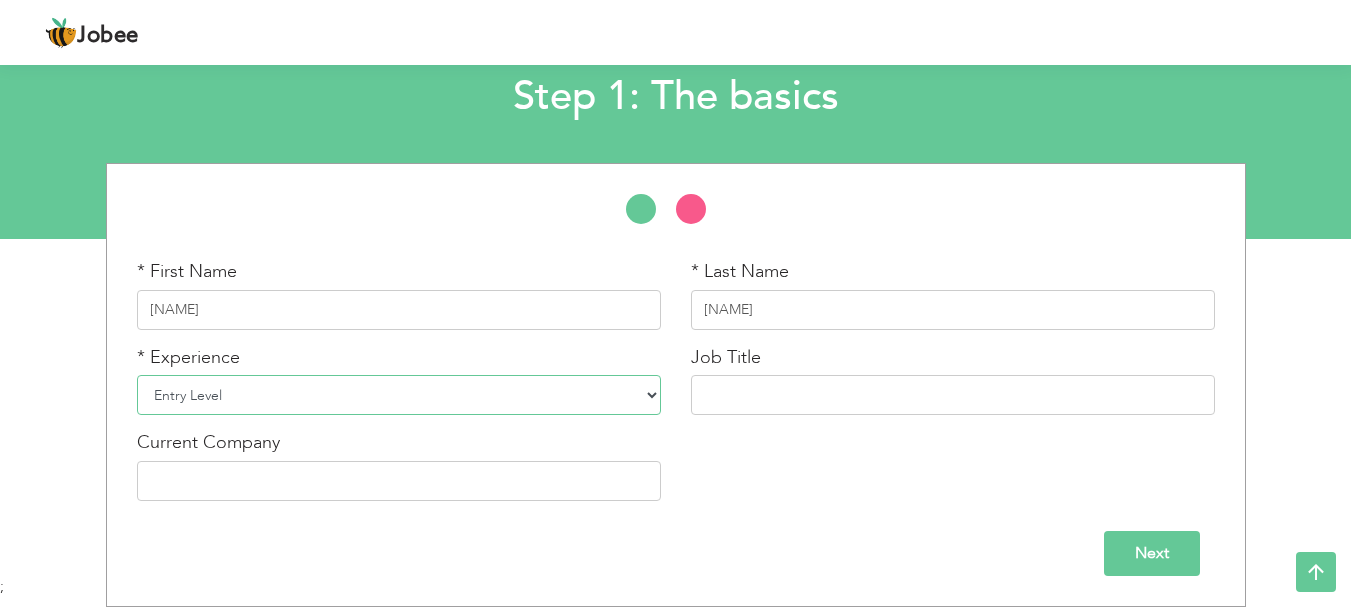 select on "2" 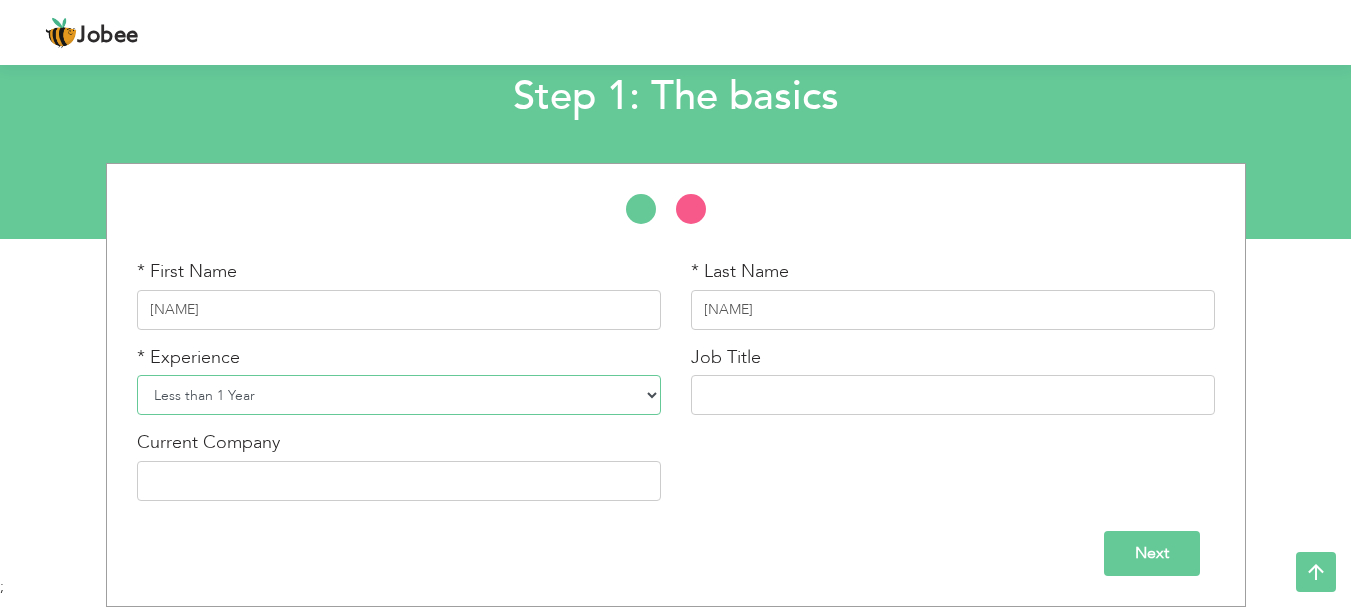 click on "Entry Level
Less than 1 Year
1 Year
2 Years
3 Years
4 Years
5 Years
6 Years
7 Years
8 Years
9 Years
10 Years
11 Years
12 Years
13 Years
14 Years
15 Years
16 Years
17 Years
18 Years
19 Years
20 Years
21 Years
22 Years
23 Years
24 Years
25 Years
26 Years
27 Years
28 Years
29 Years
30 Years
31 Years
32 Years
33 Years
34 Years
35 Years
More than 35 Years" at bounding box center (399, 395) 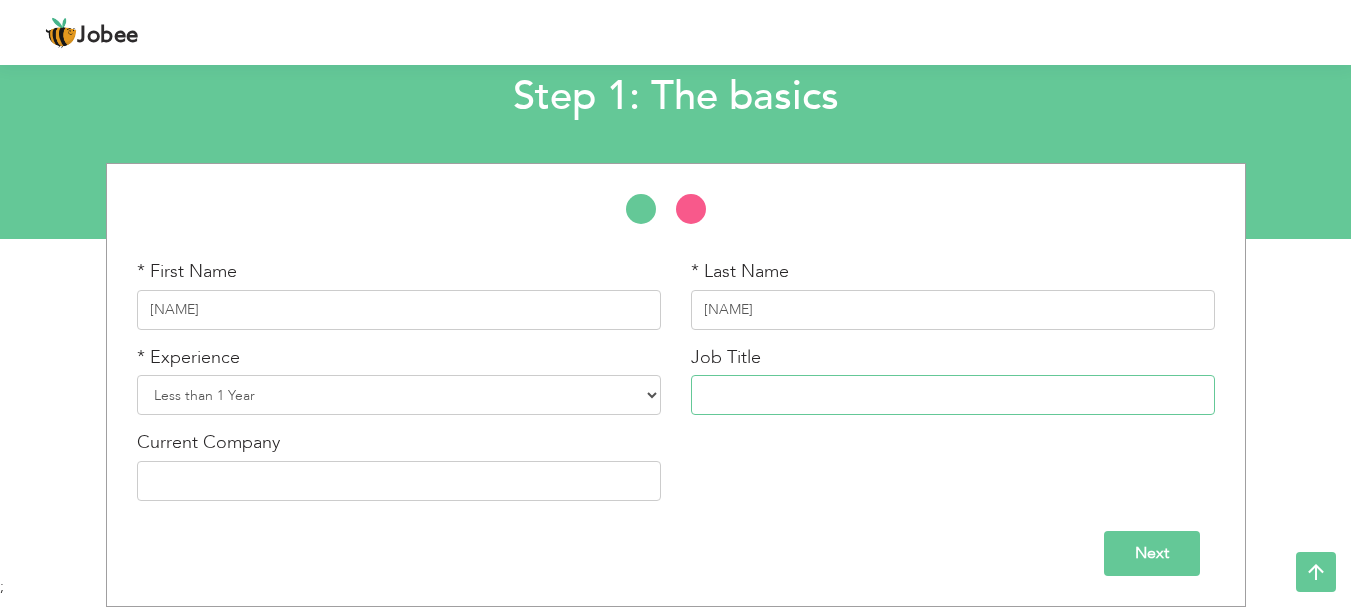 click at bounding box center (953, 395) 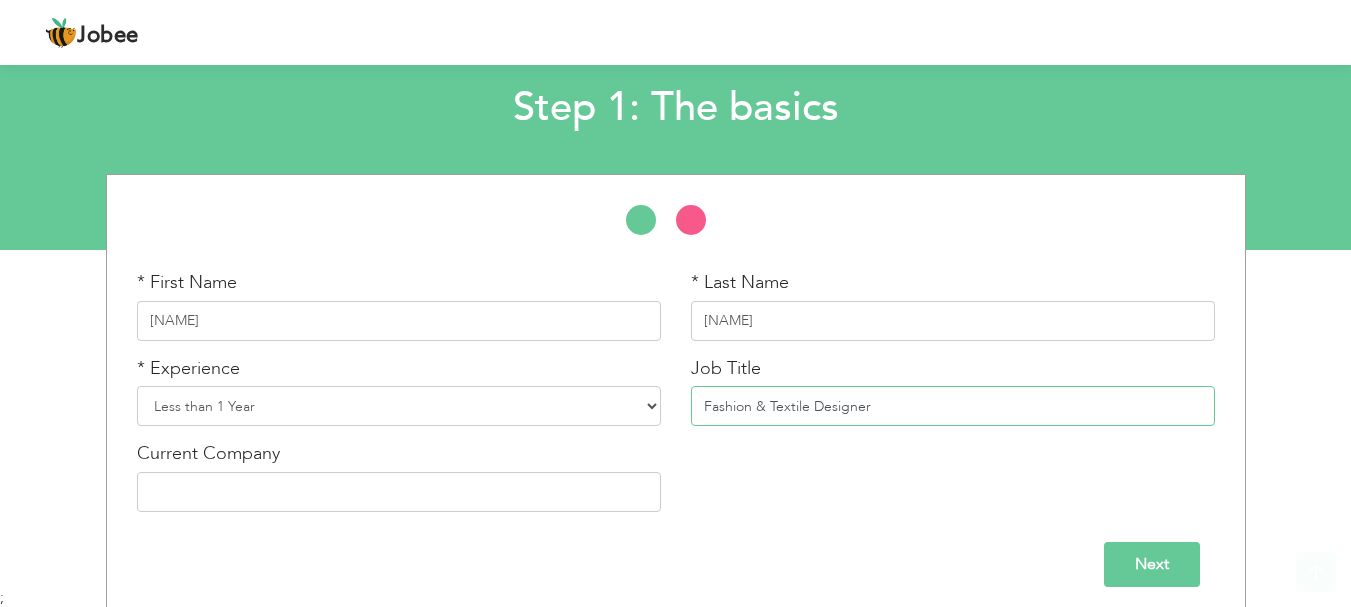 scroll, scrollTop: 119, scrollLeft: 0, axis: vertical 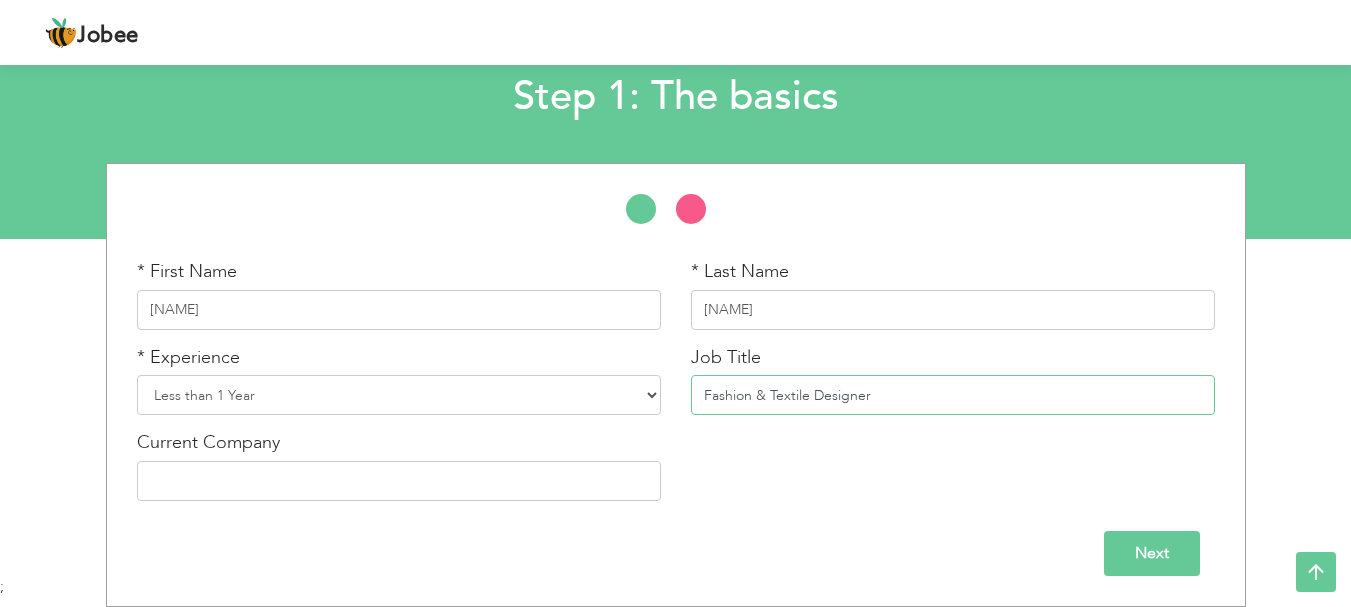 type on "Fashion & Textile Designer" 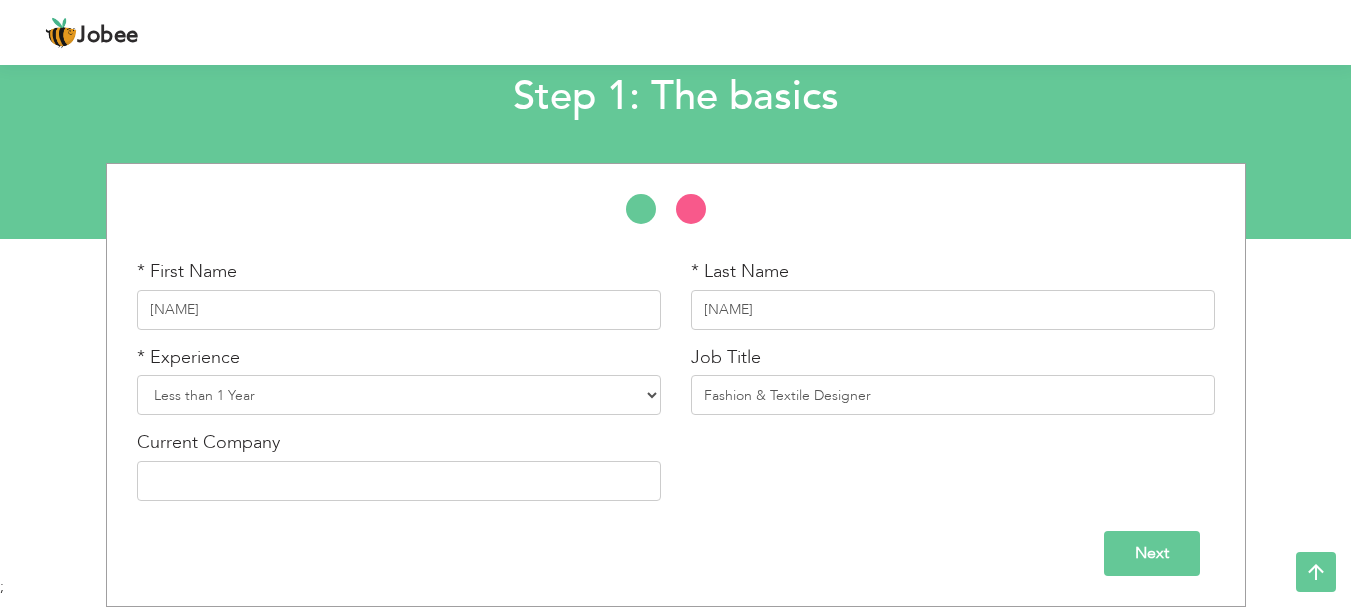 click on "Next" at bounding box center (1152, 553) 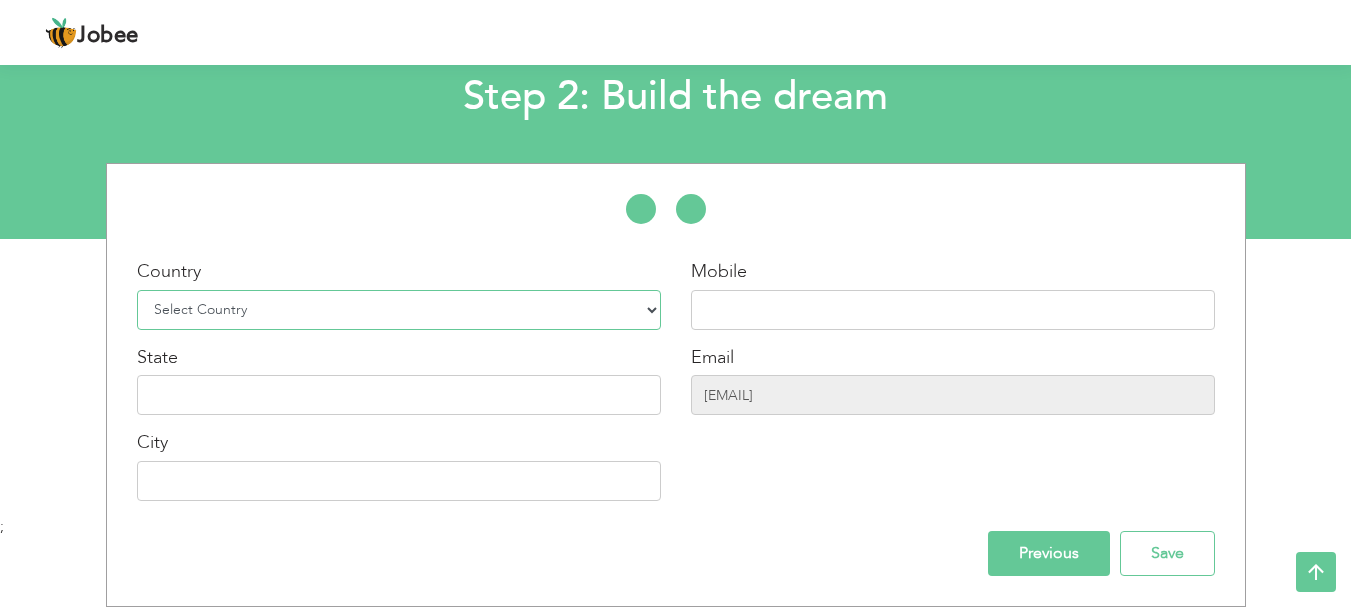 click on "Select Country
Afghanistan
Albania
Algeria
American Samoa
Andorra
Angola
Anguilla
Antarctica
Antigua and Barbuda
Argentina
Armenia
Aruba
Australia
Austria
Azerbaijan
Bahamas
Bahrain
Bangladesh
Barbados
Belarus
Belgium
Belize
Benin
Bermuda
Bhutan
Bolivia
Bosnia-Herzegovina
Botswana
Bouvet Island
Brazil
British Indian Ocean Territory
Brunei Darussalam
Bulgaria
Burkina Faso
Burundi
Cambodia
Cameroon
Canada
Cape Verde
Cayman Islands
Central African Republic
Chad
Chile
China
Christmas Island
Cocos (Keeling) Islands
Colombia
Comoros
Congo
Congo, Dem. Republic
Cook Islands
Costa Rica
Croatia
Cuba
Cyprus
Czech Rep
Denmark
Djibouti
Dominica
Dominican Republic
Ecuador
Egypt
El Salvador
Equatorial Guinea
Eritrea
Estonia
Ethiopia
European Union
Falkland Islands (Malvinas)
Faroe Islands
Fiji
Finland
France
French Guiana
French Southern Territories
Gabon
Gambia
Georgia" at bounding box center (399, 310) 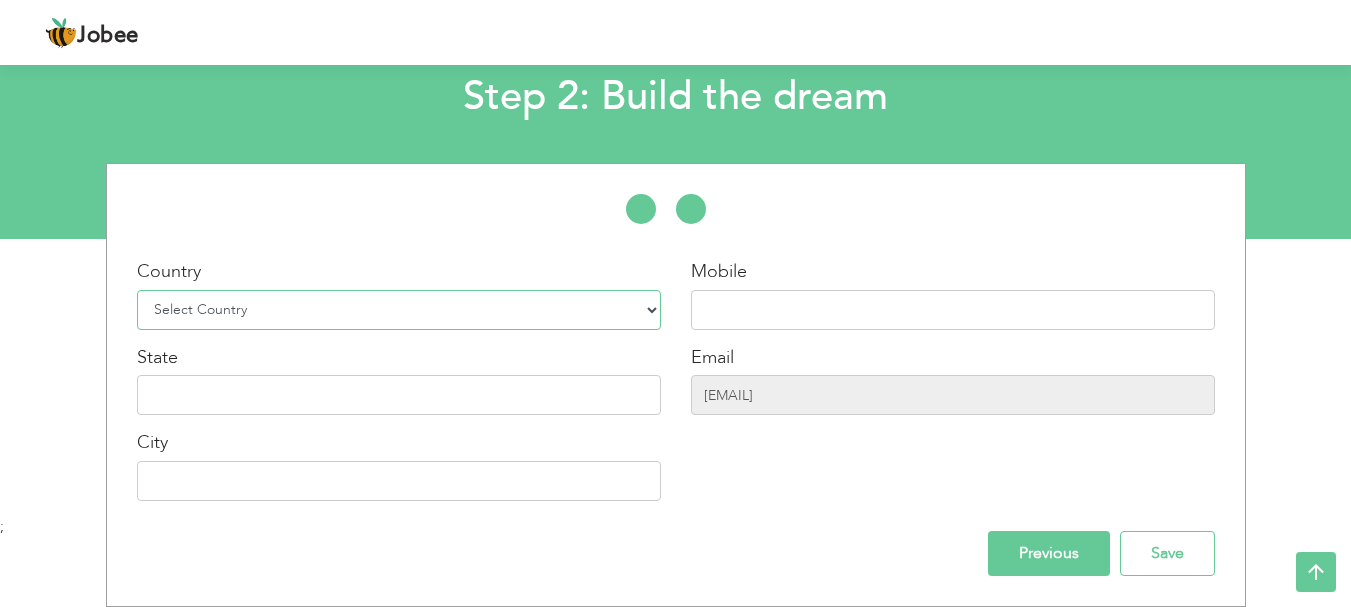 select on "166" 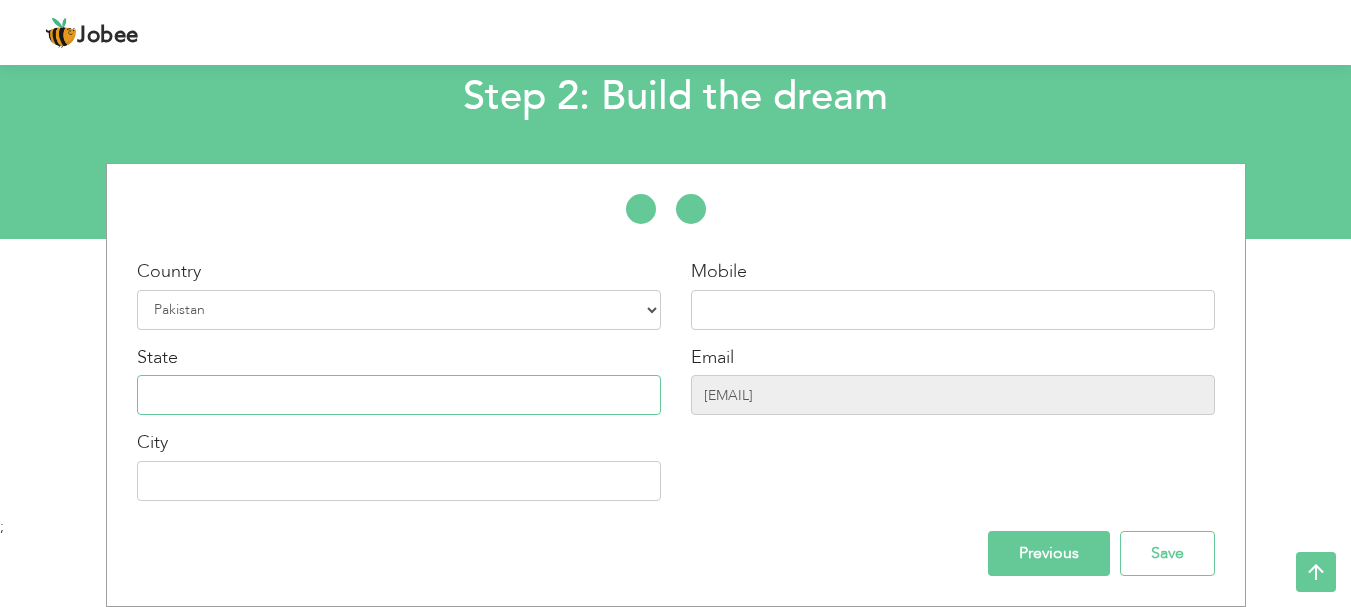 click at bounding box center [399, 395] 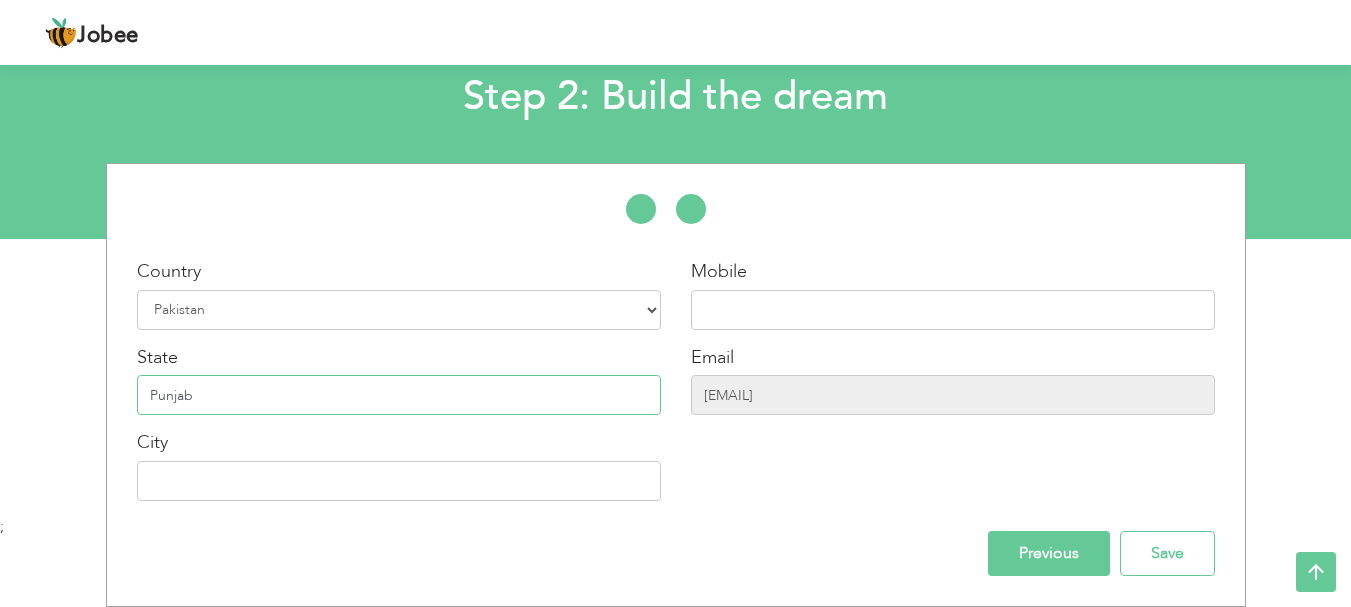 type on "Punjab" 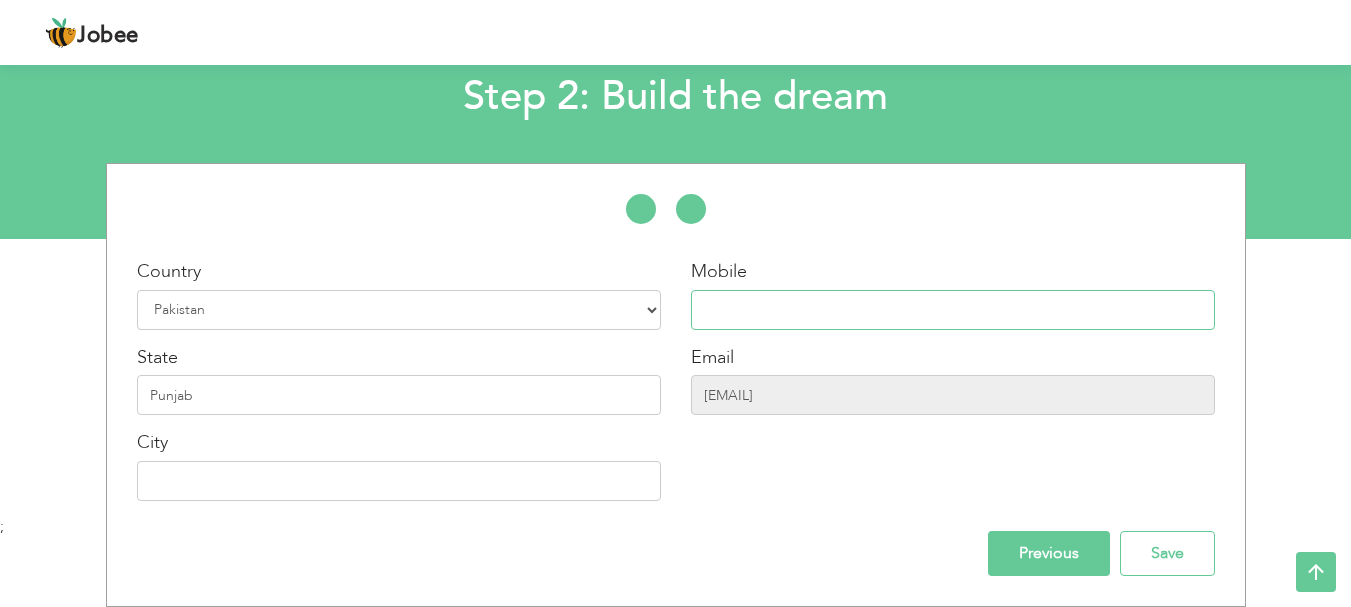 click at bounding box center (953, 310) 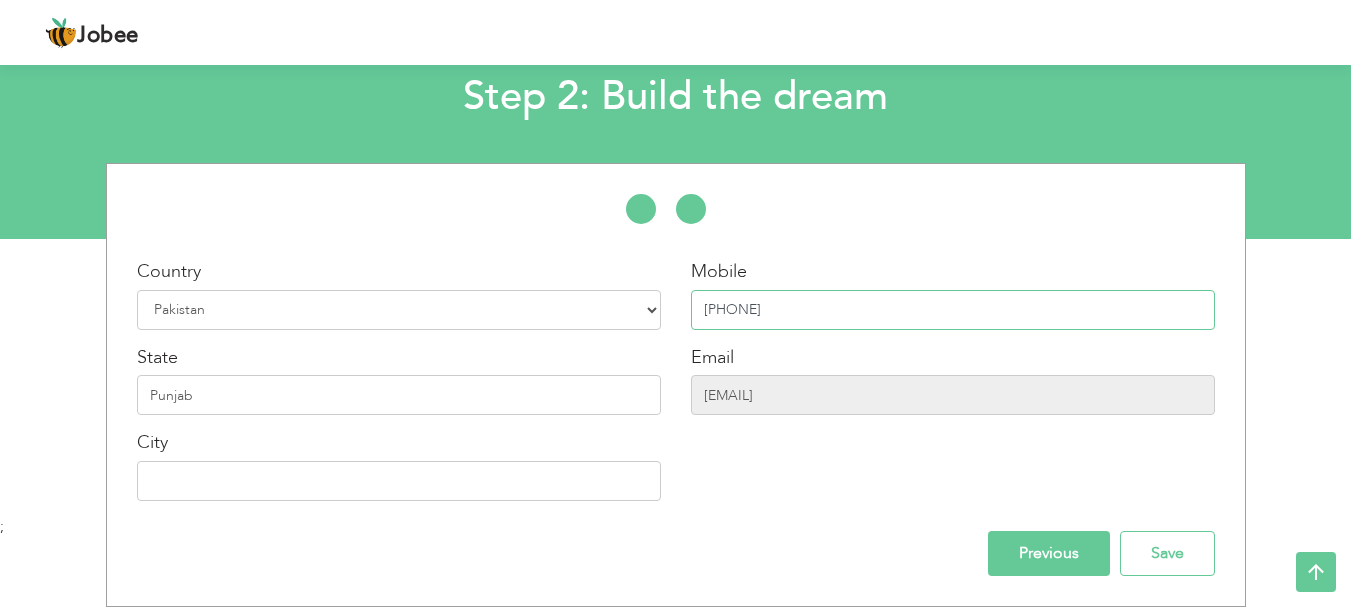 type on "[PHONE]" 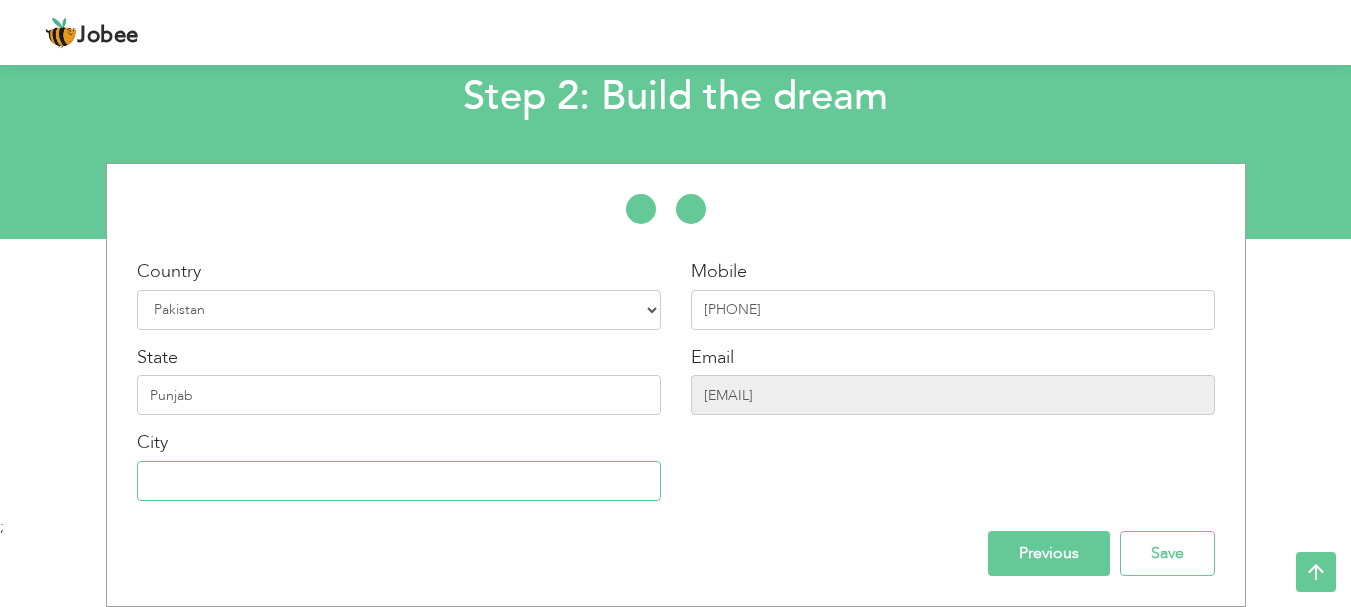 click at bounding box center (399, 481) 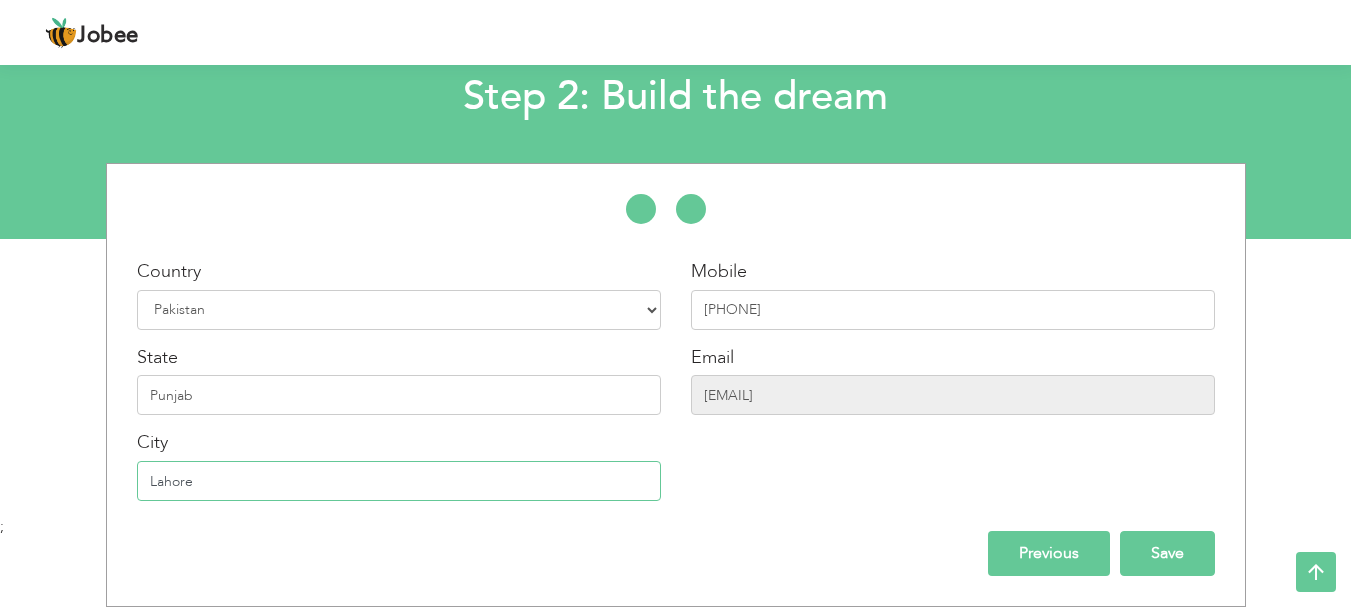 type on "Lahore" 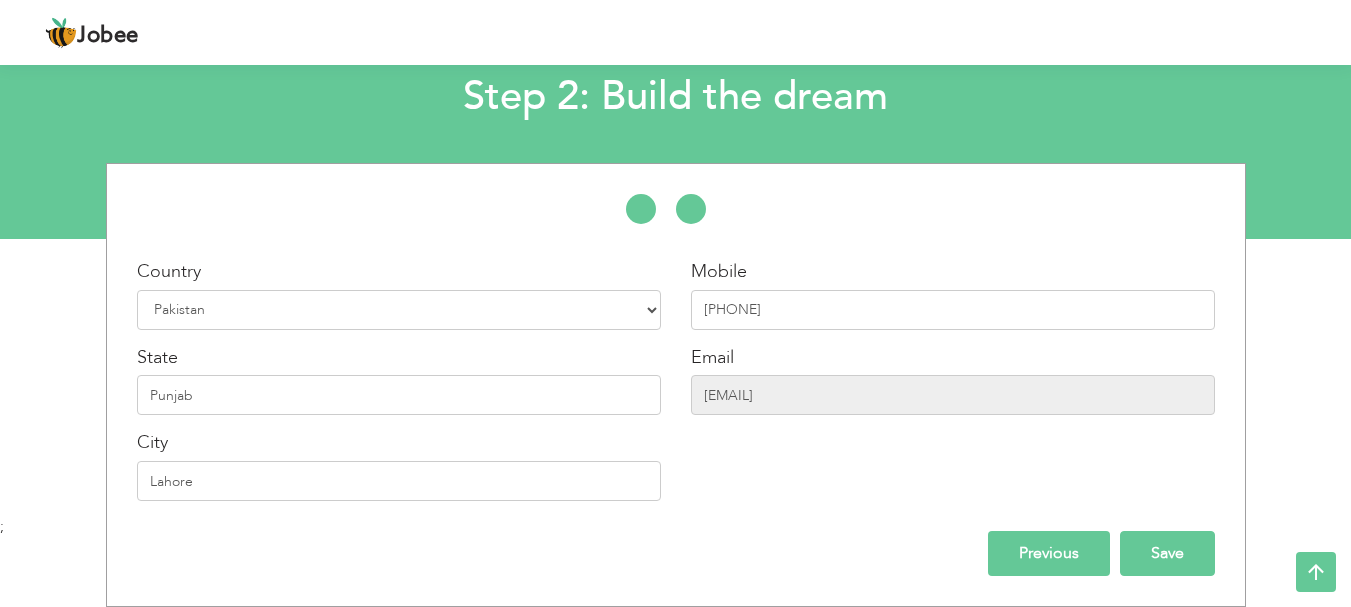 click on "Save" at bounding box center (1167, 553) 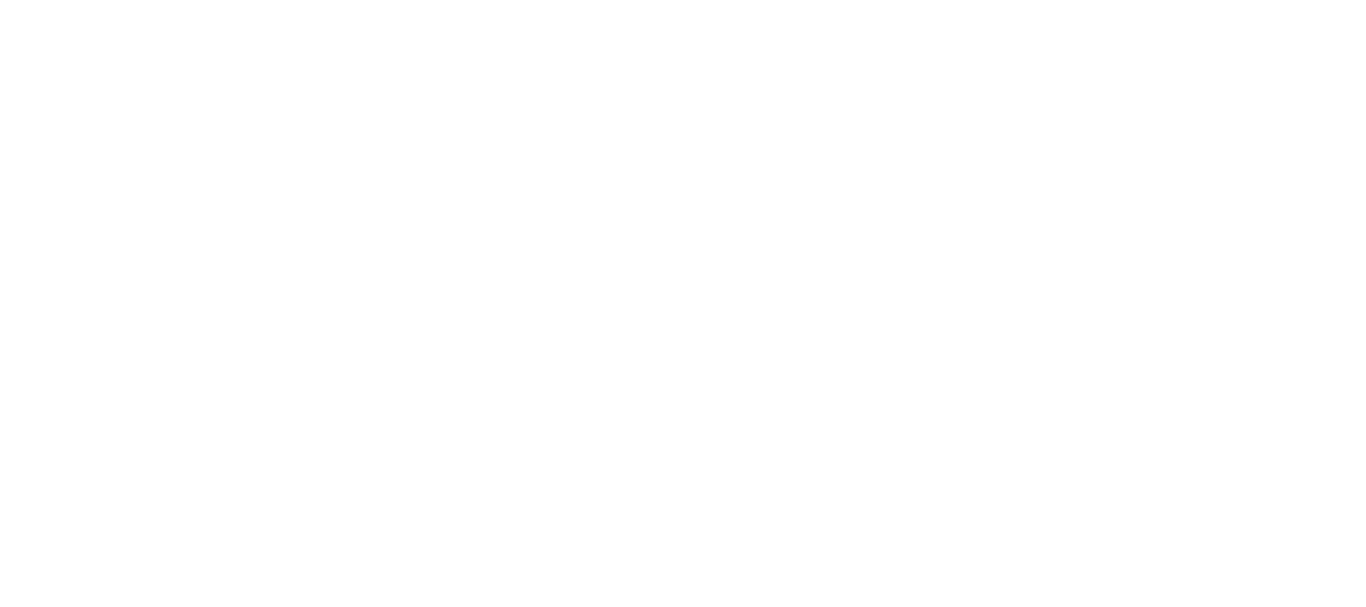 scroll, scrollTop: 0, scrollLeft: 0, axis: both 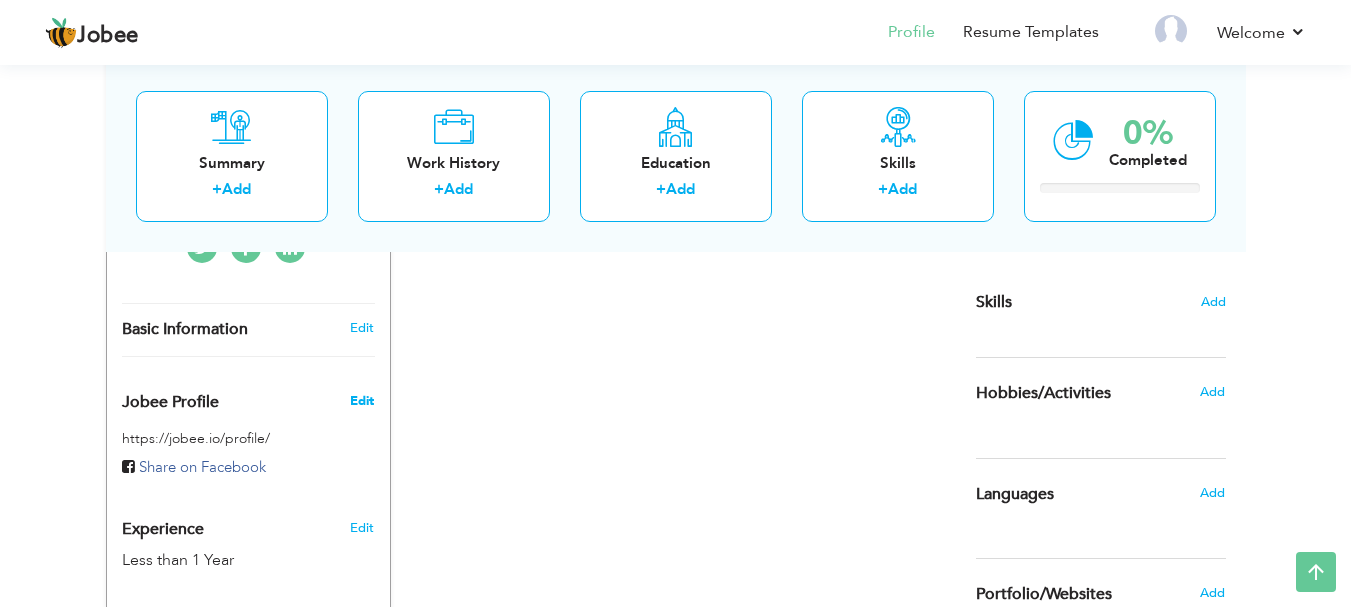 click on "Edit" at bounding box center (362, 401) 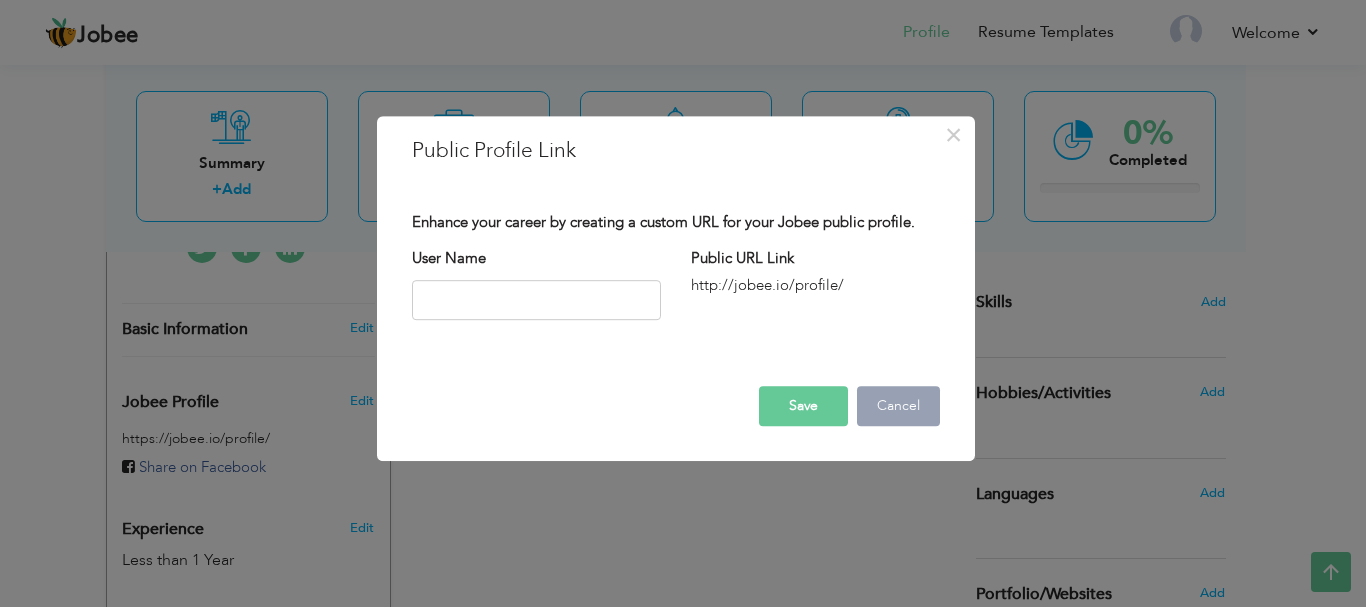 click on "Cancel" at bounding box center (898, 406) 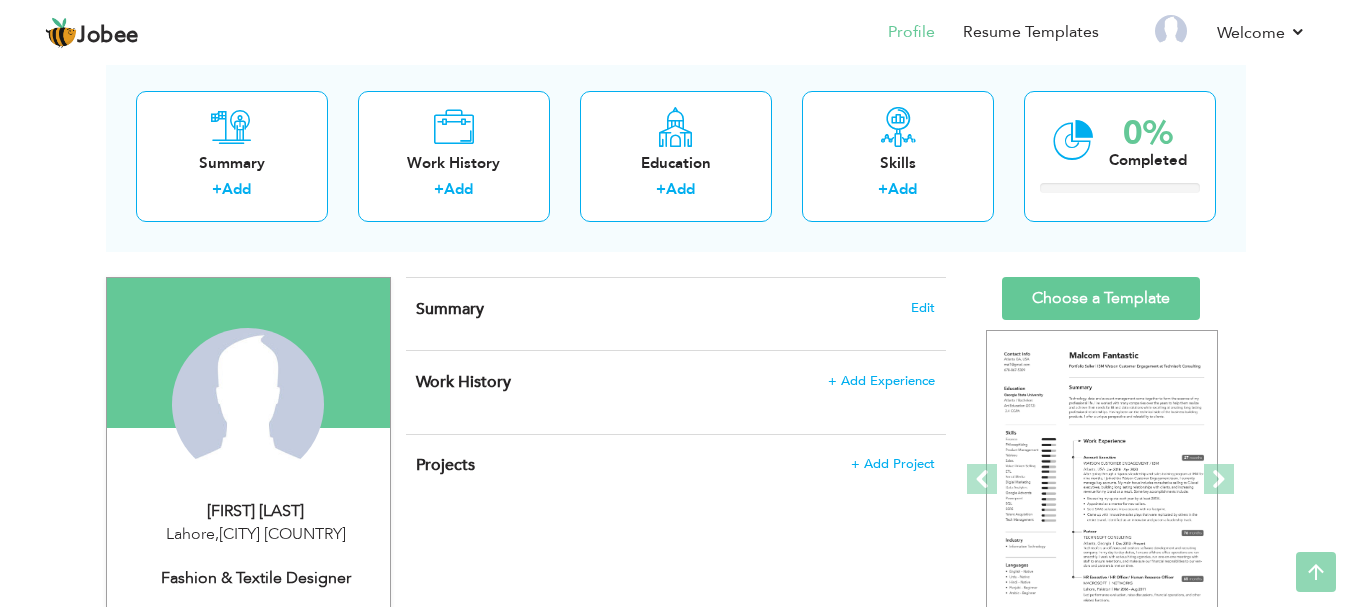 scroll, scrollTop: 90, scrollLeft: 0, axis: vertical 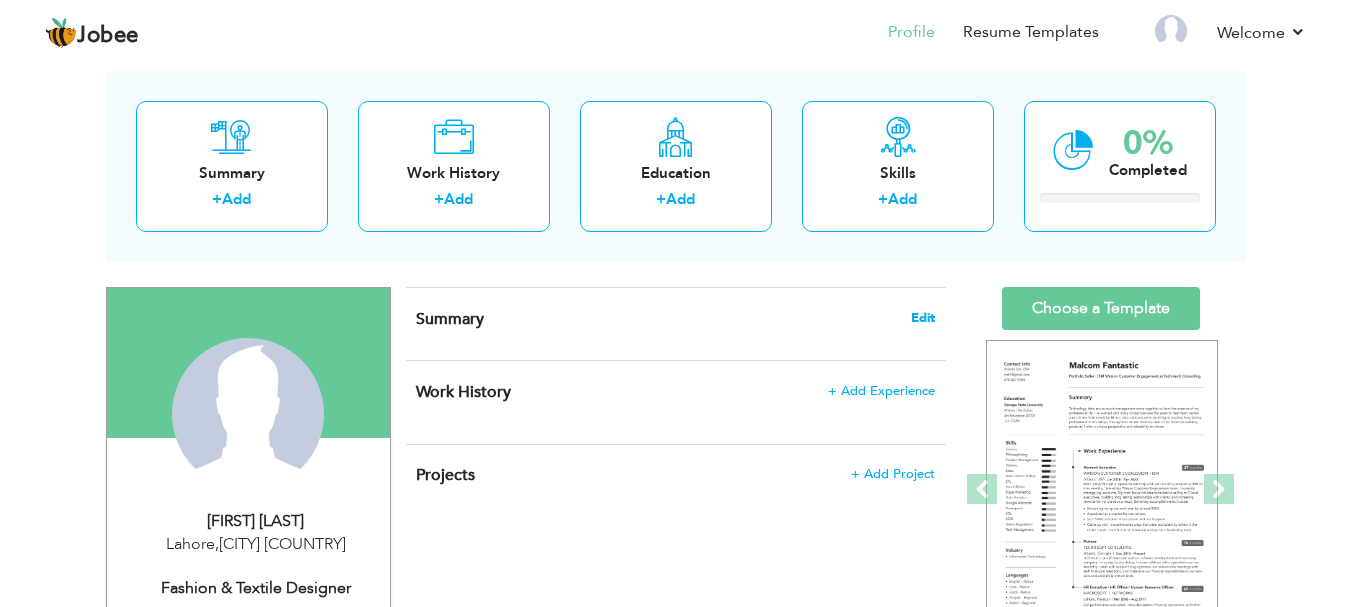 click on "Edit" at bounding box center (923, 318) 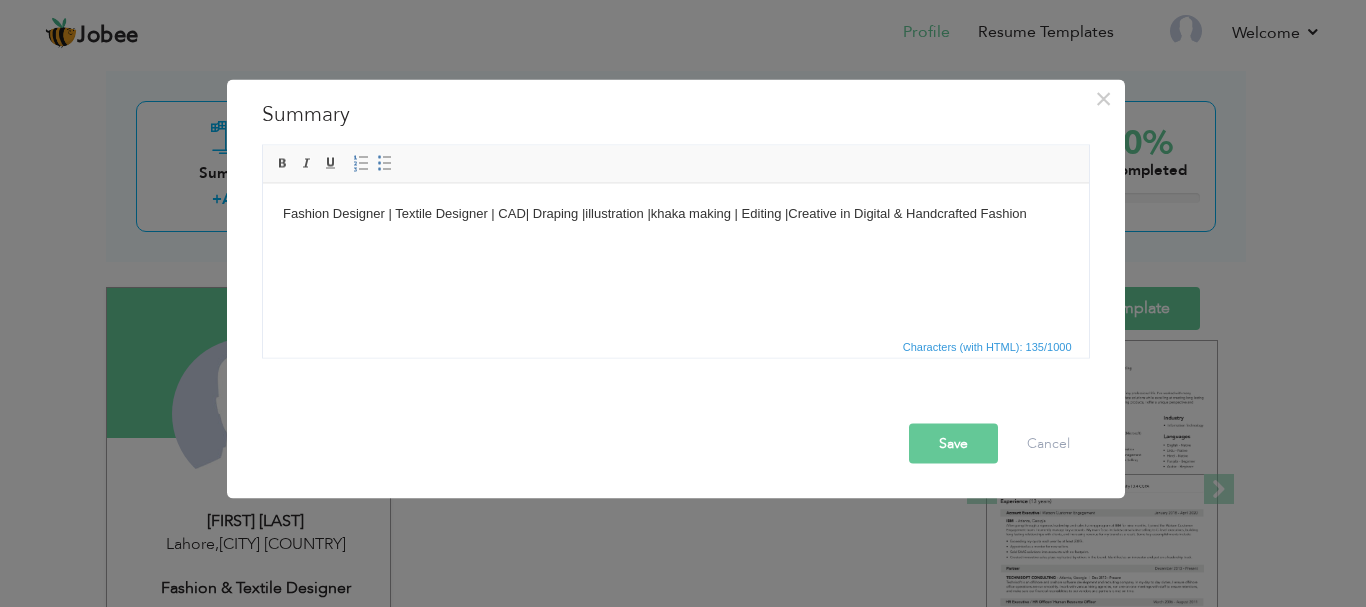 click on "Save" at bounding box center (953, 443) 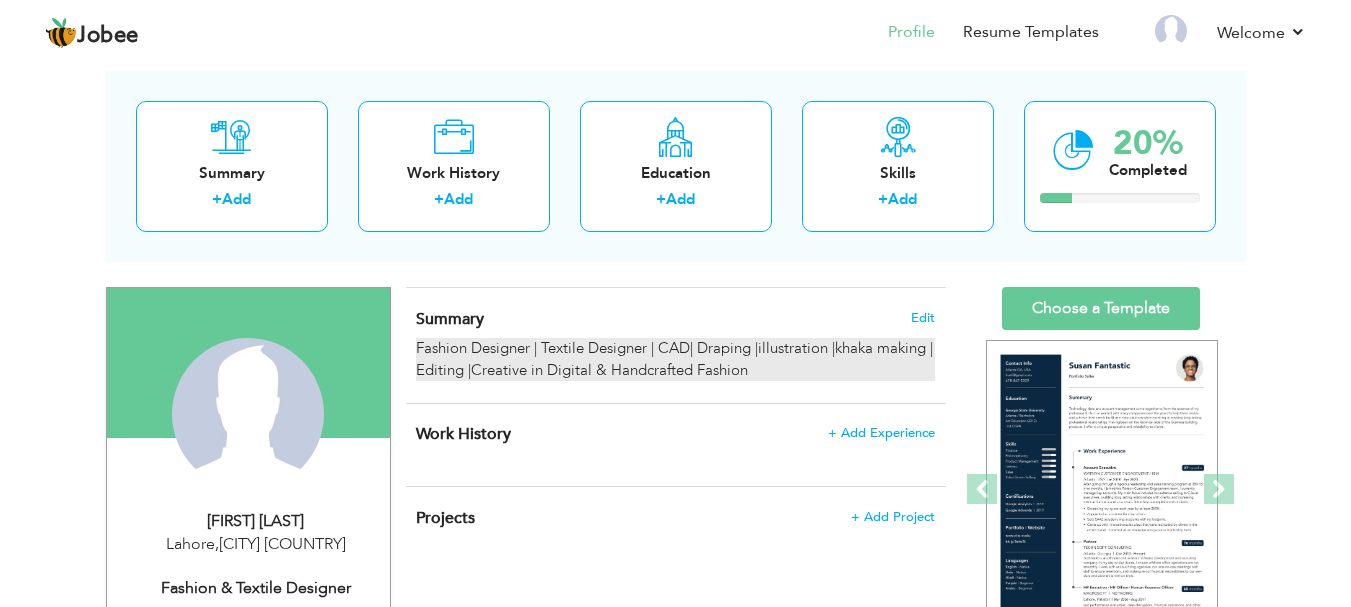 click on "Fashion Designer | Textile Designer | CAD| Draping |illustration |khaka making | Editing |Creative in Digital & Handcrafted Fashion" at bounding box center [675, 359] 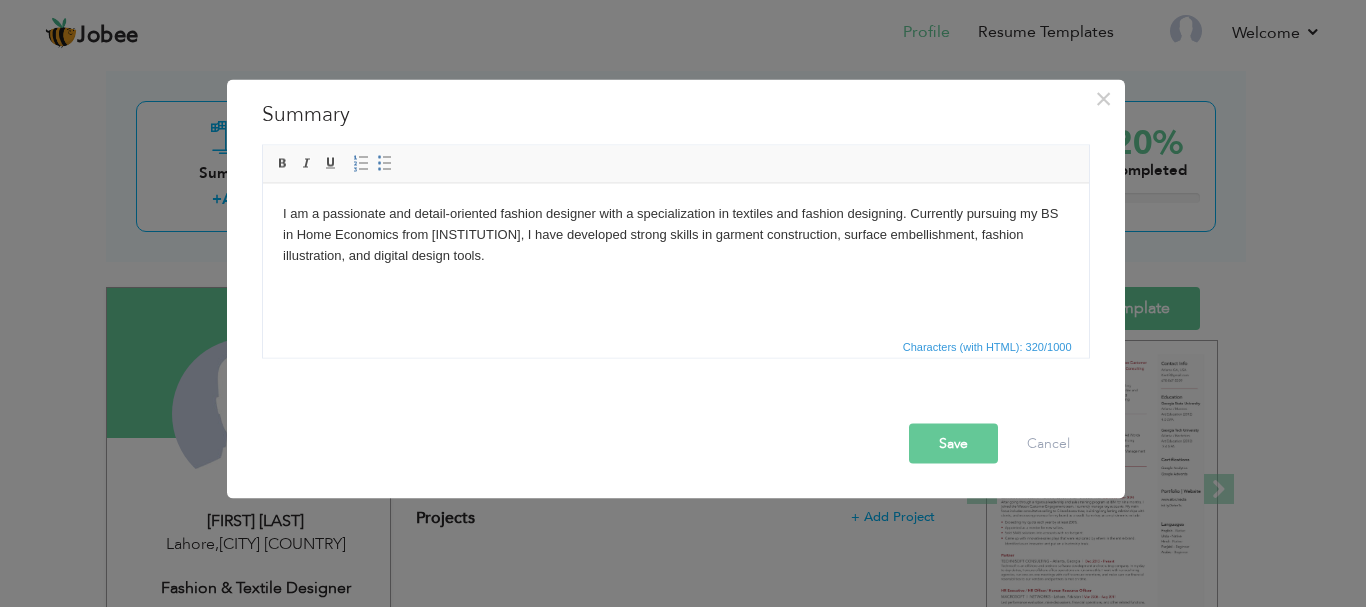 click on "Save" at bounding box center (953, 443) 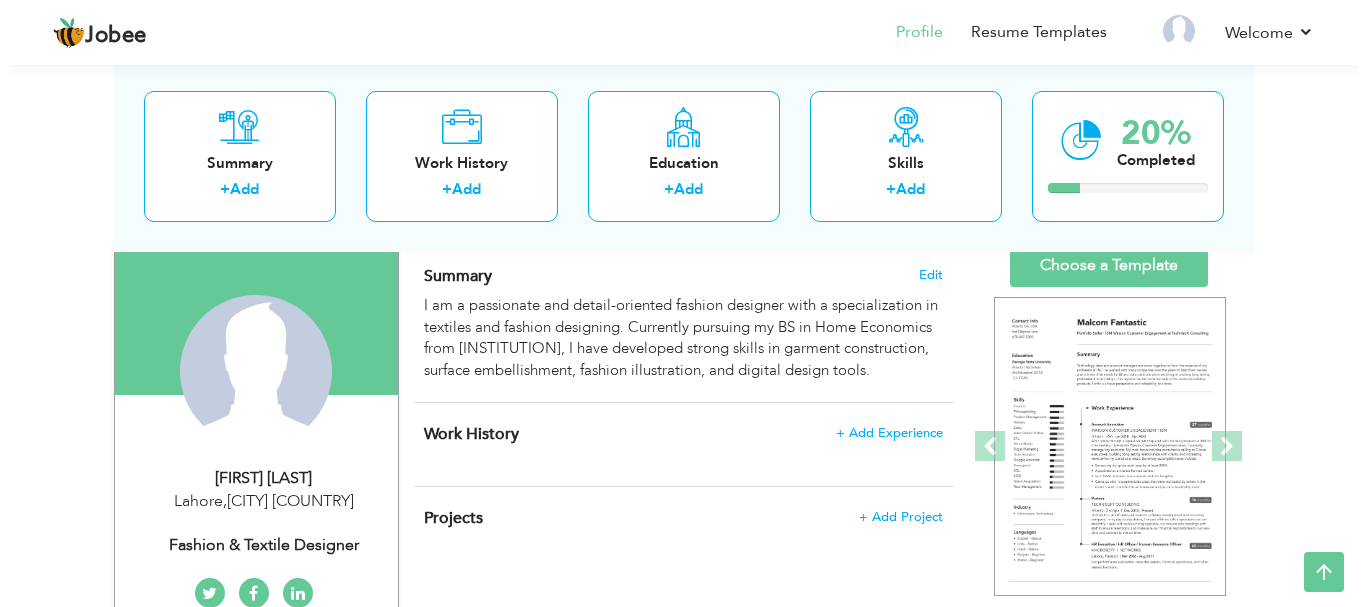 scroll, scrollTop: 134, scrollLeft: 0, axis: vertical 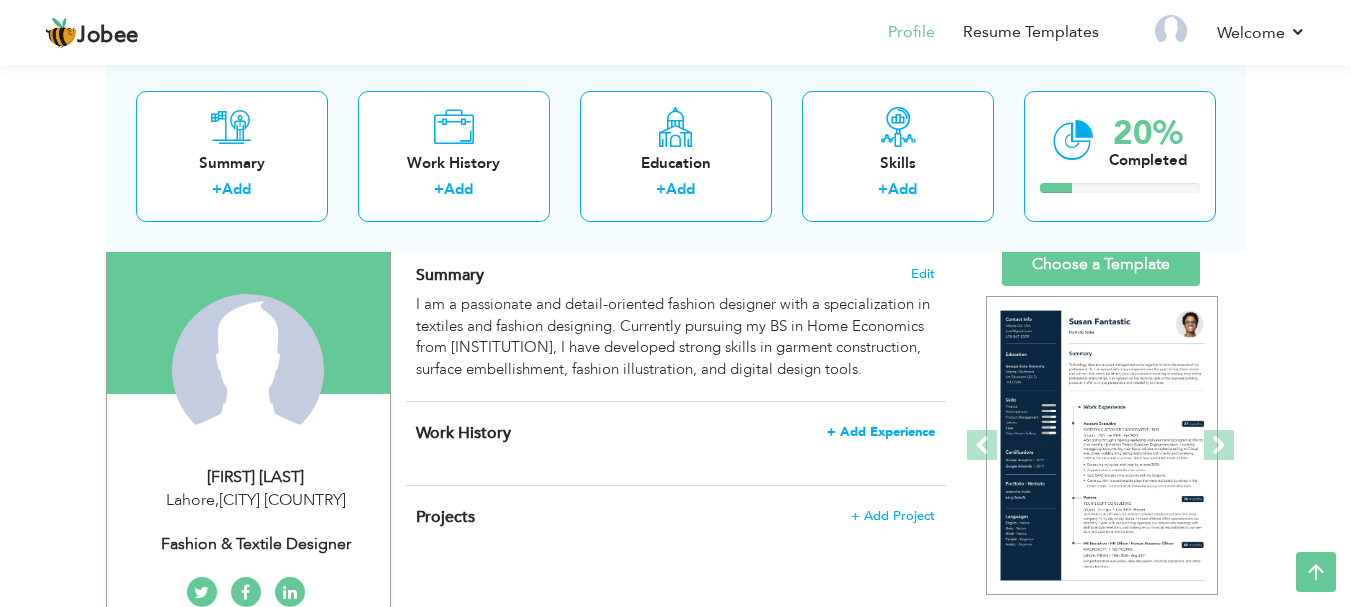 click on "+ Add Experience" at bounding box center [881, 432] 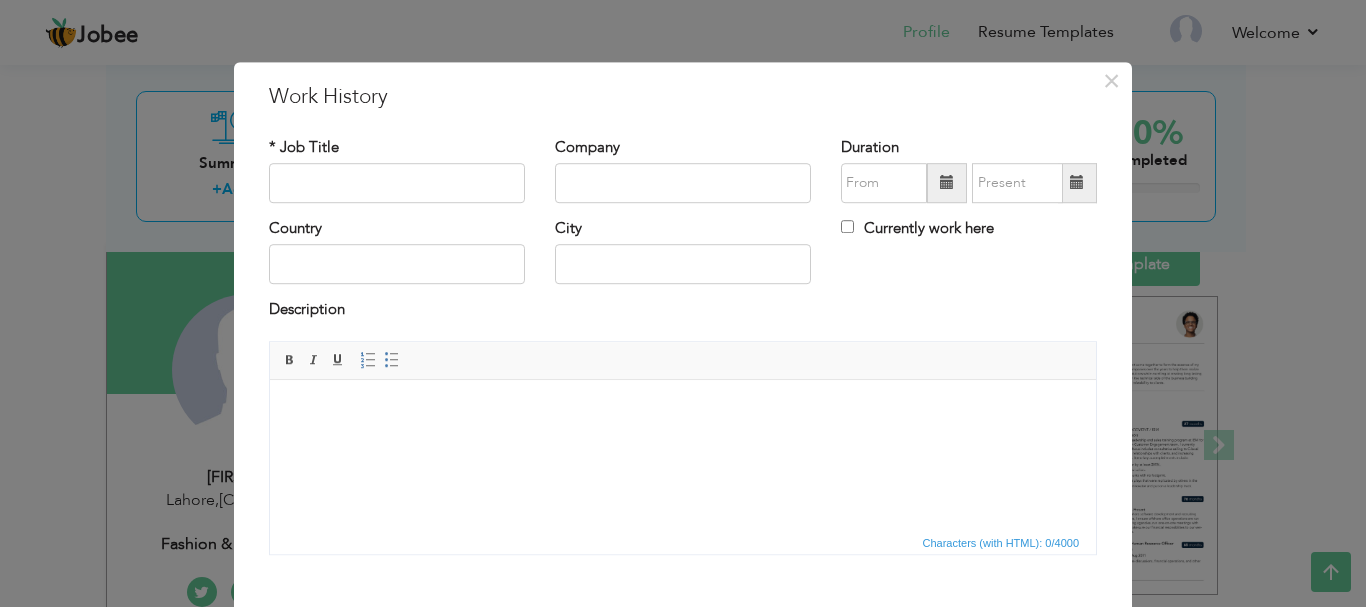 drag, startPoint x: 629, startPoint y: 409, endPoint x: 646, endPoint y: 394, distance: 22.671568 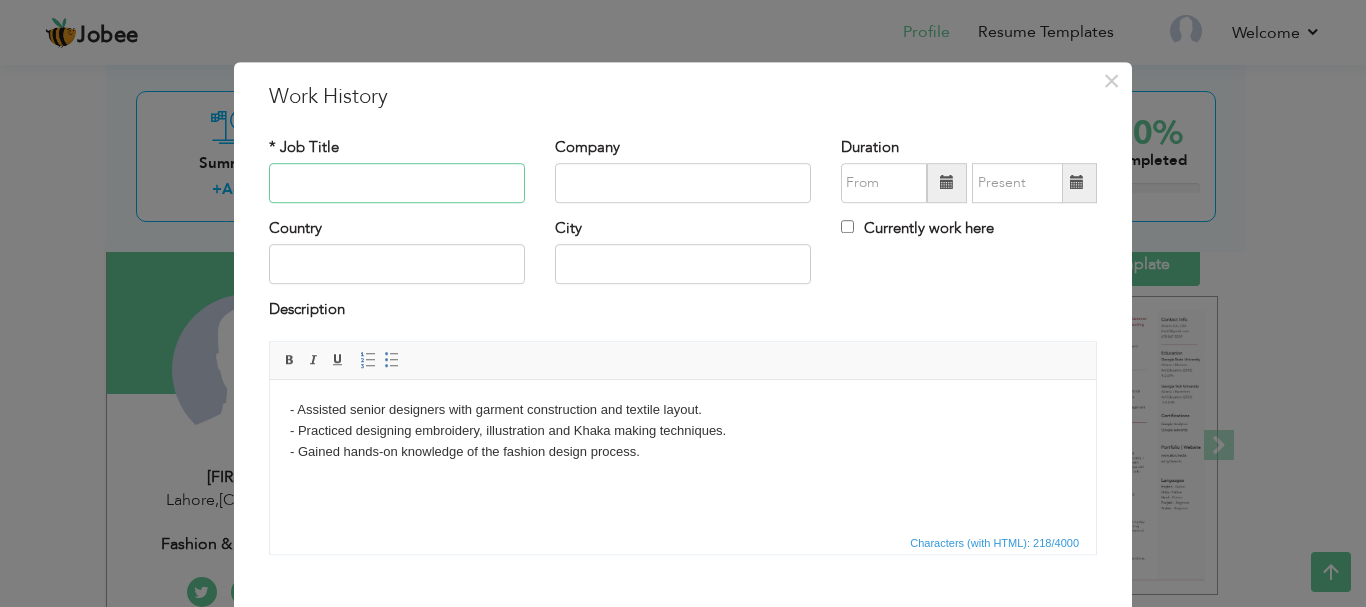 click at bounding box center (397, 183) 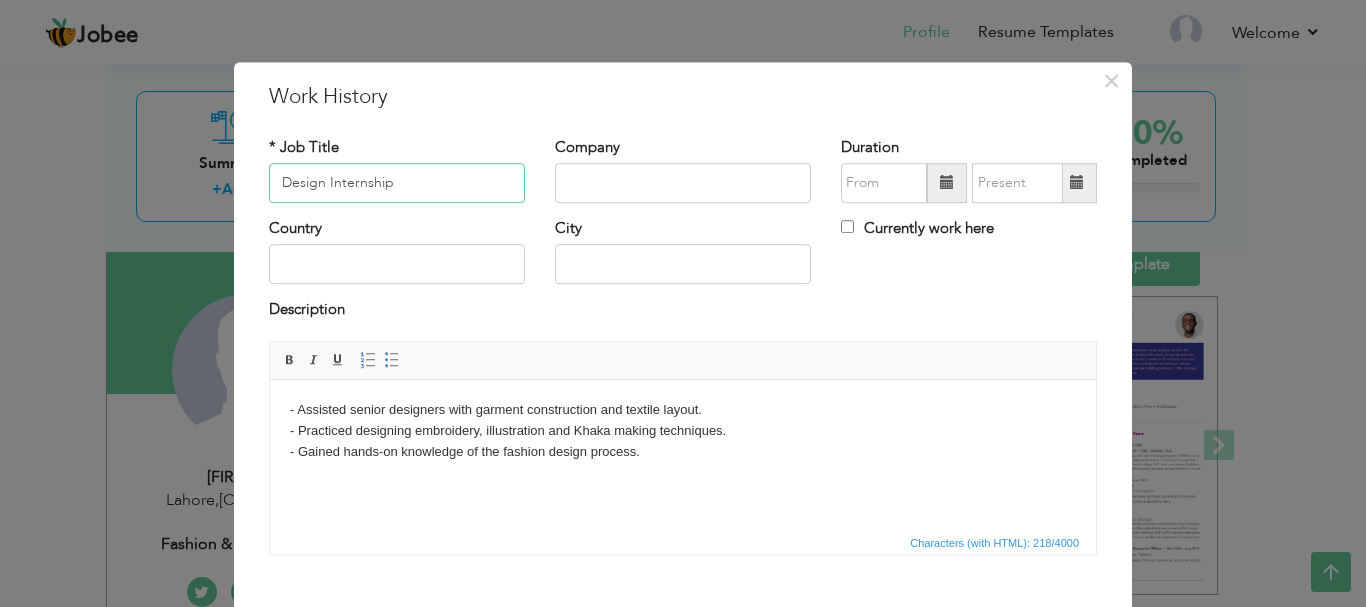 type on "Design Internship" 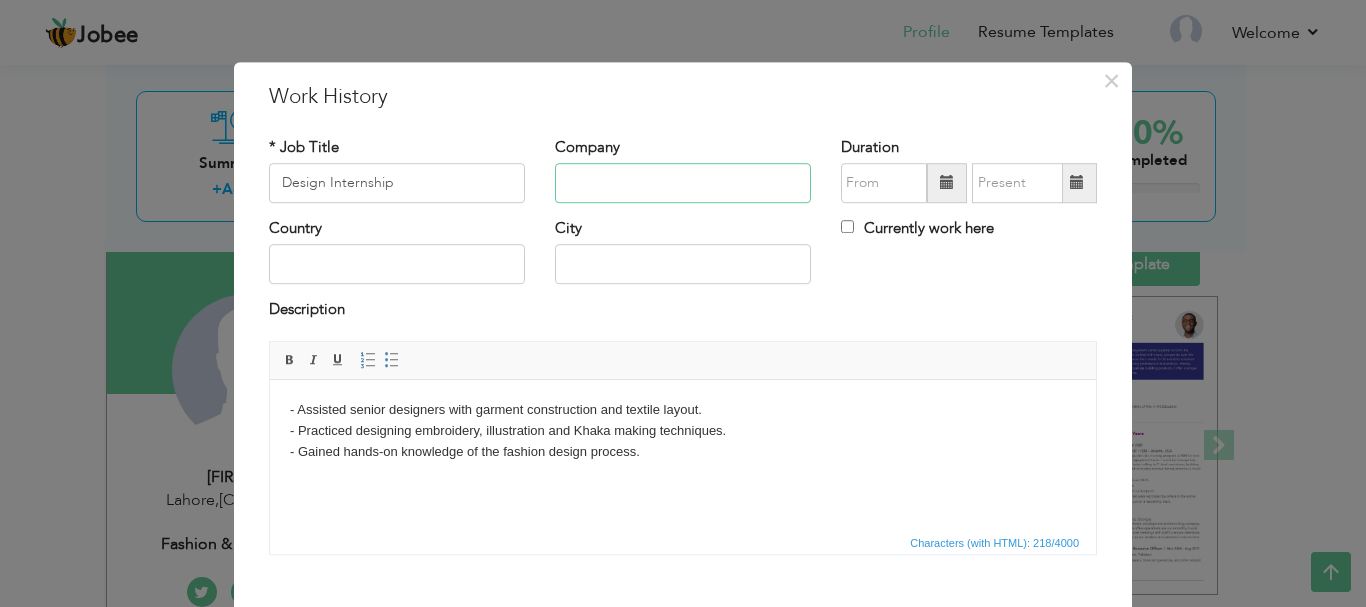 click at bounding box center (683, 183) 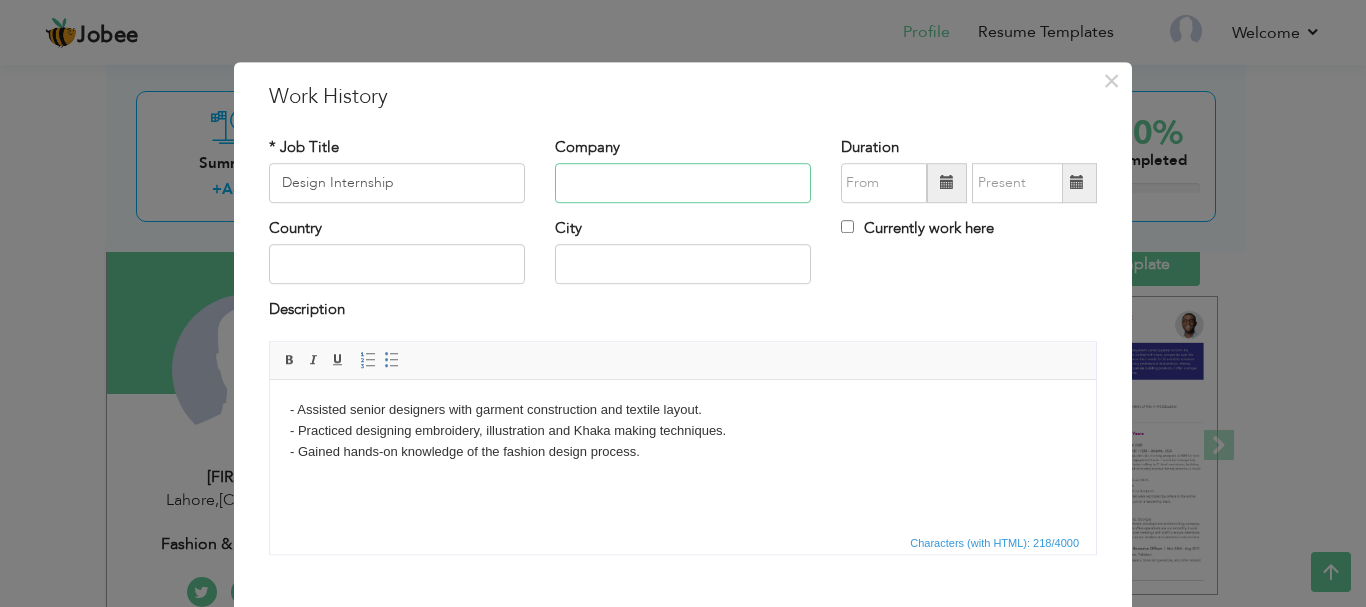 paste on "shaikhwaniofficial" 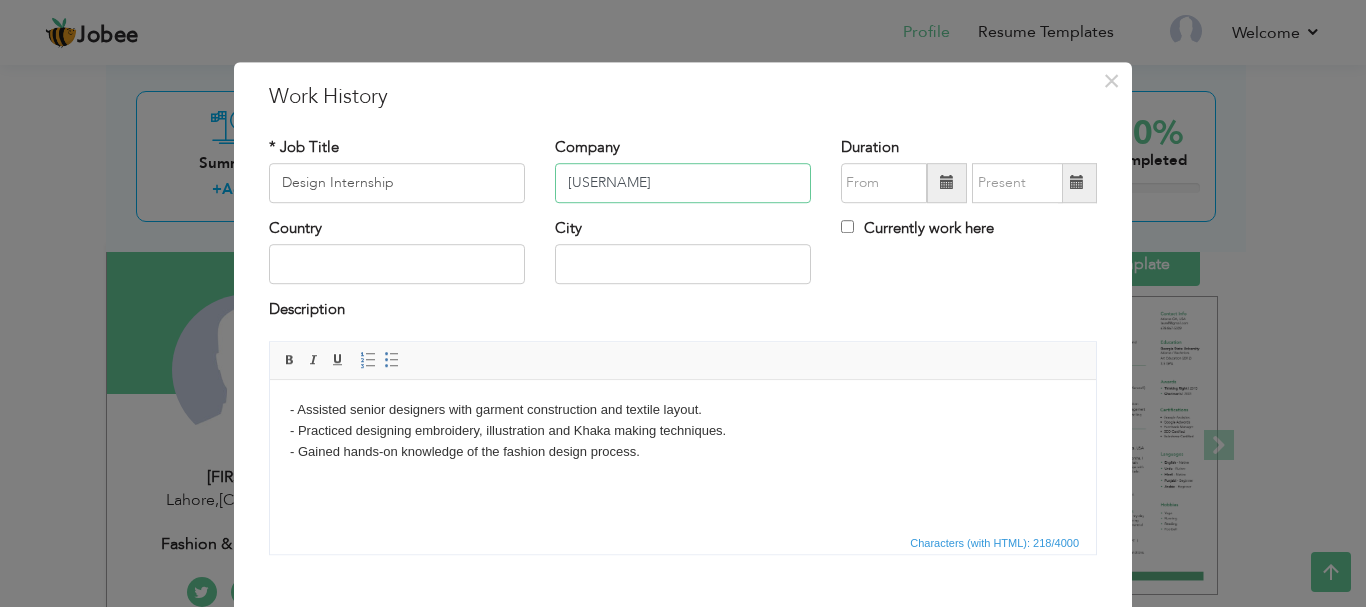 type on "shaikhwaniofficial" 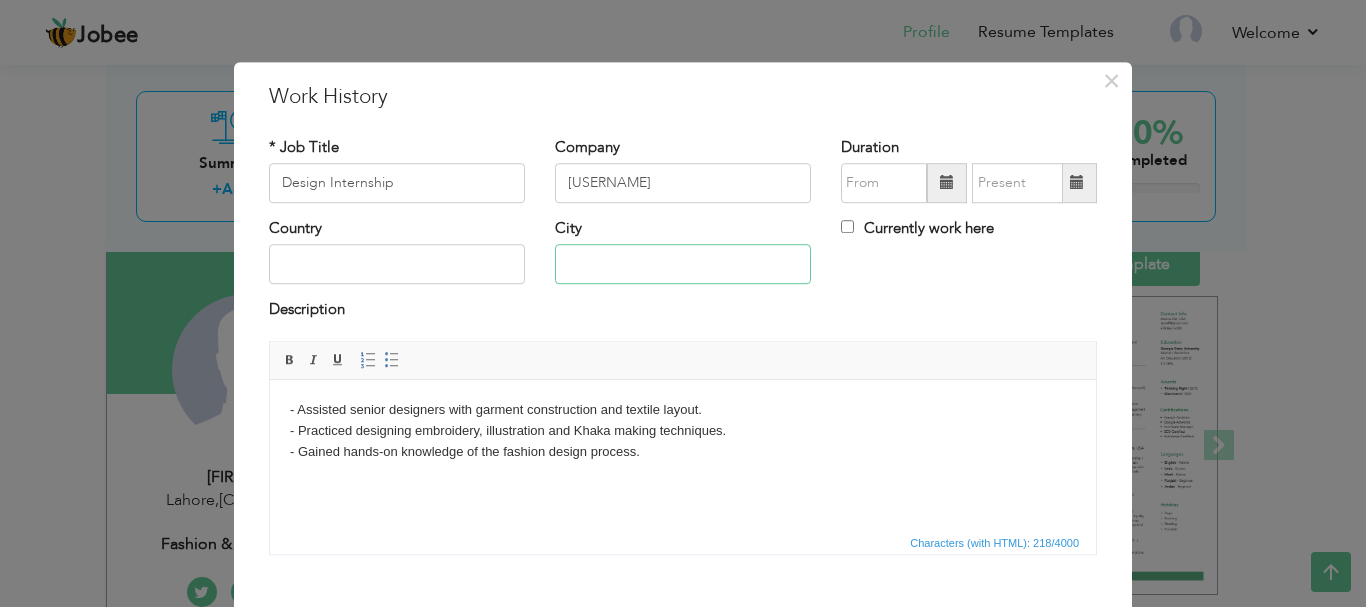 click at bounding box center [683, 265] 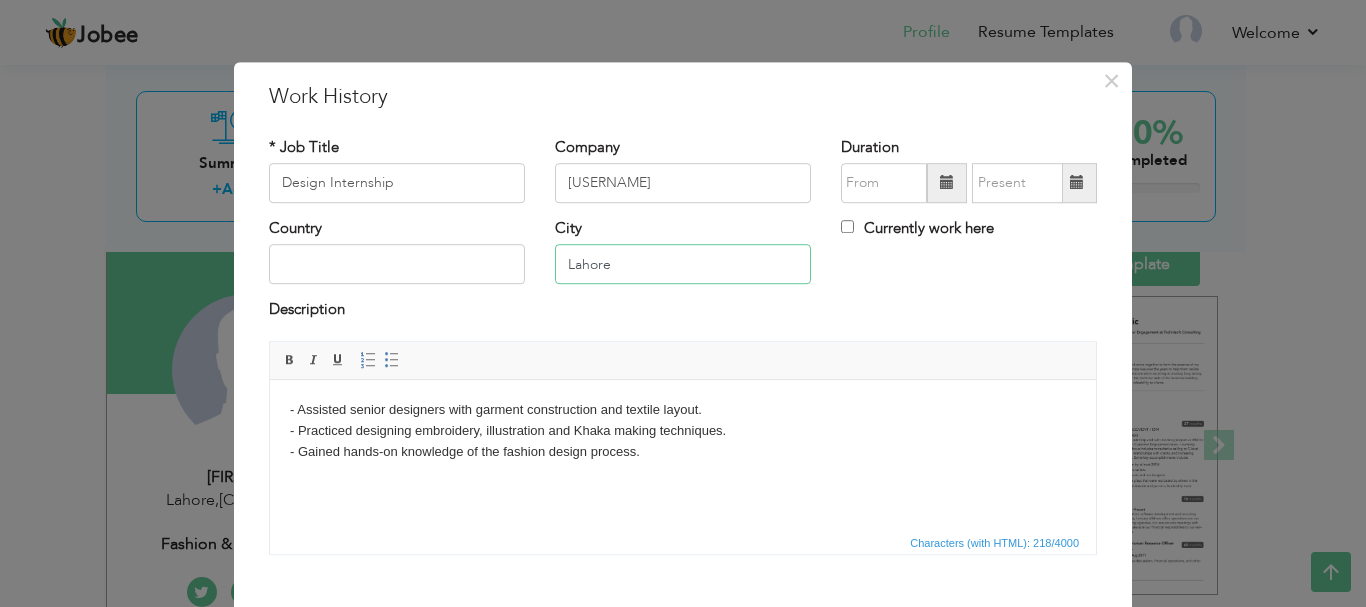 type on "Lahore" 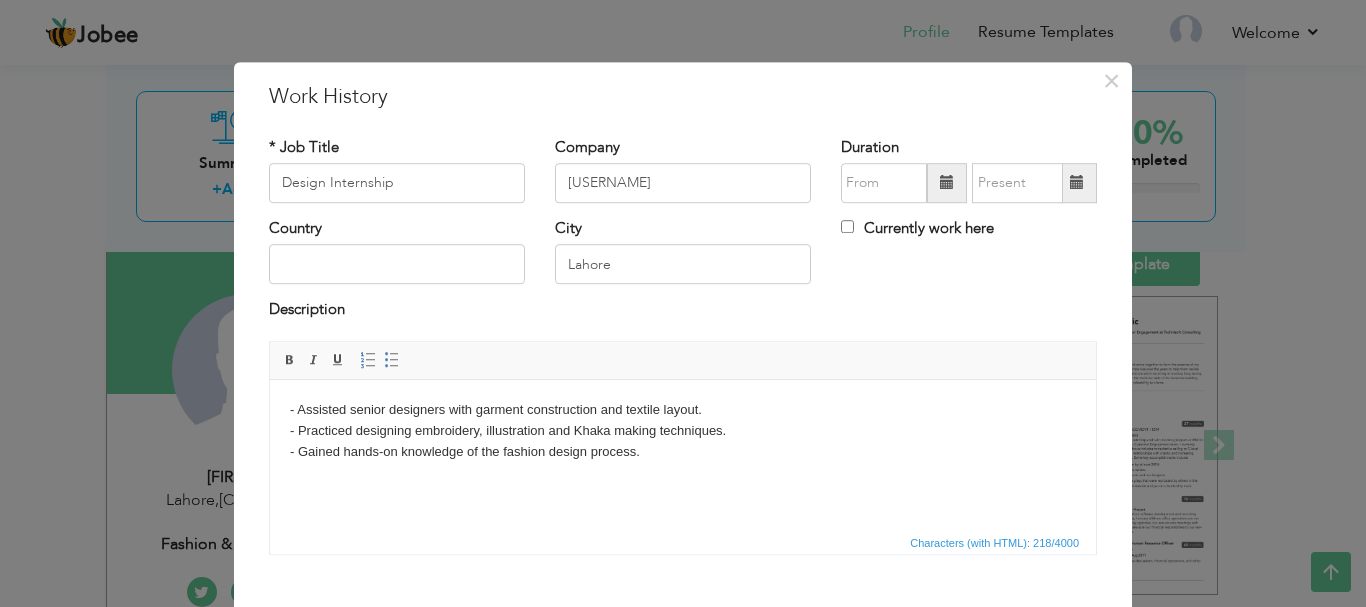 click on "* Job Title
Design Internship" at bounding box center [397, 177] 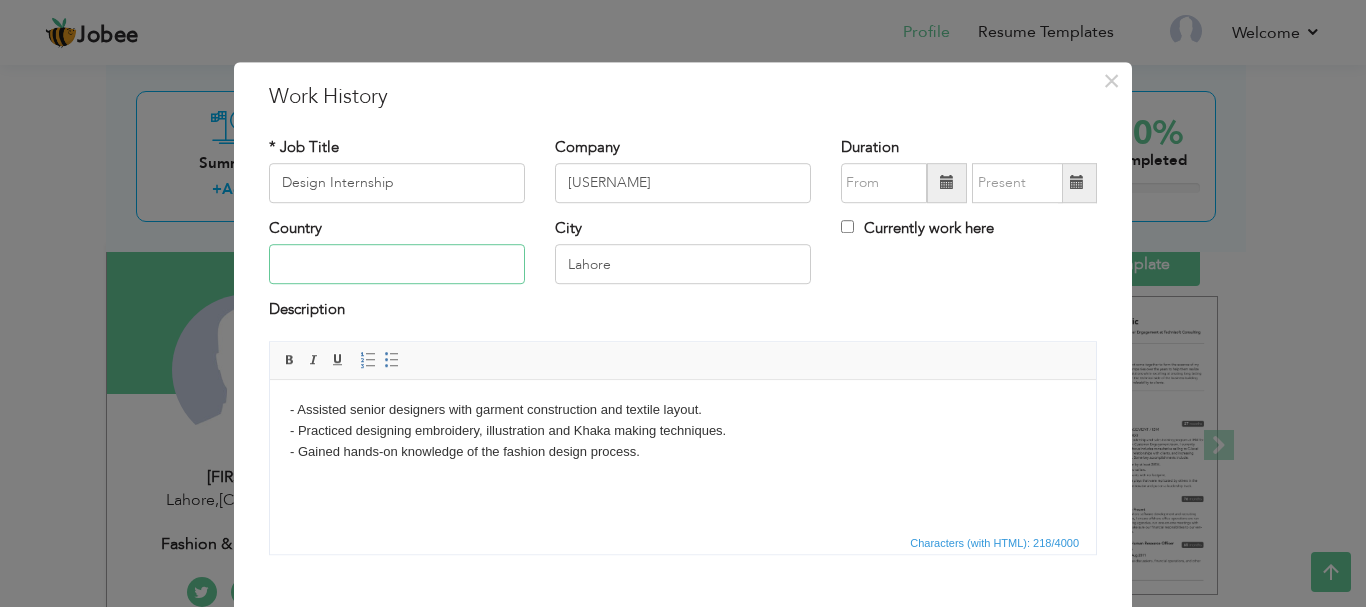 click at bounding box center (397, 265) 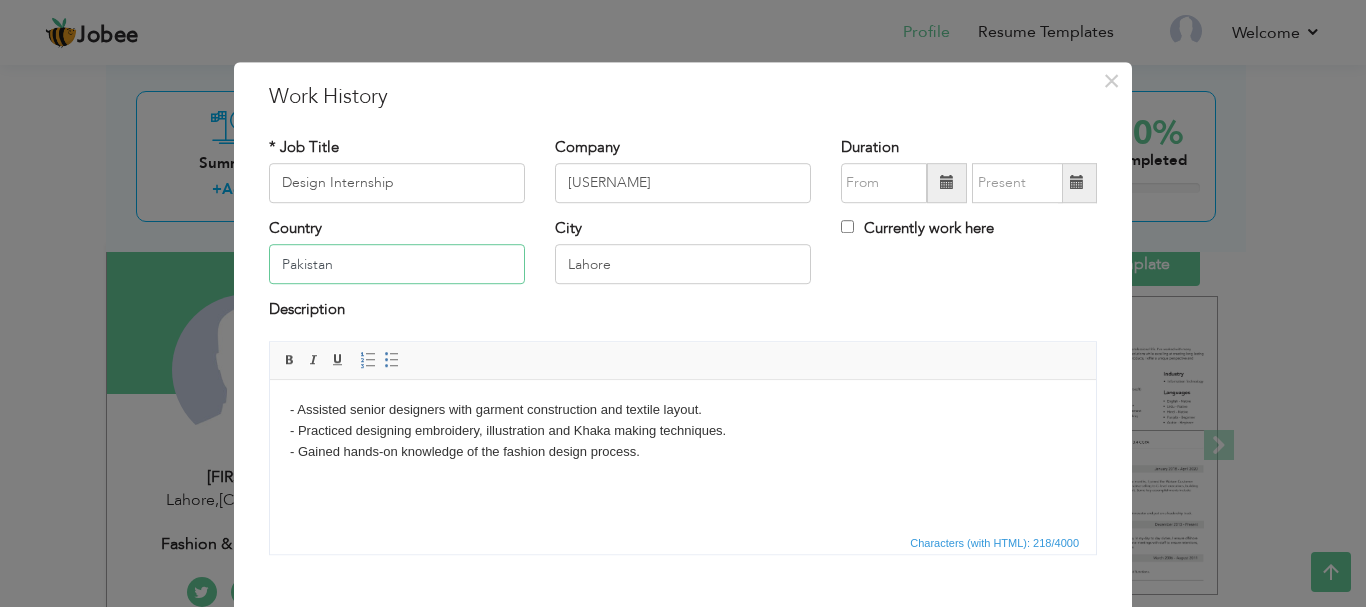 type on "Pakistan" 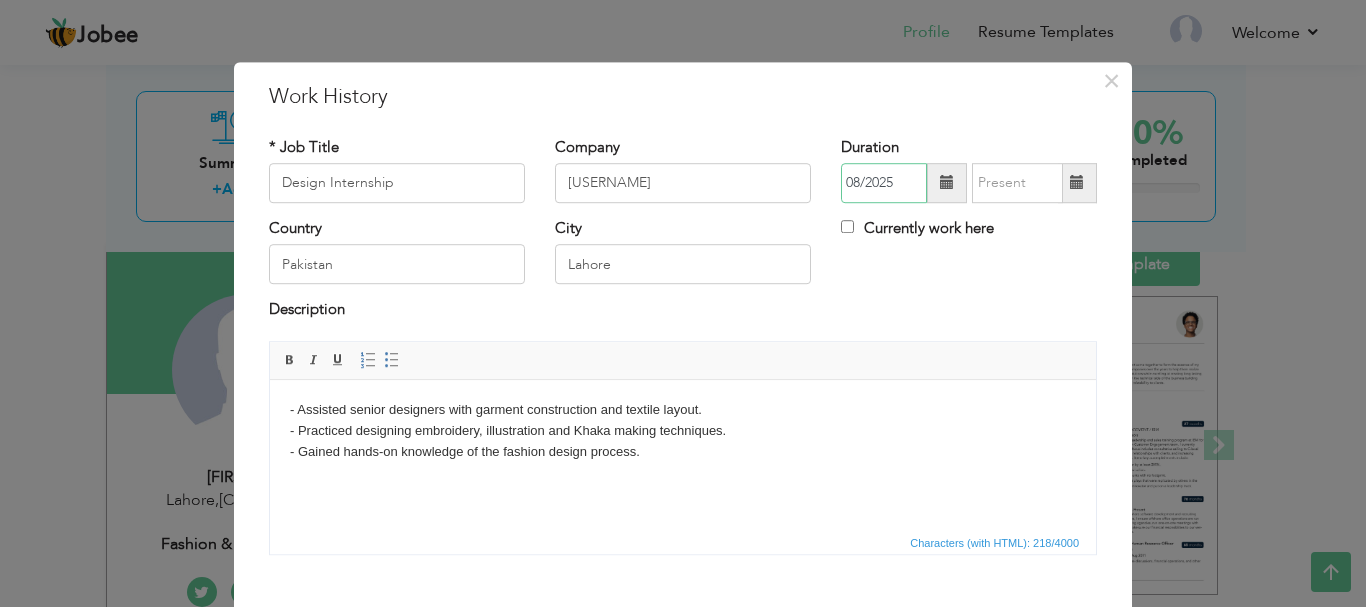 click on "08/2025" at bounding box center (884, 183) 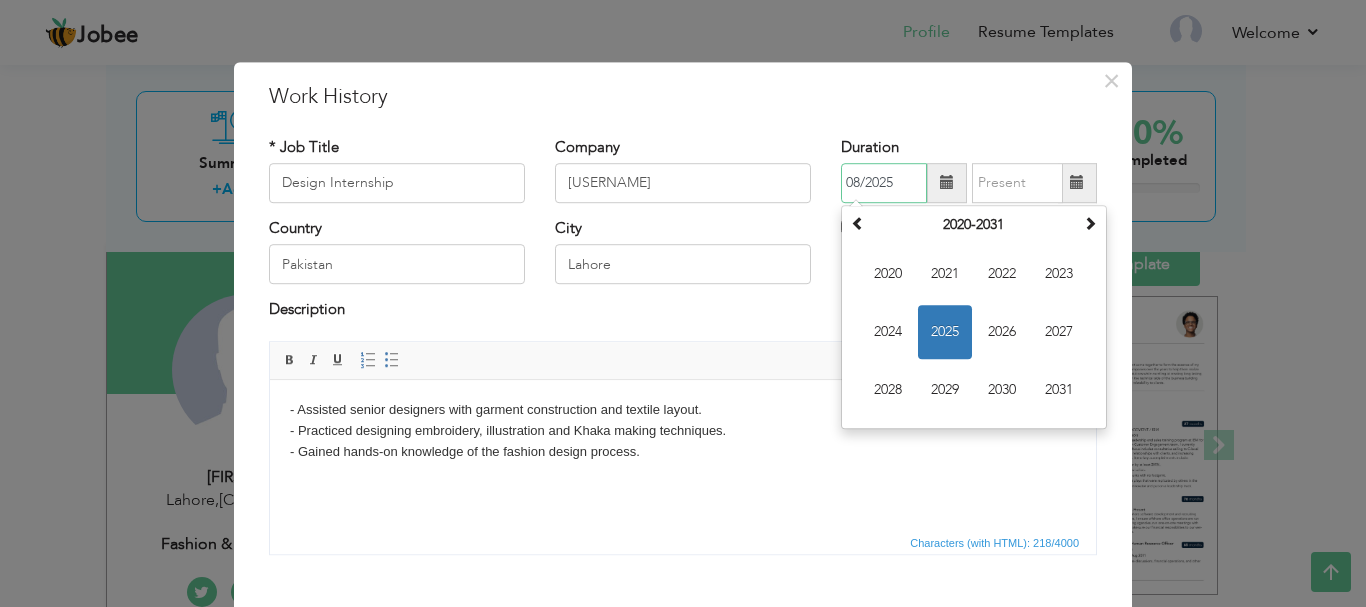 click on "2025" at bounding box center [945, 332] 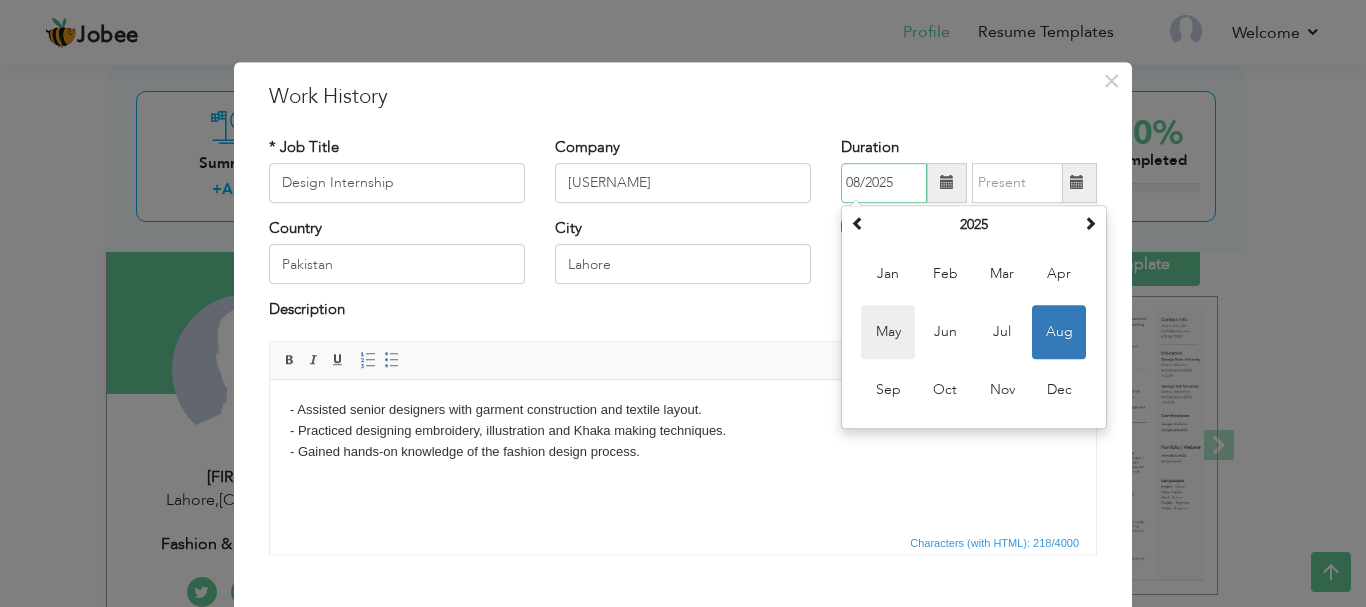 click on "May" at bounding box center [888, 332] 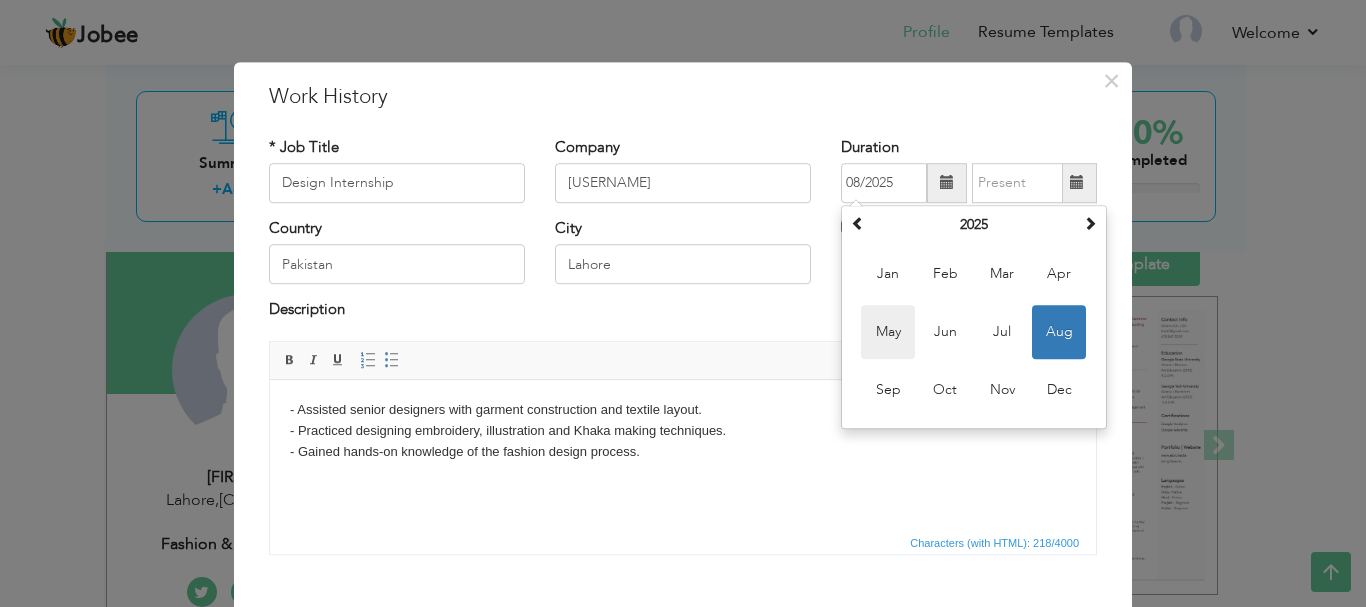 type on "05/2025" 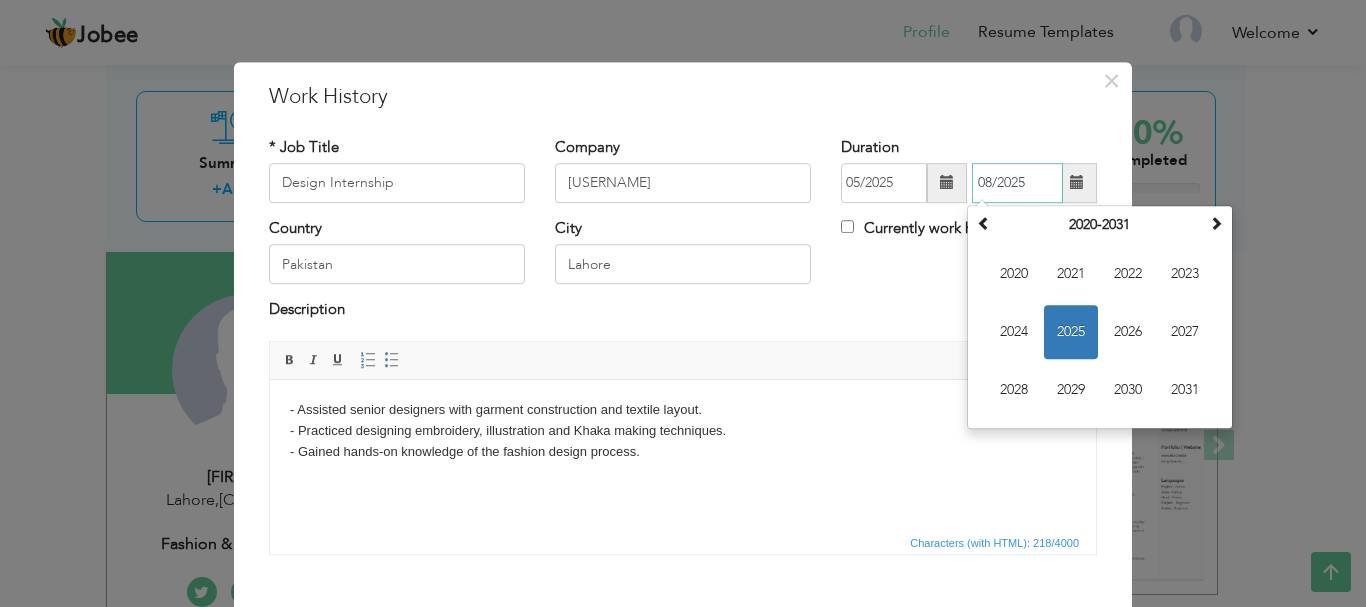 click on "08/2025" at bounding box center [1017, 183] 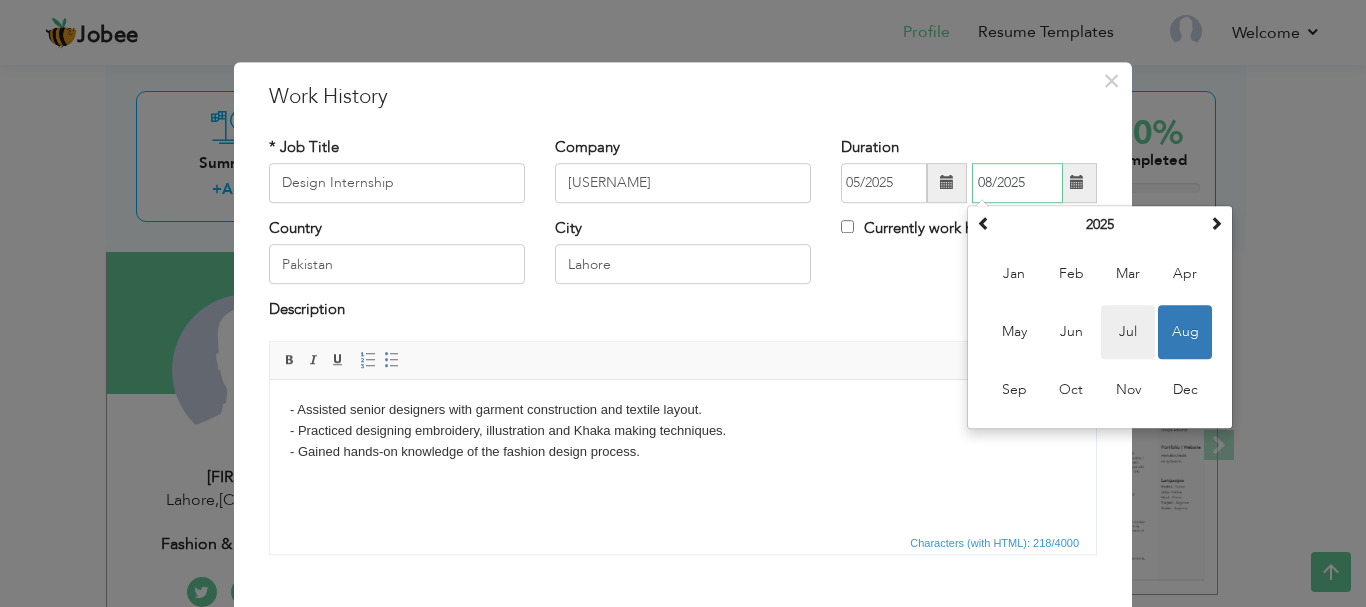 click on "Jul" at bounding box center (1128, 332) 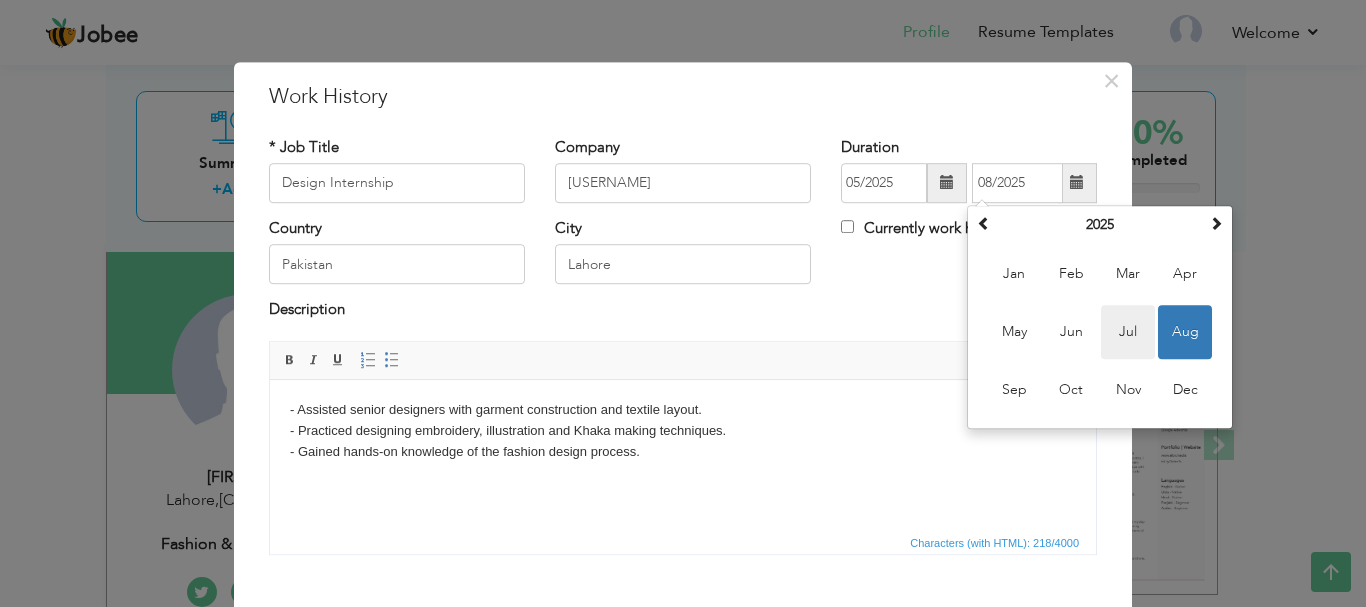 type on "07/2025" 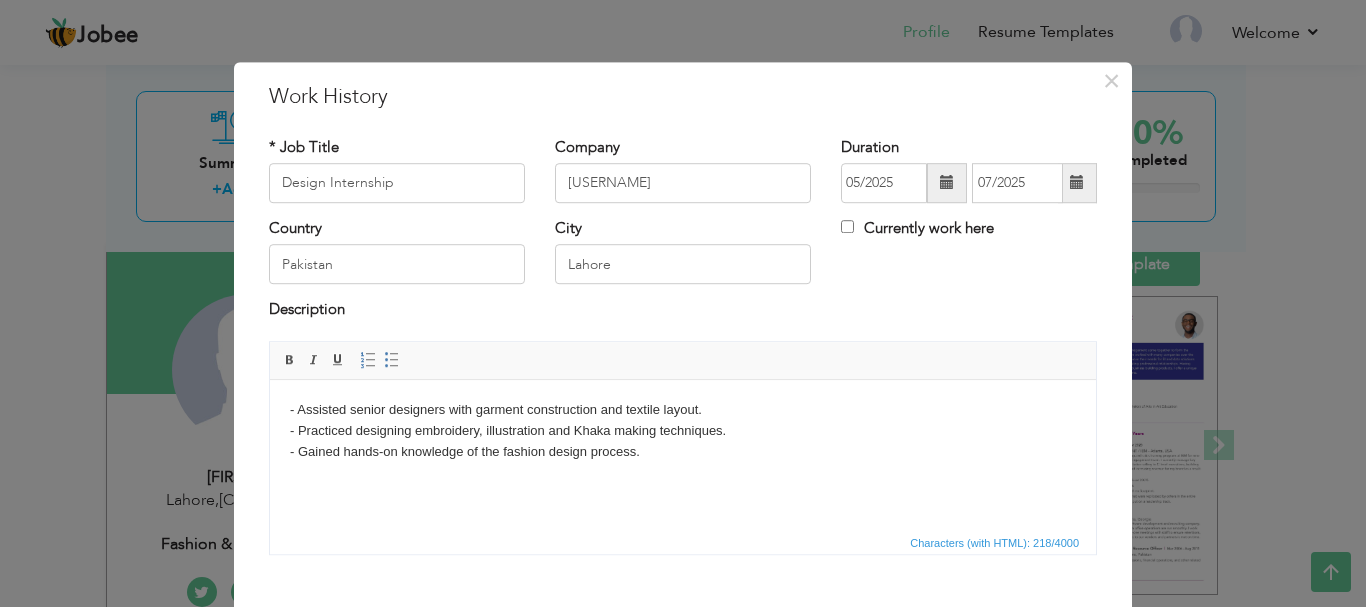 click on "×
Work History
* Job Title
Design Internship
Company
shaikhwaniofficial
Duration City" at bounding box center [683, 389] 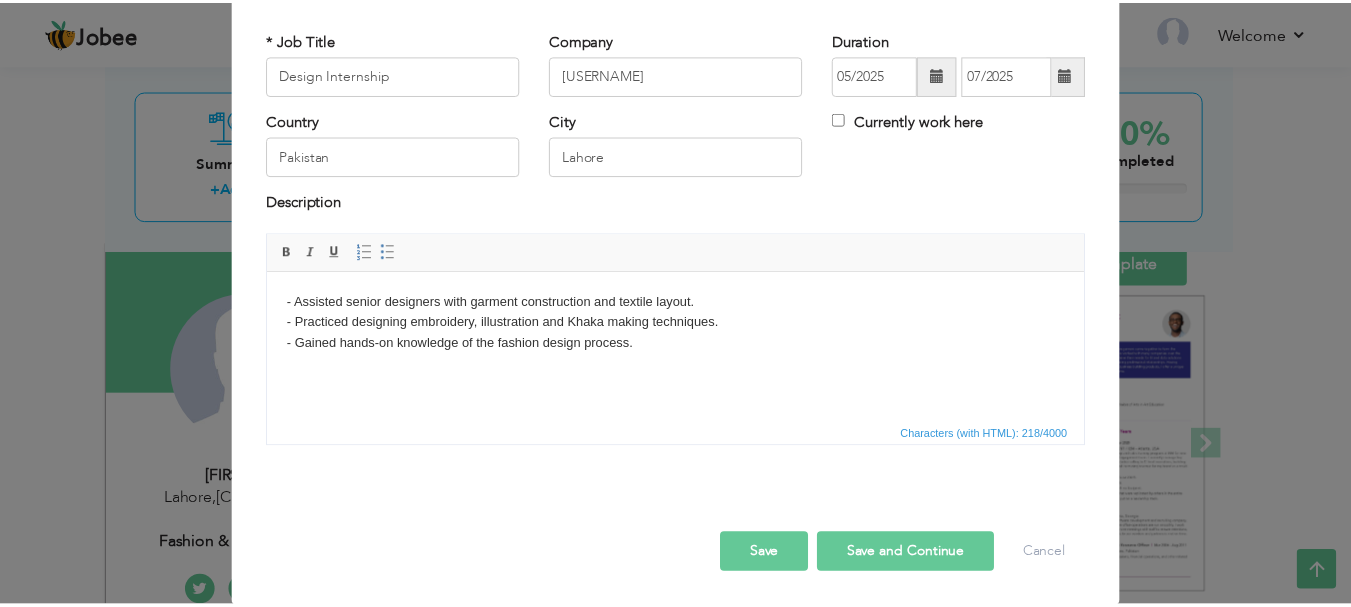 scroll, scrollTop: 110, scrollLeft: 0, axis: vertical 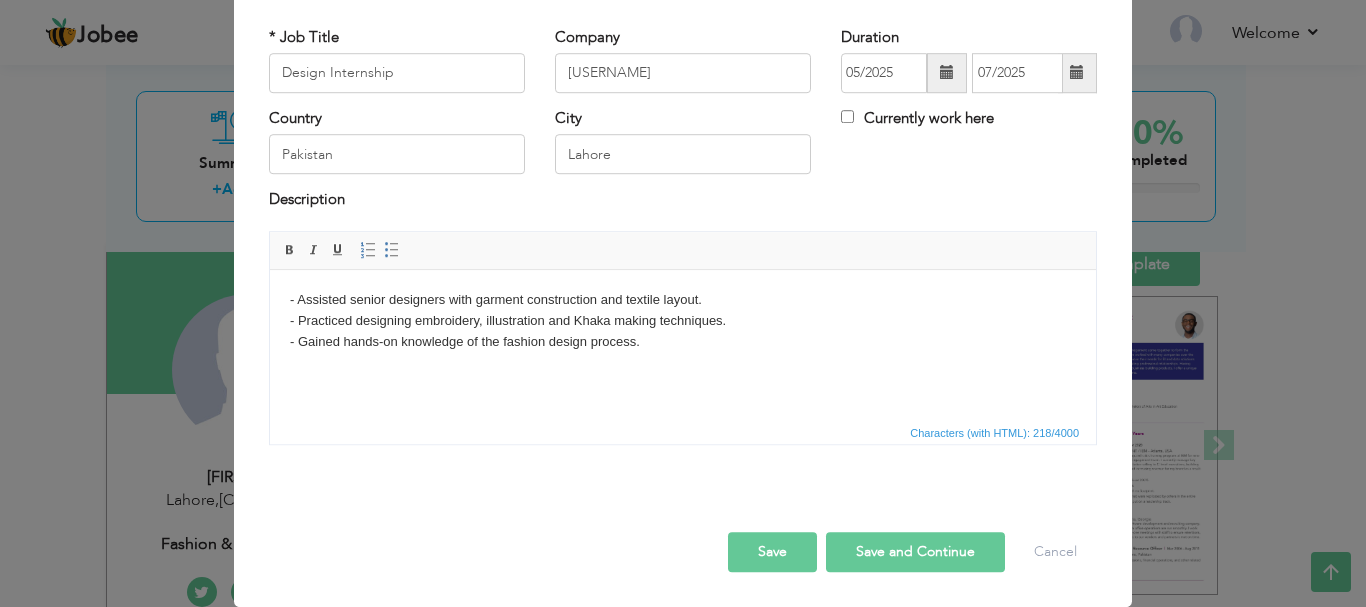 click on "Save and Continue" at bounding box center [915, 552] 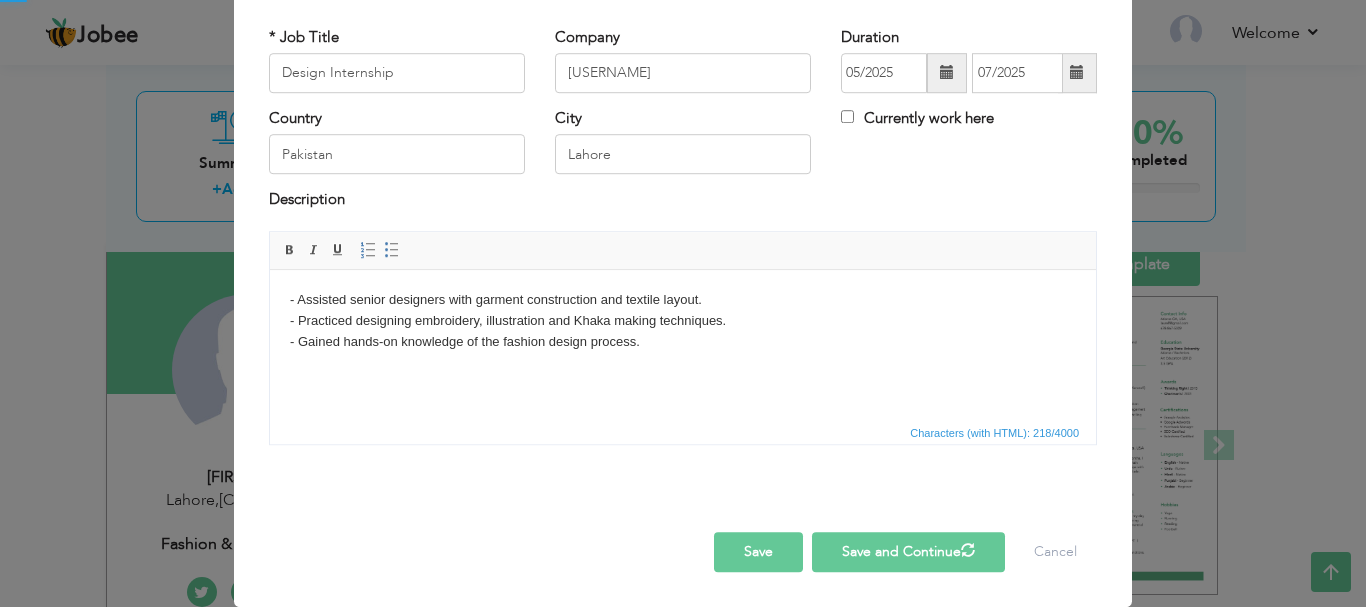 type 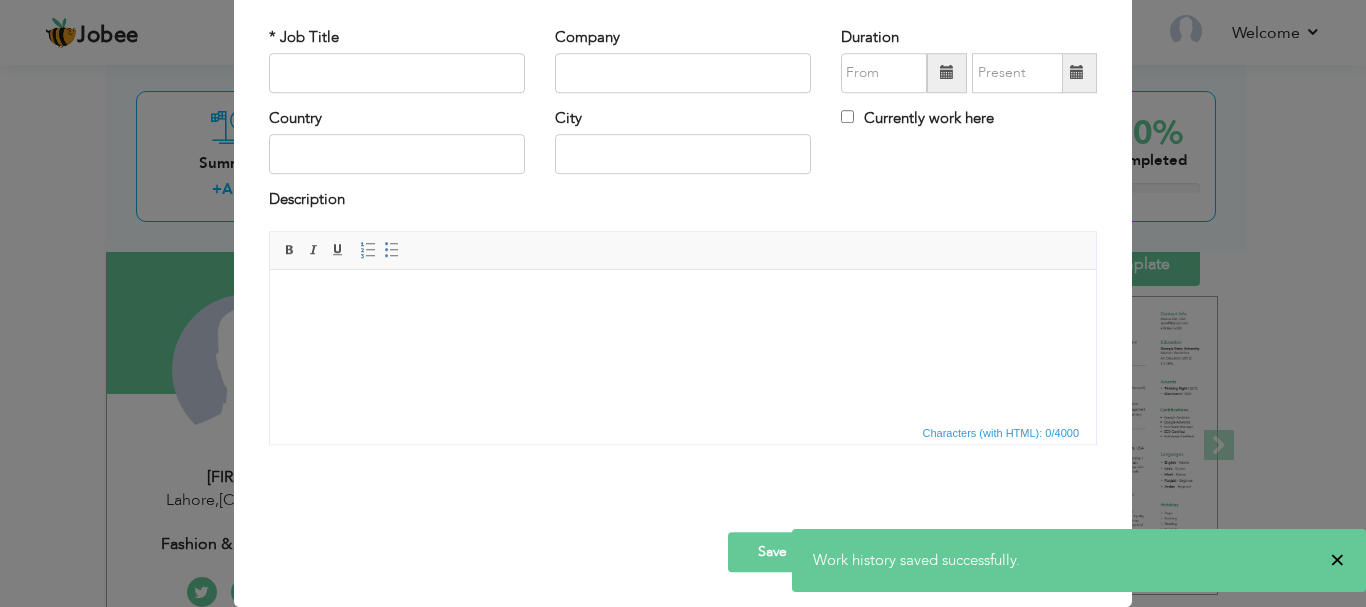 click on "×" at bounding box center [1337, 560] 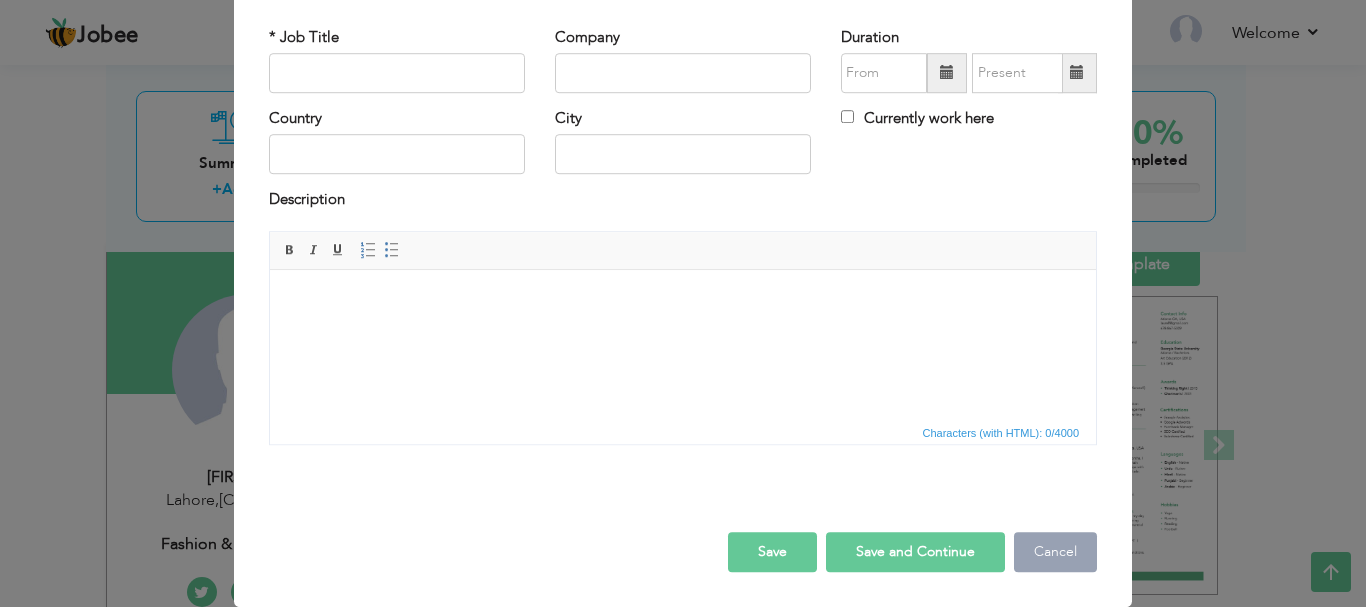 click on "Cancel" at bounding box center [1055, 552] 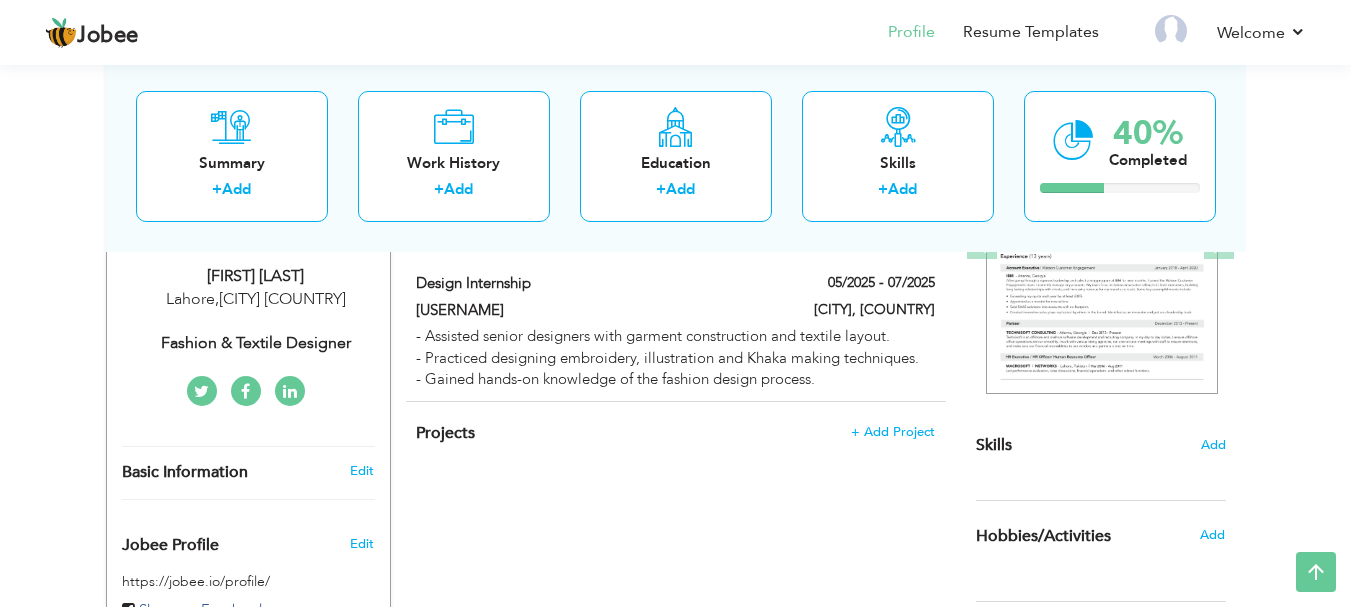 scroll, scrollTop: 336, scrollLeft: 0, axis: vertical 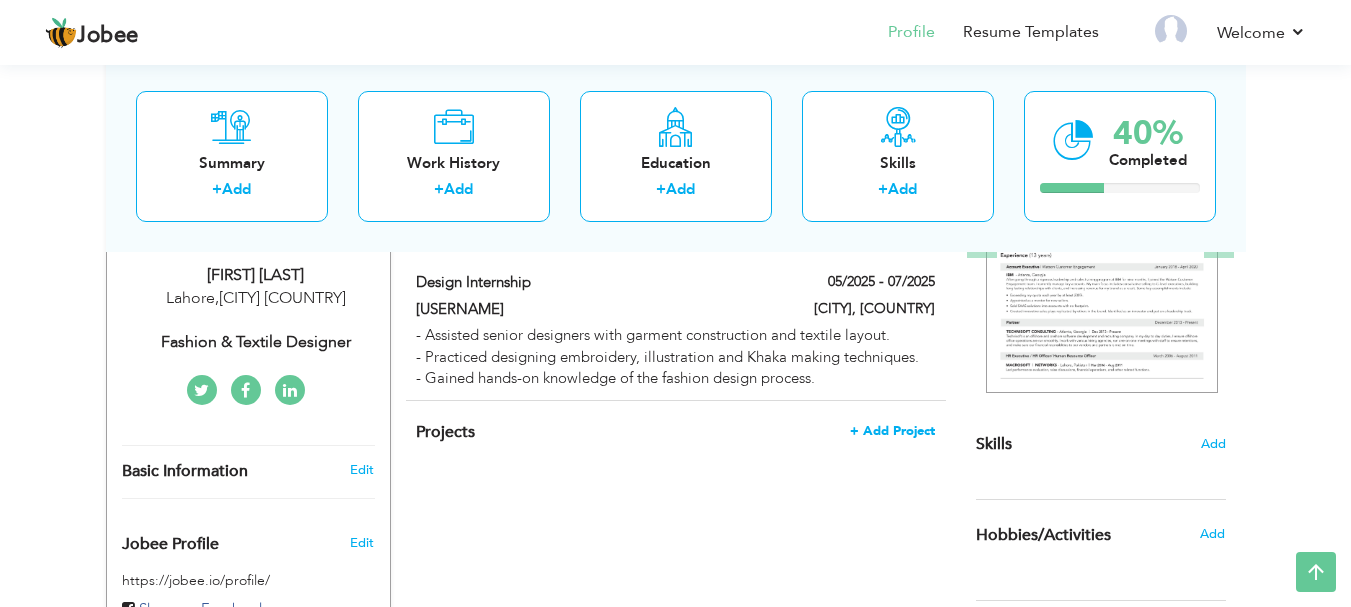 click on "+ Add Project" at bounding box center (892, 431) 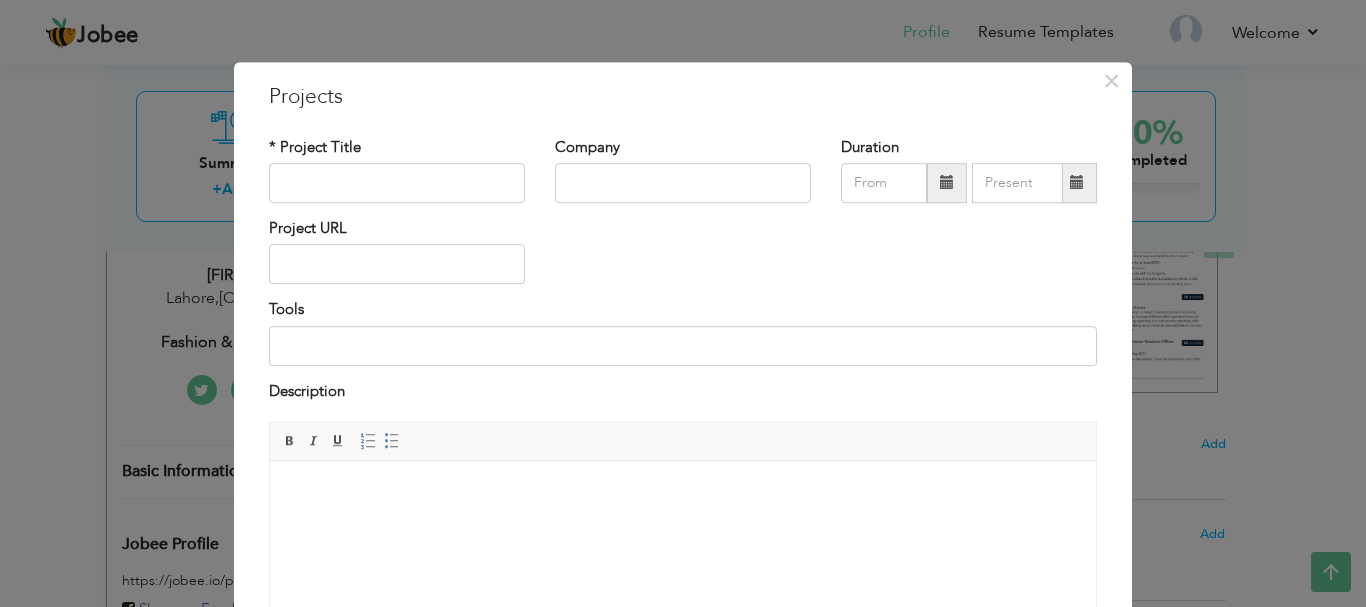 click on "×
Projects
* Project Title
Company
Duration Project URL Tools Description" at bounding box center (683, 303) 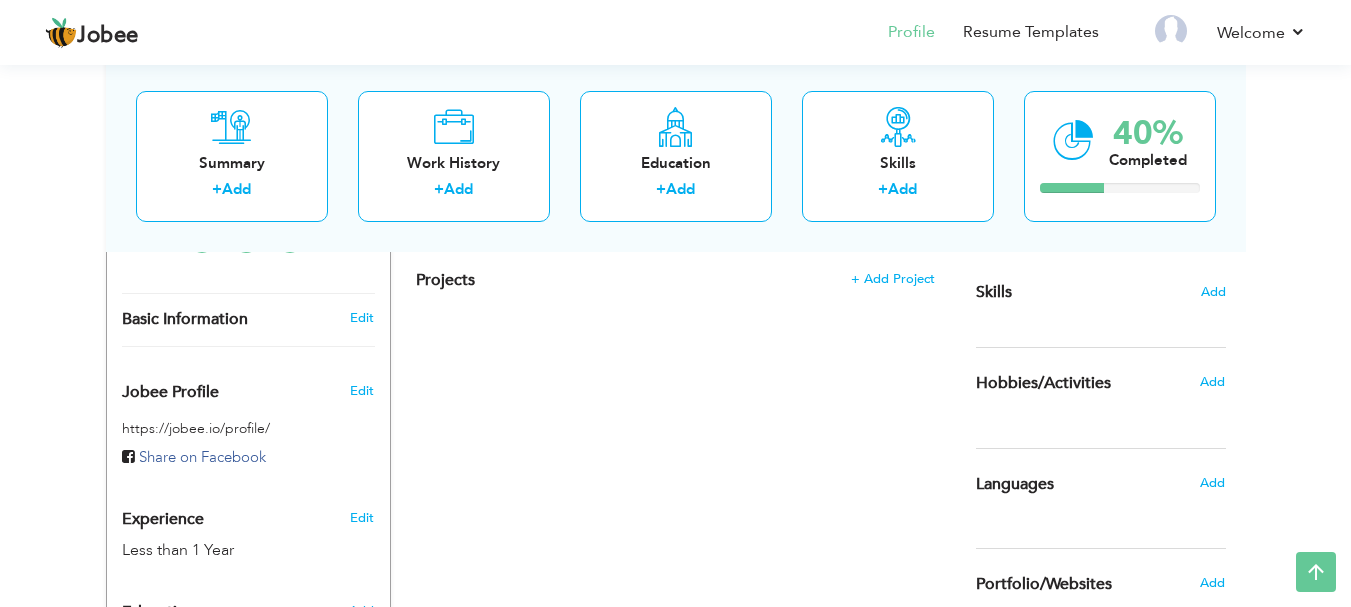 scroll, scrollTop: 487, scrollLeft: 0, axis: vertical 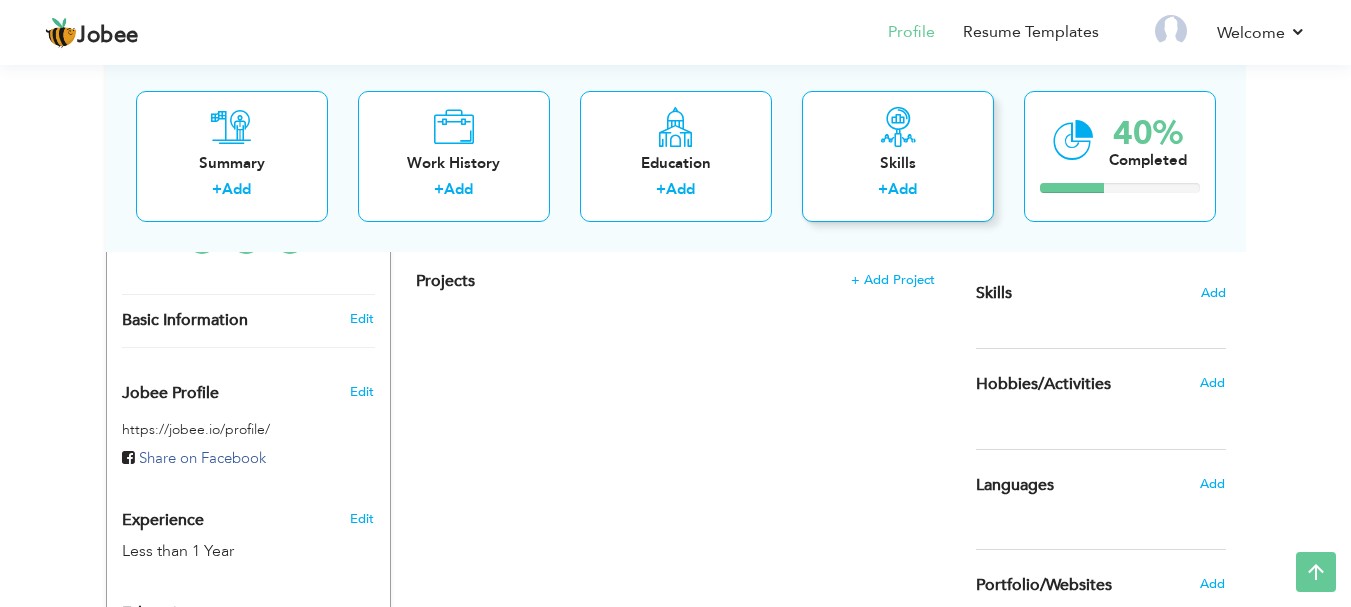 click on "+  Add" at bounding box center [898, 192] 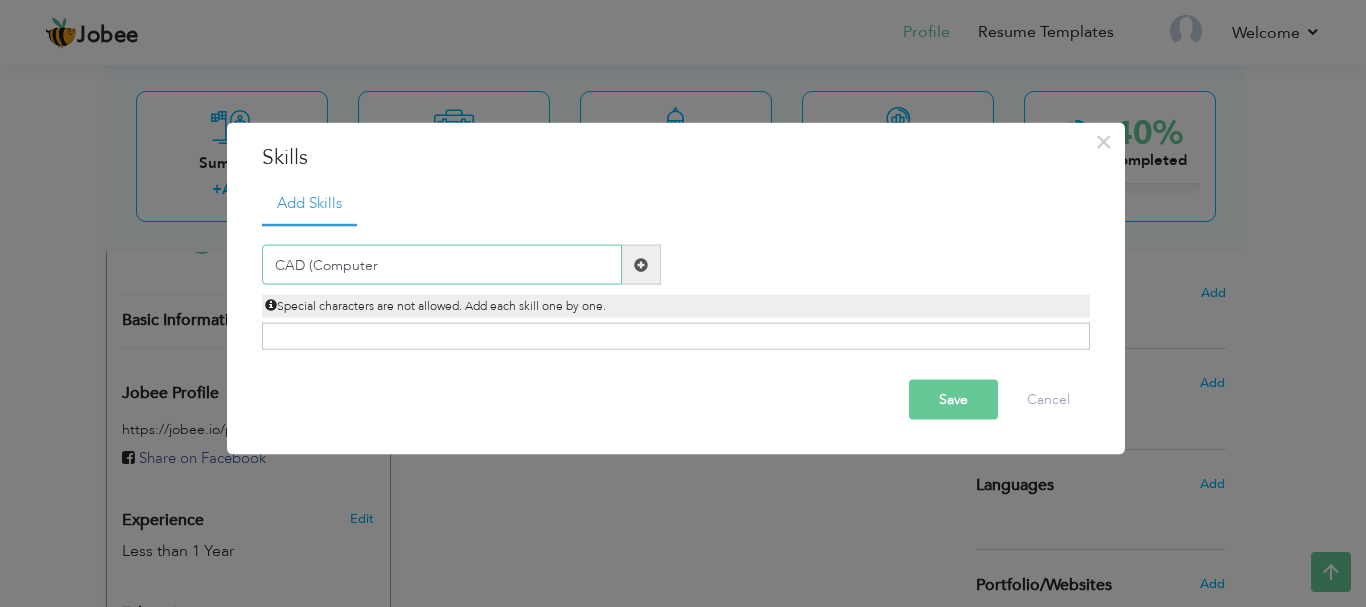 click on "CAD (Computer" at bounding box center (442, 265) 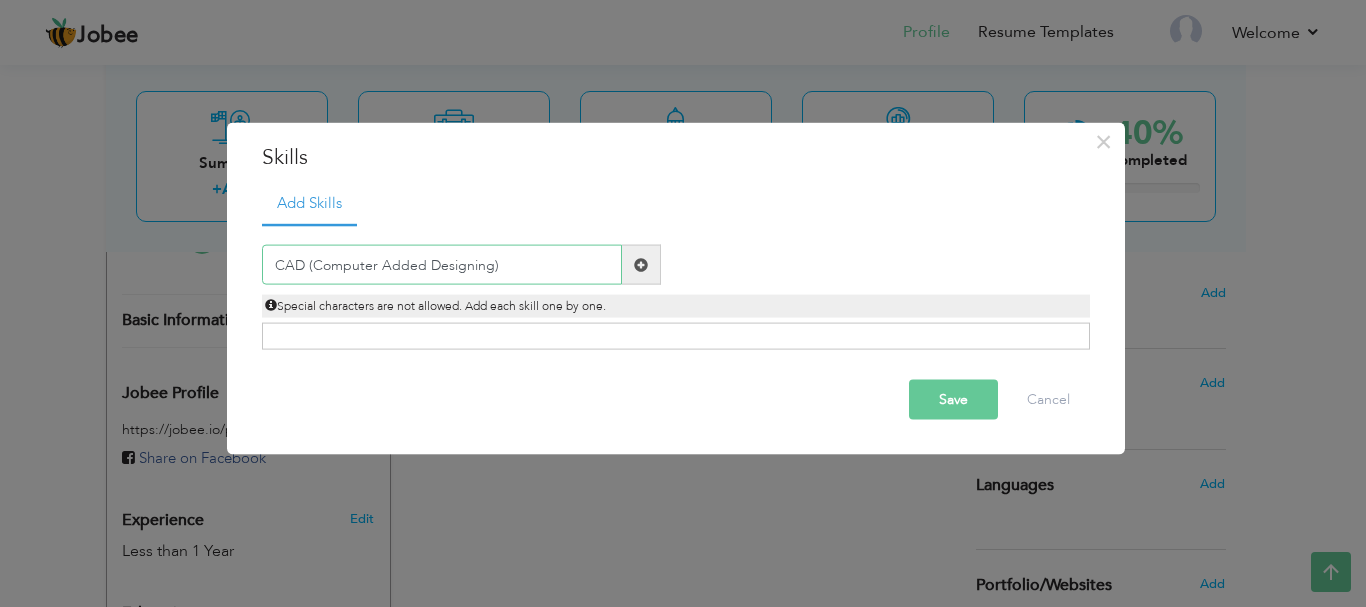 type on "CAD (Computer Added Designing)" 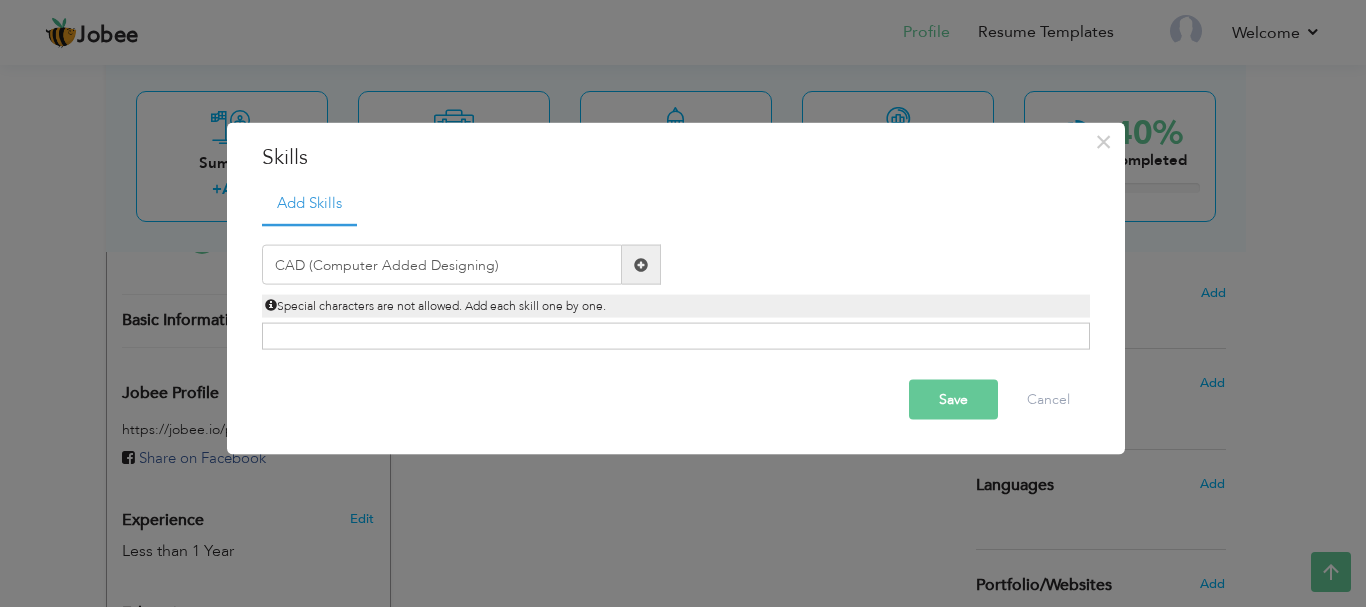 click on "Click on  , to mark skill as primary." at bounding box center [676, 336] 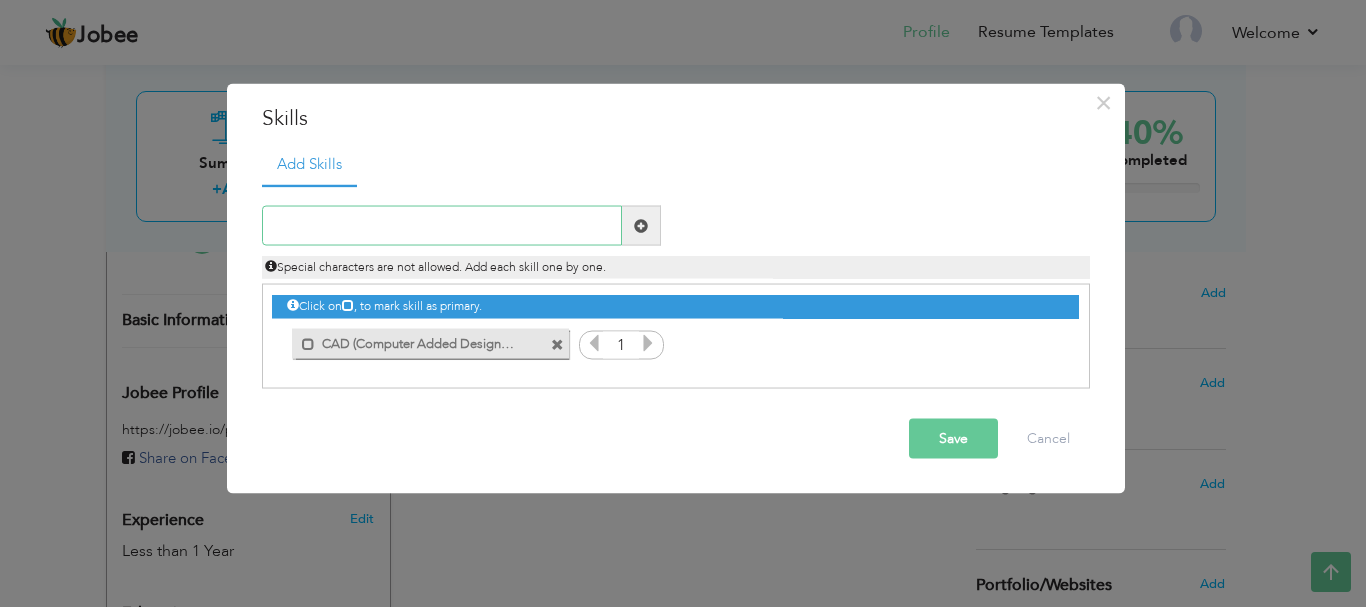 click at bounding box center (442, 226) 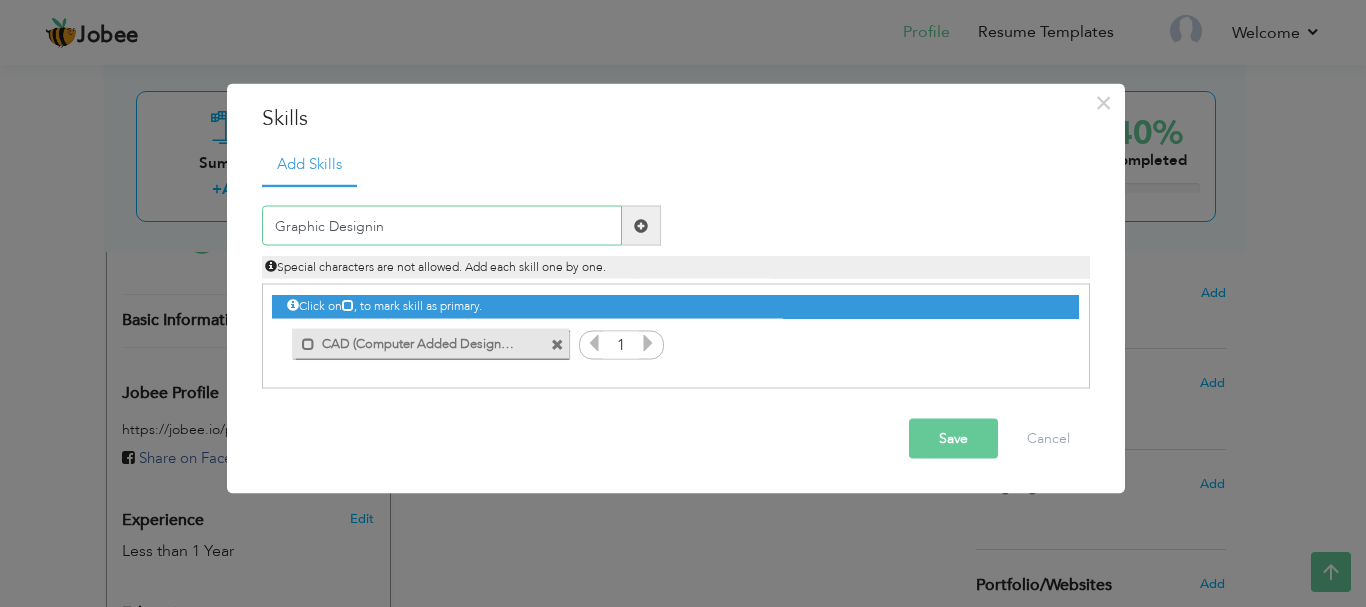 click on "Graphic Designin" at bounding box center [442, 226] 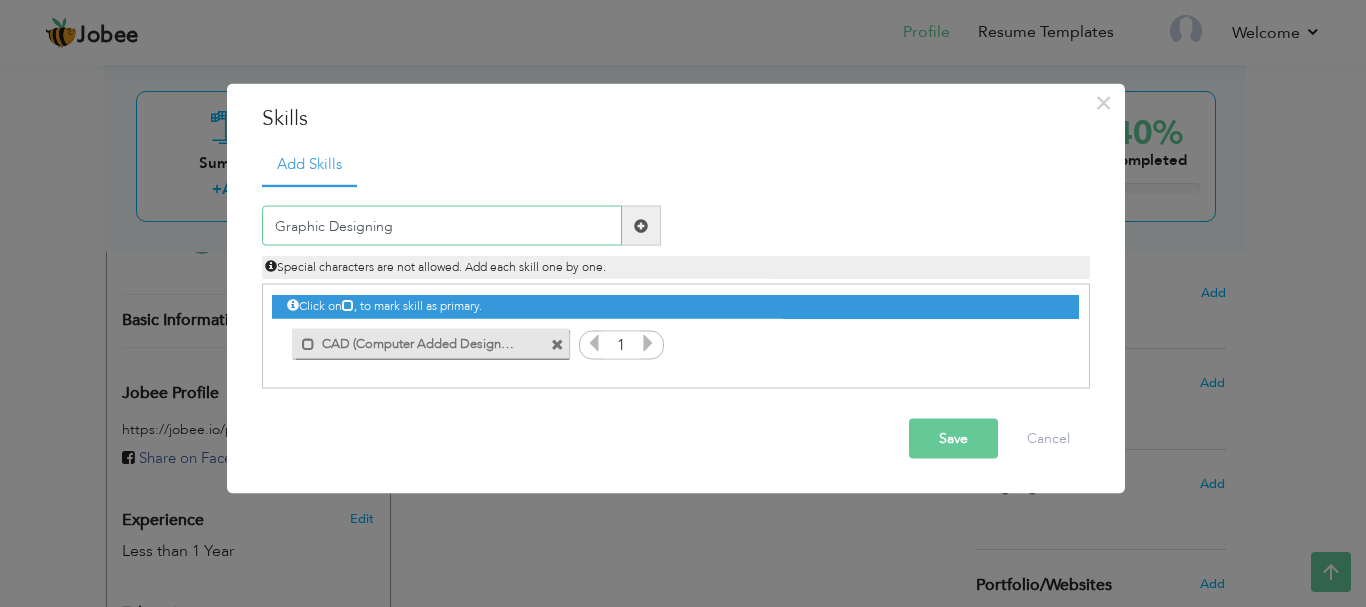 type on "Graphic Designing" 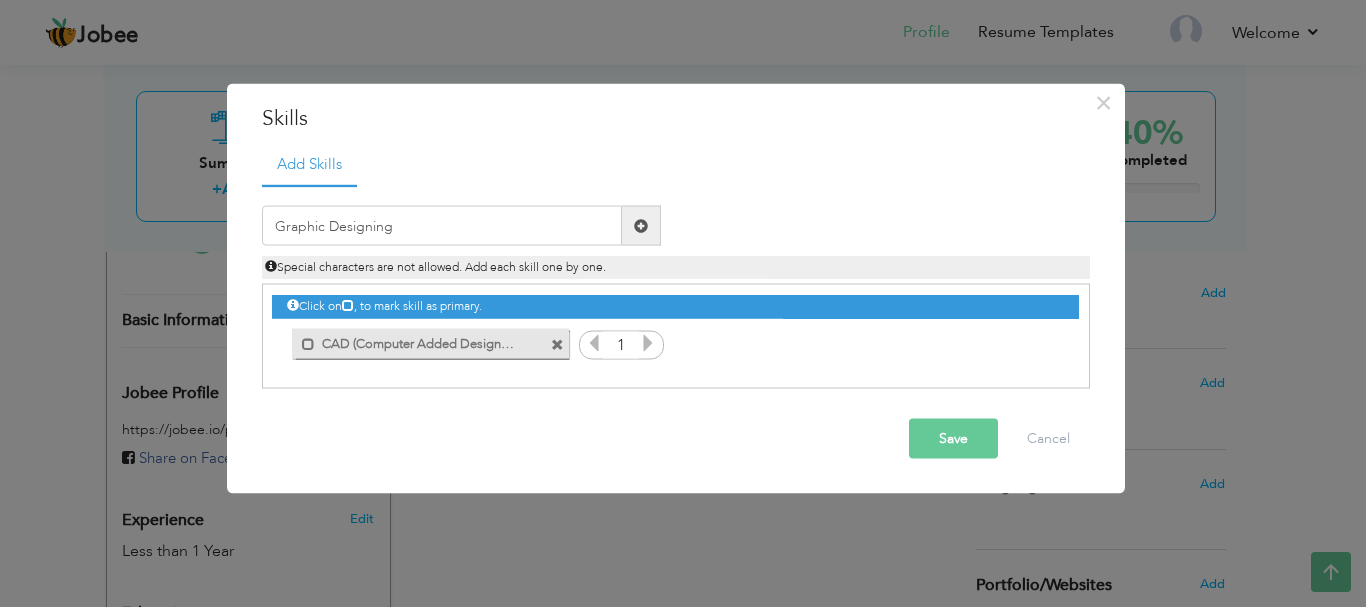 click at bounding box center [641, 225] 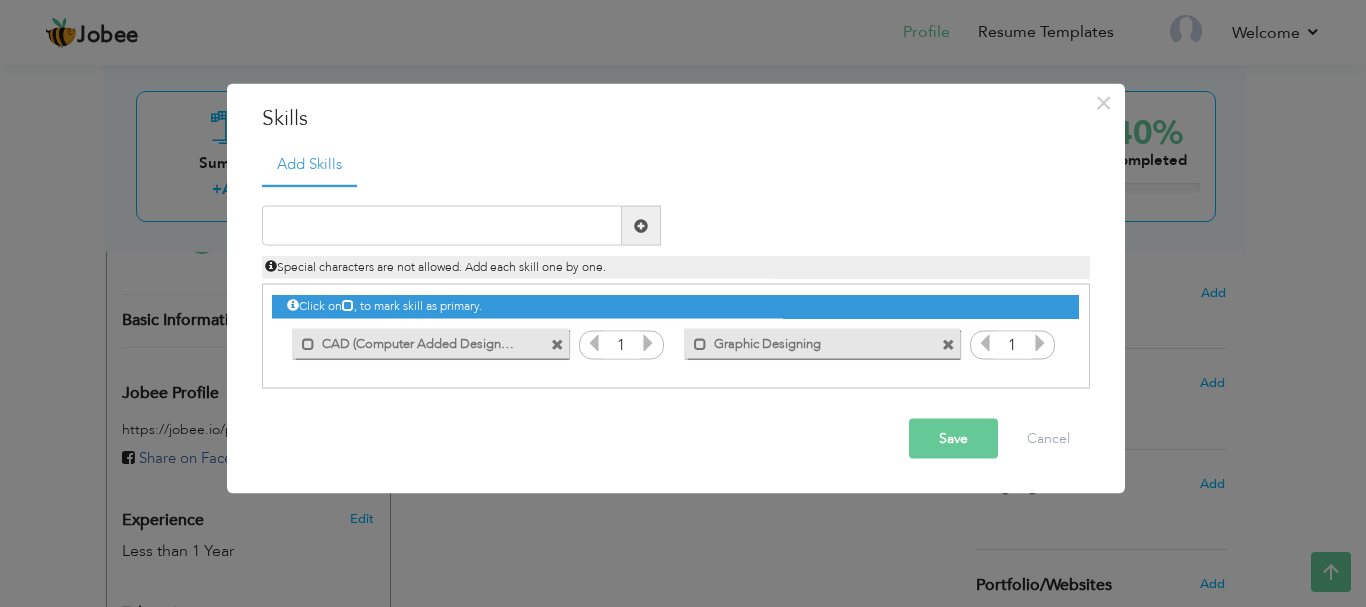 click at bounding box center [648, 343] 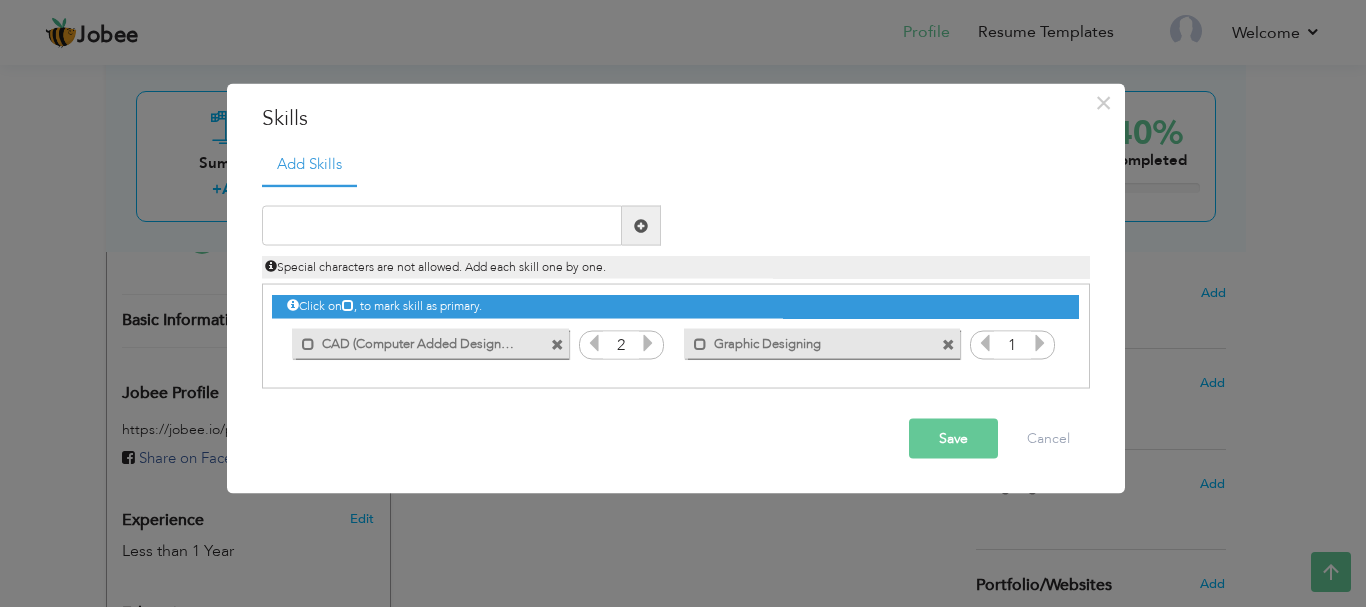click at bounding box center [648, 343] 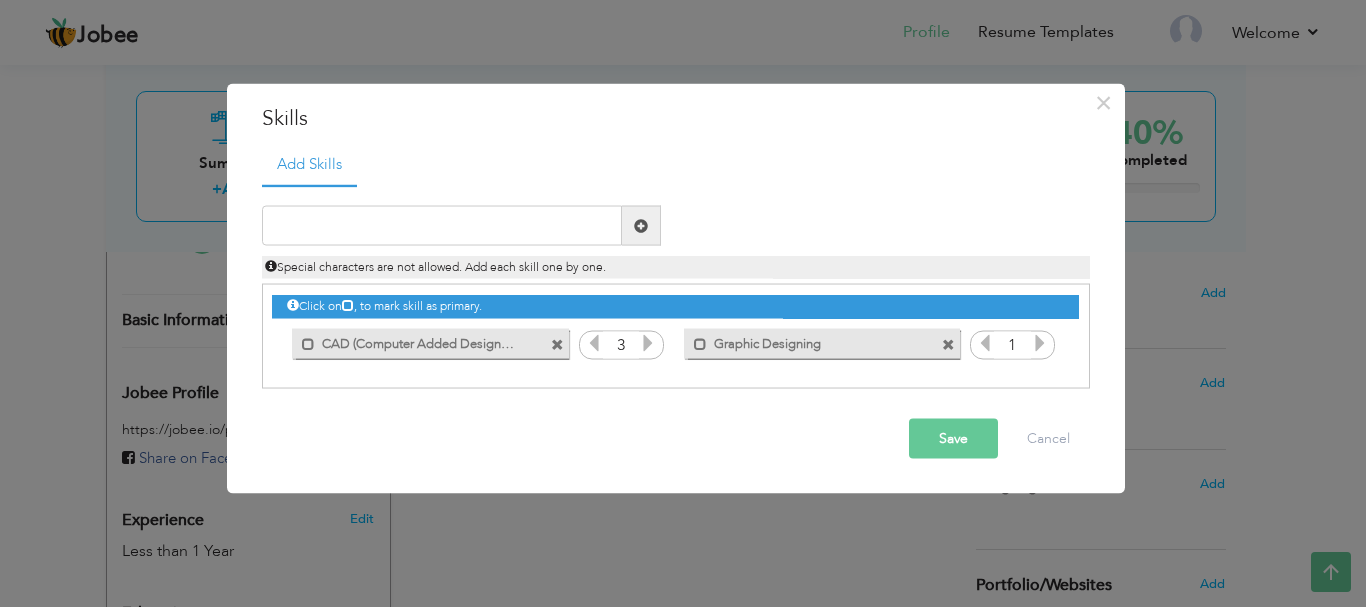 click at bounding box center [648, 343] 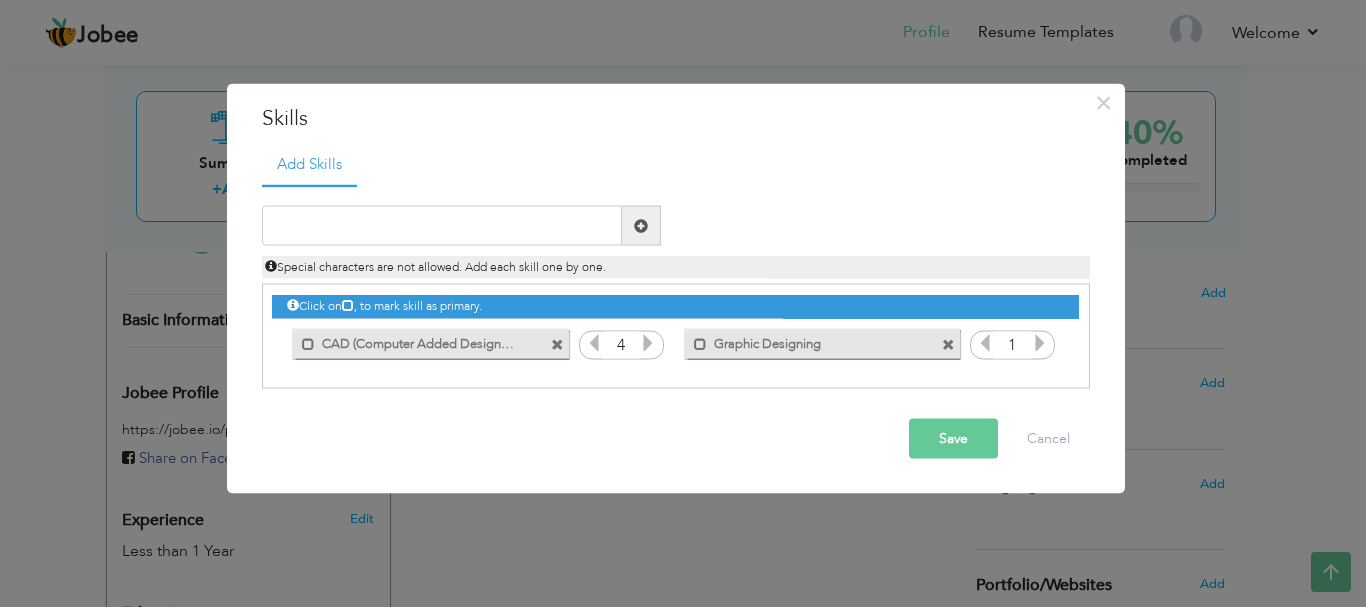 click at bounding box center [648, 343] 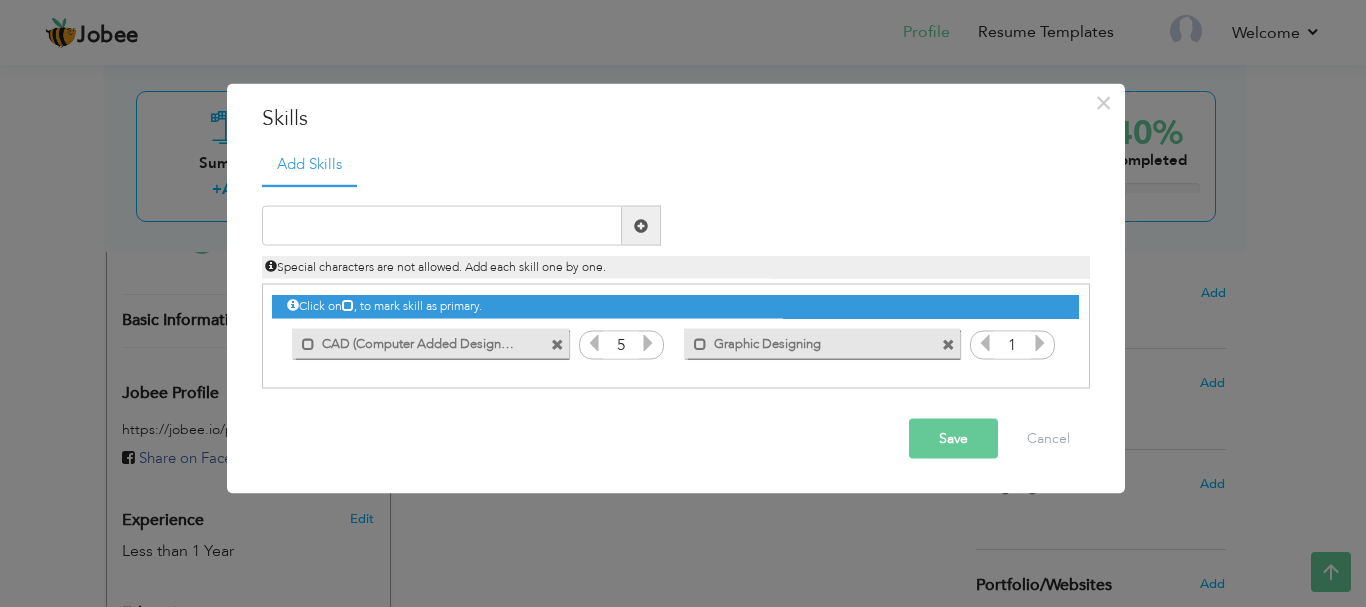 click at bounding box center [648, 343] 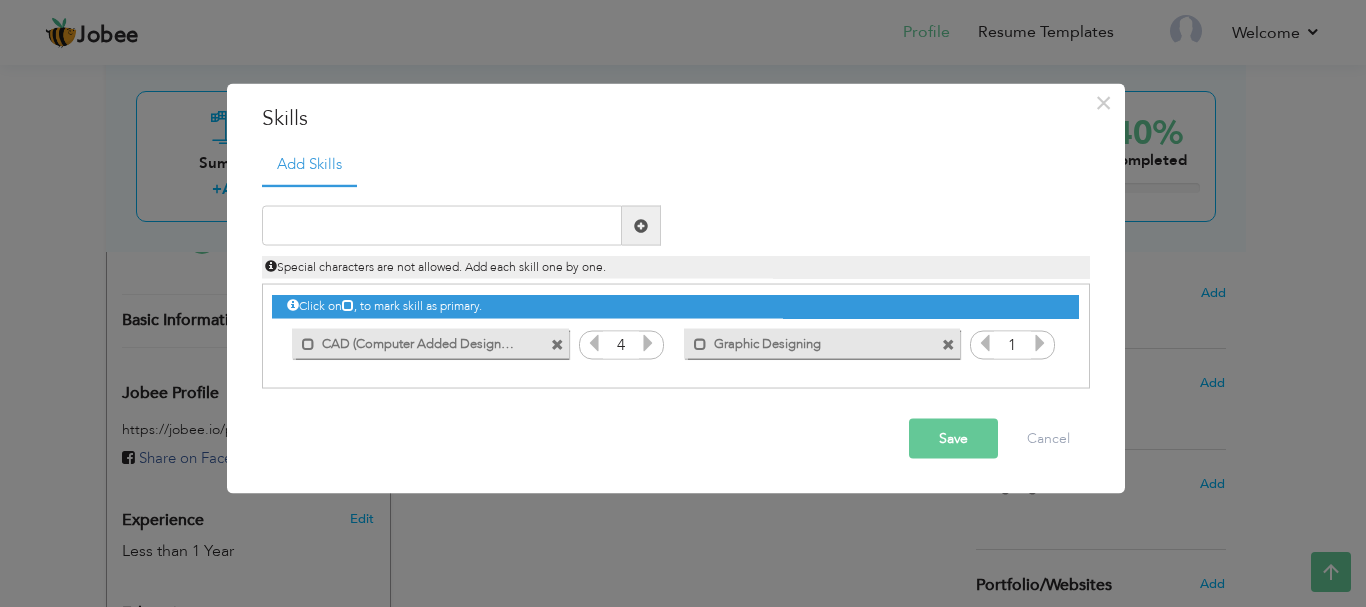 click at bounding box center (594, 343) 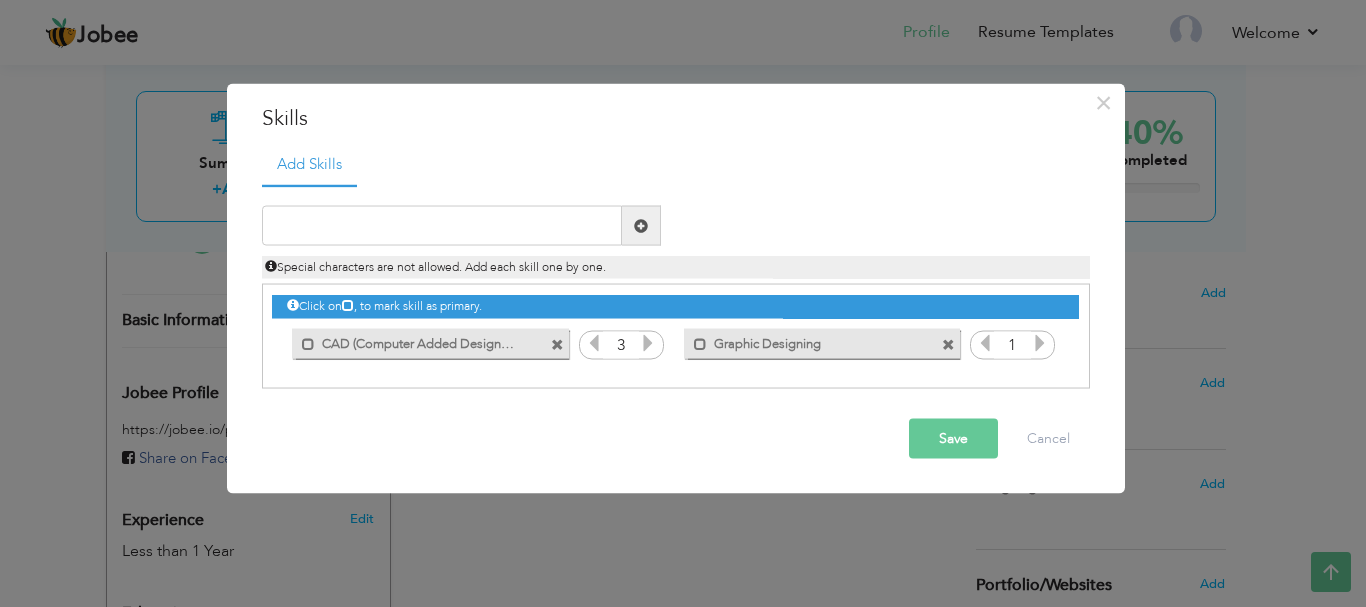 click at bounding box center (1040, 343) 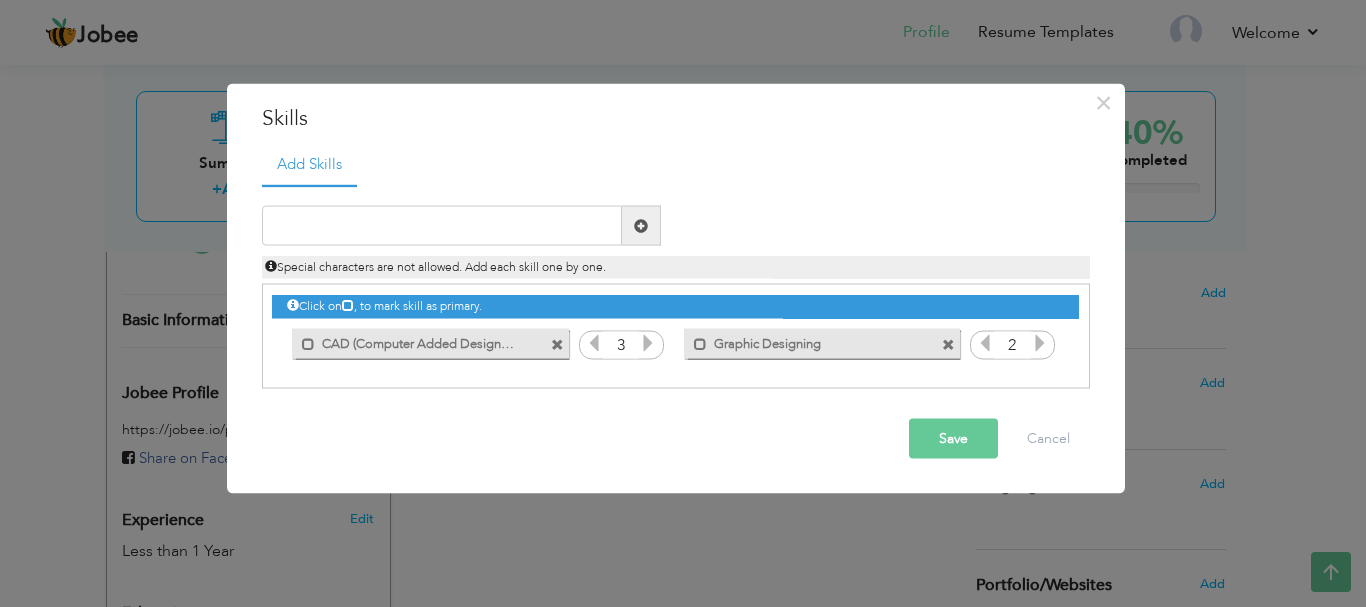 click at bounding box center (1040, 343) 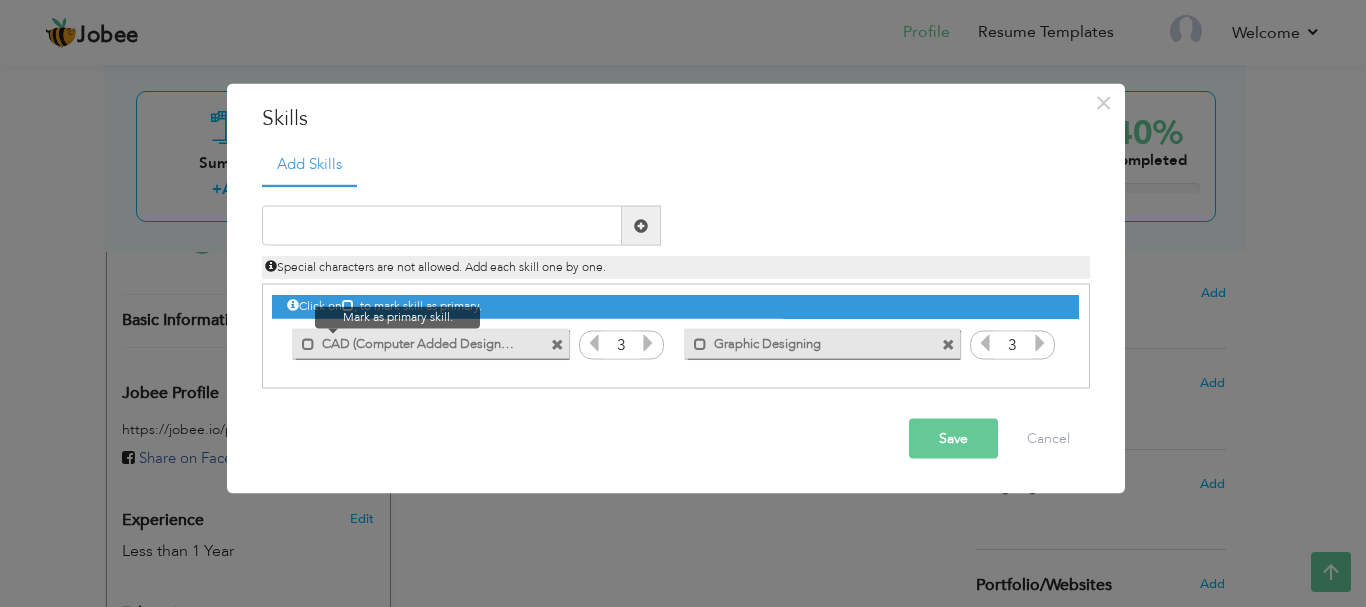 click at bounding box center [303, 338] 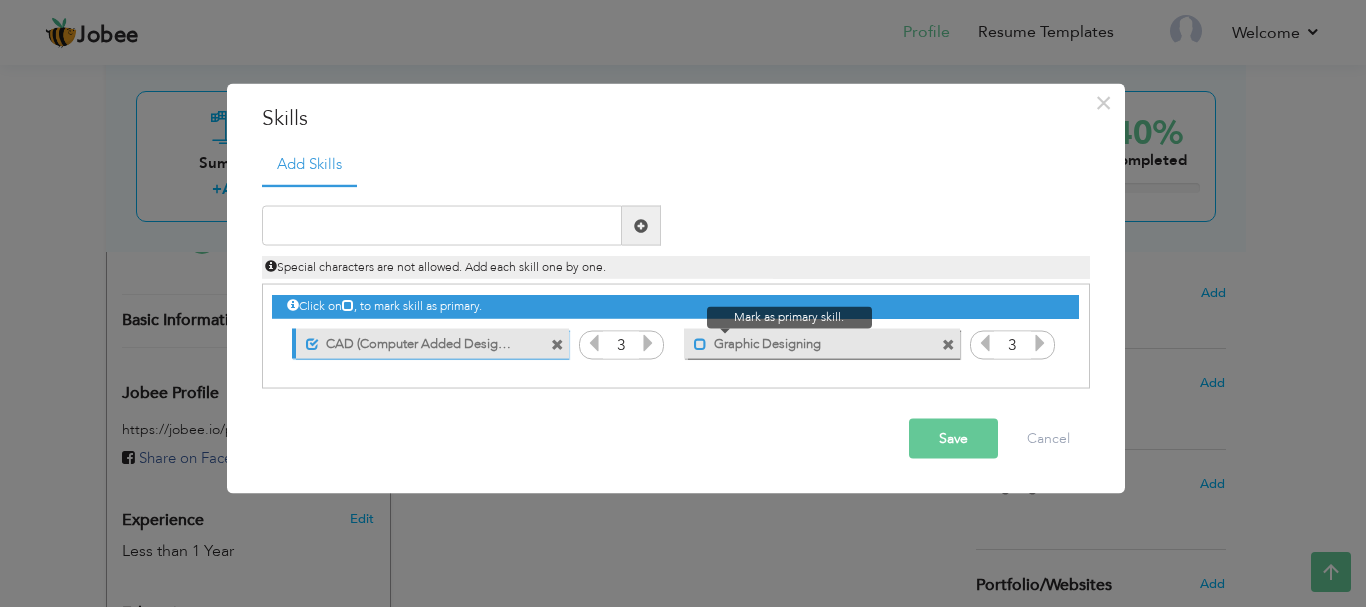 click at bounding box center [700, 343] 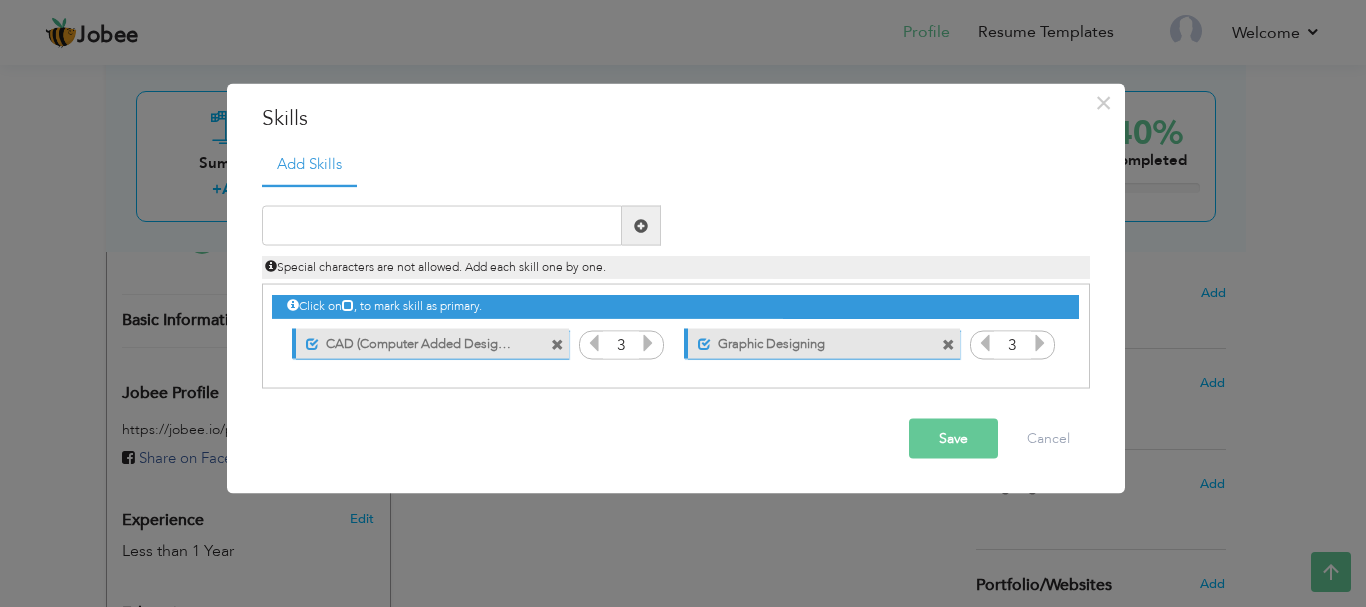 click on "Save" at bounding box center [953, 439] 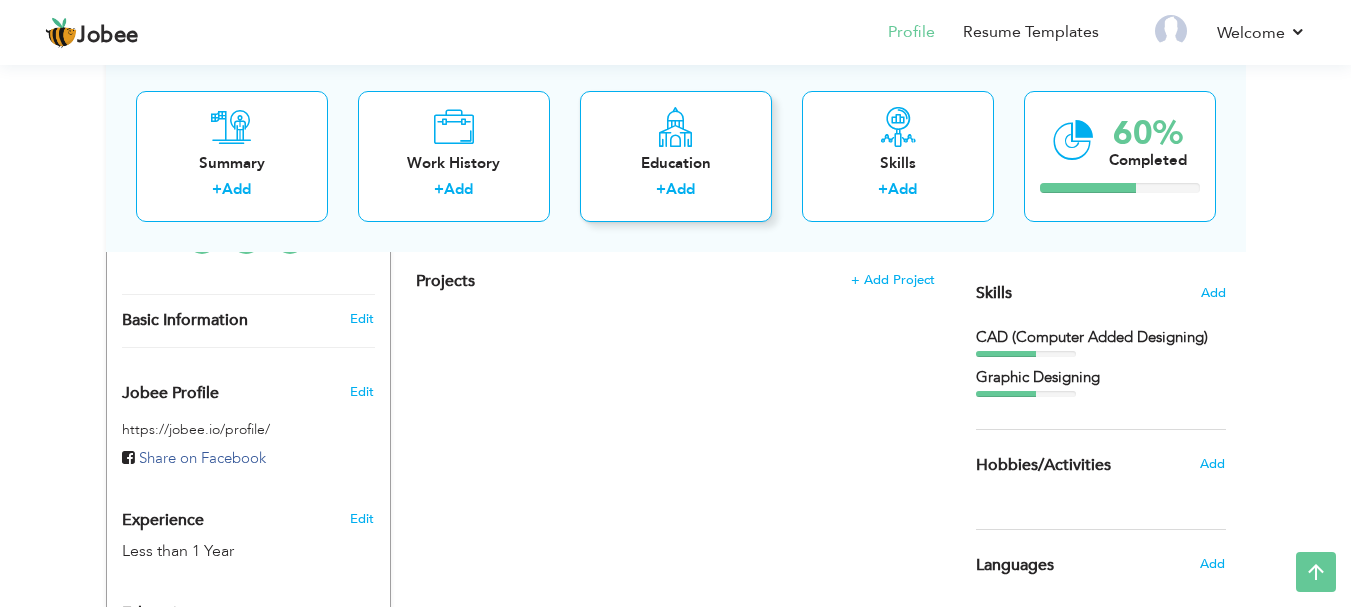 click on "Education" at bounding box center [676, 162] 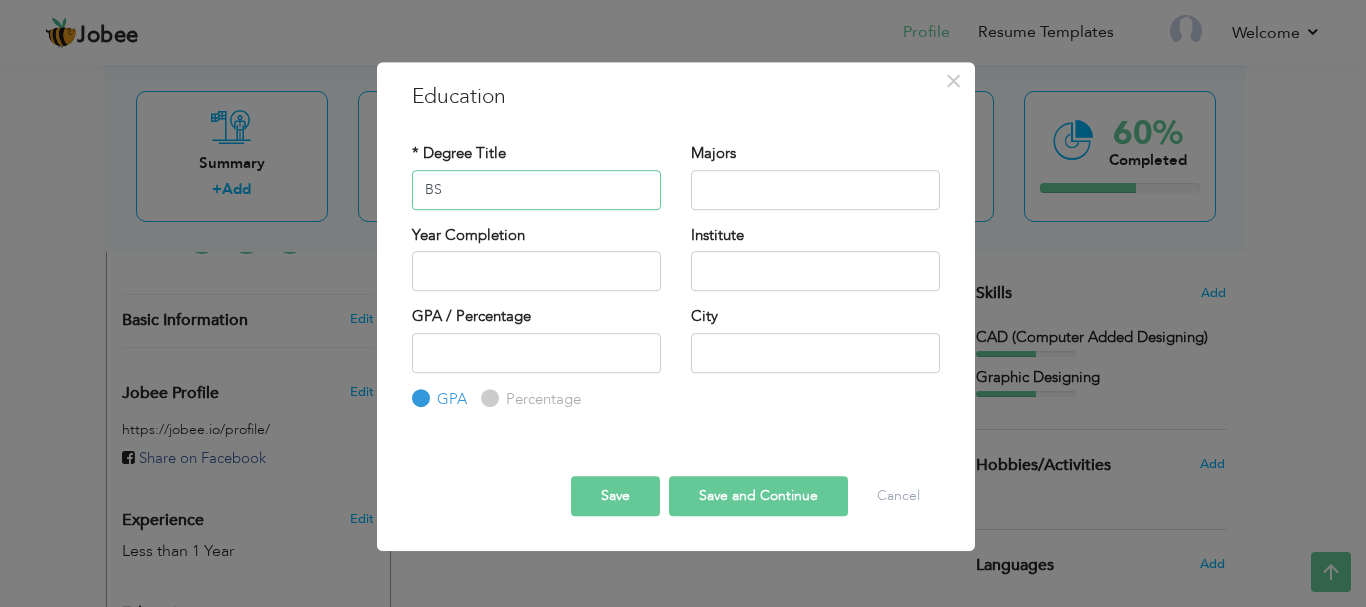 type on "BS" 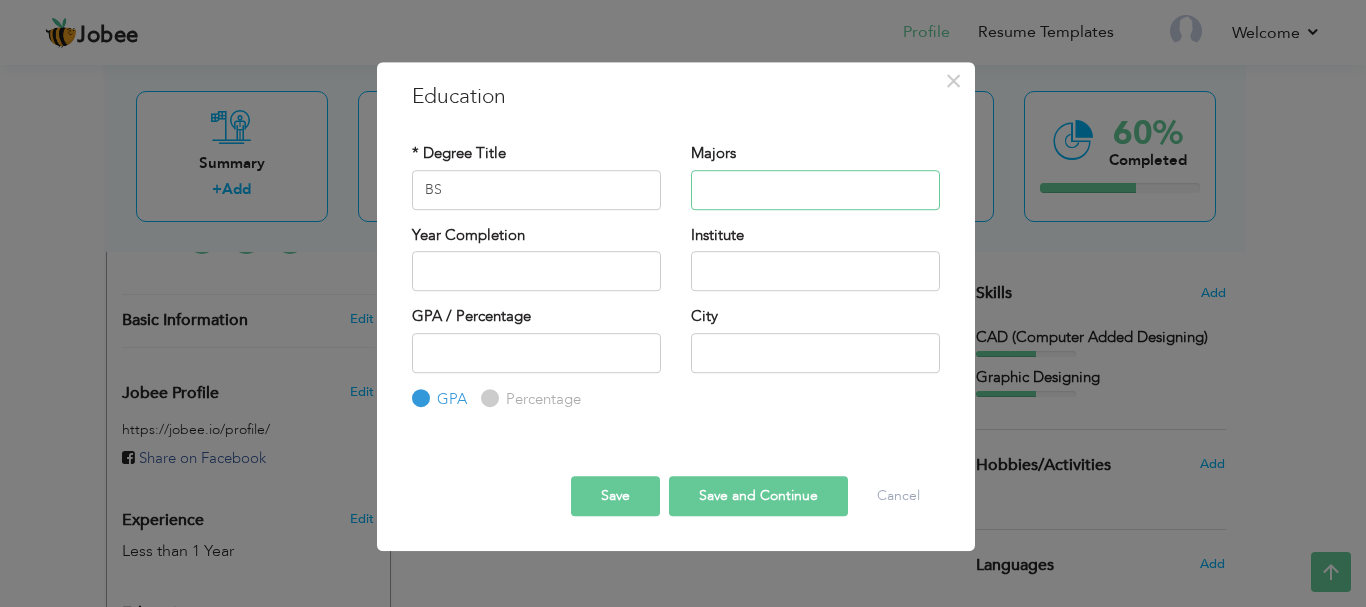 click at bounding box center [815, 190] 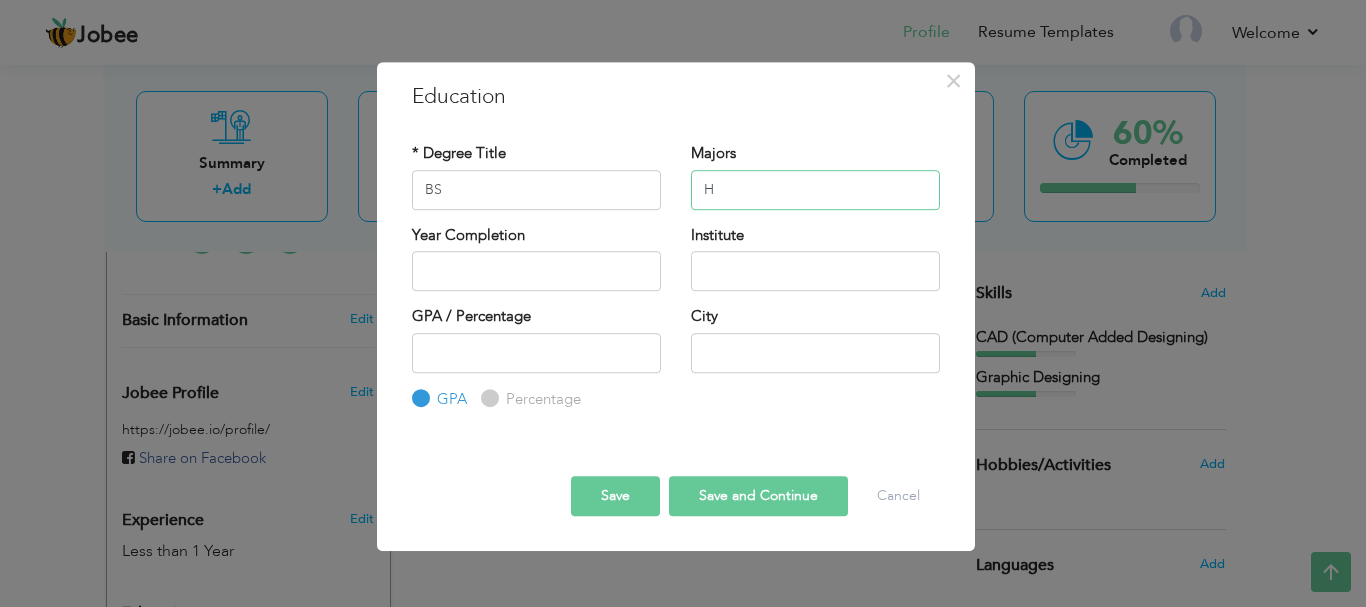 type on "H" 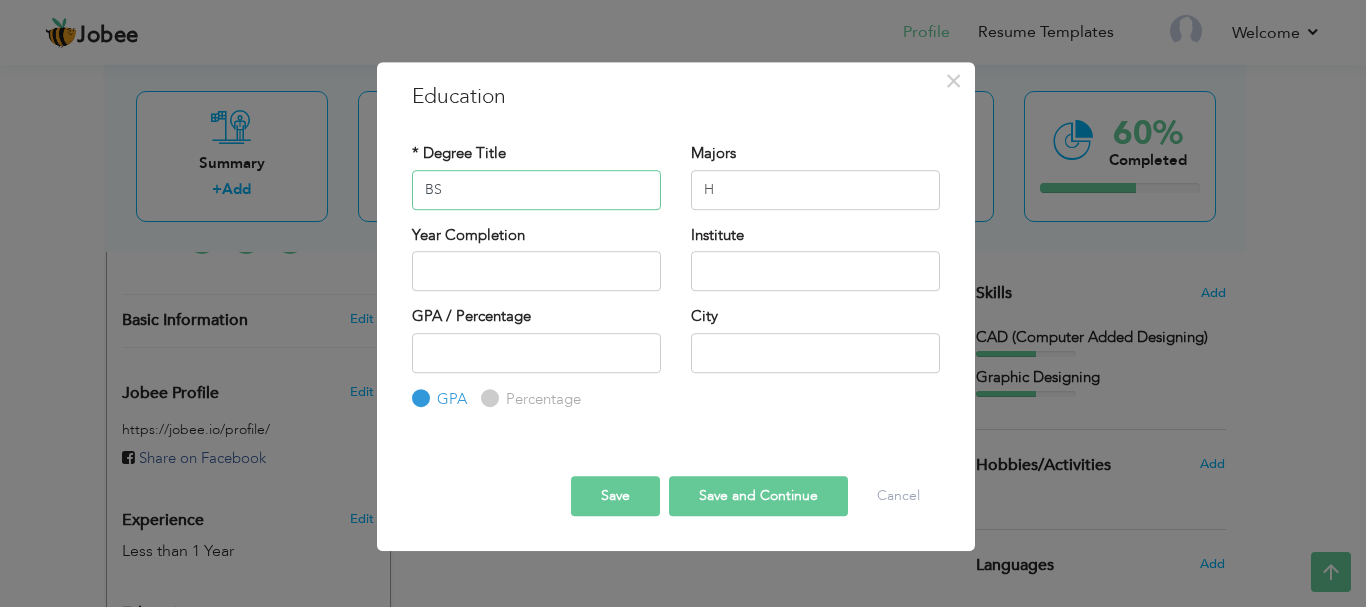 click on "BS" at bounding box center [536, 190] 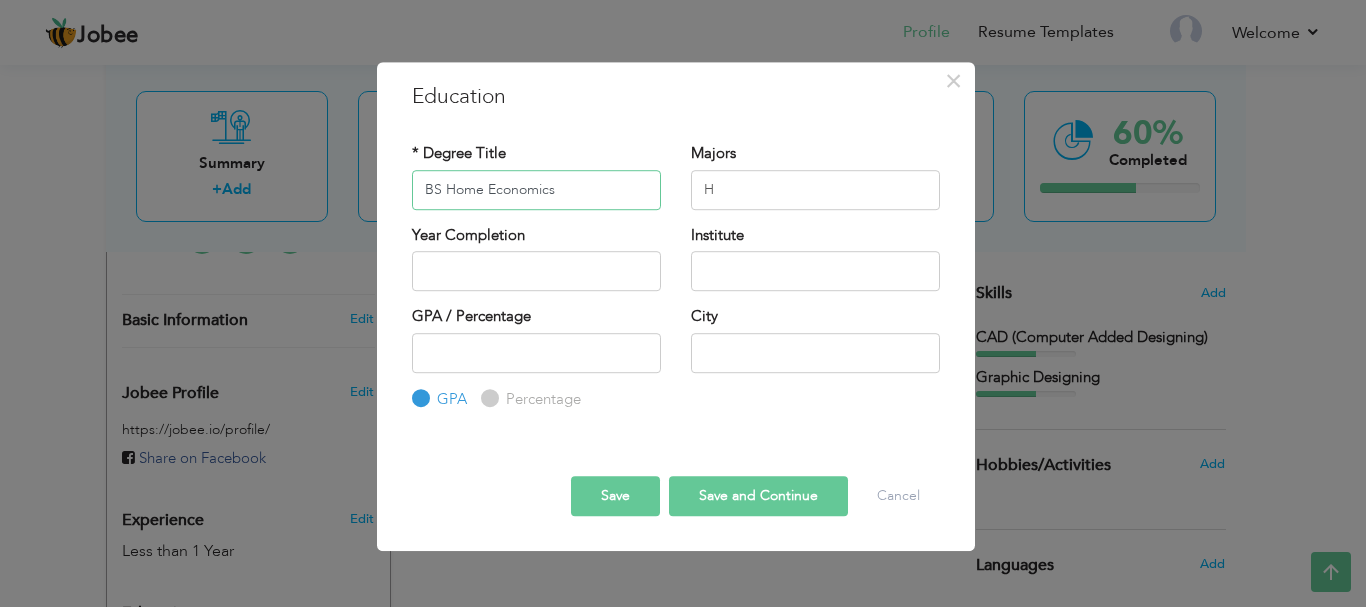 type on "BS Home Economics" 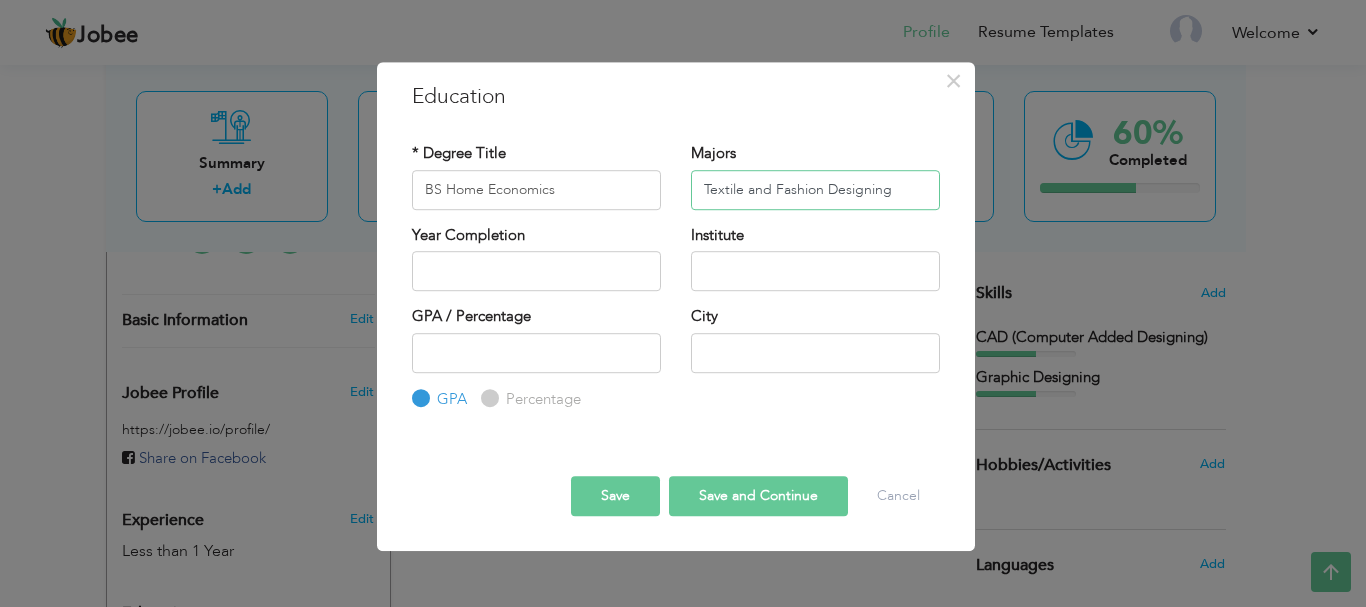type on "Textile and Fashion Designing" 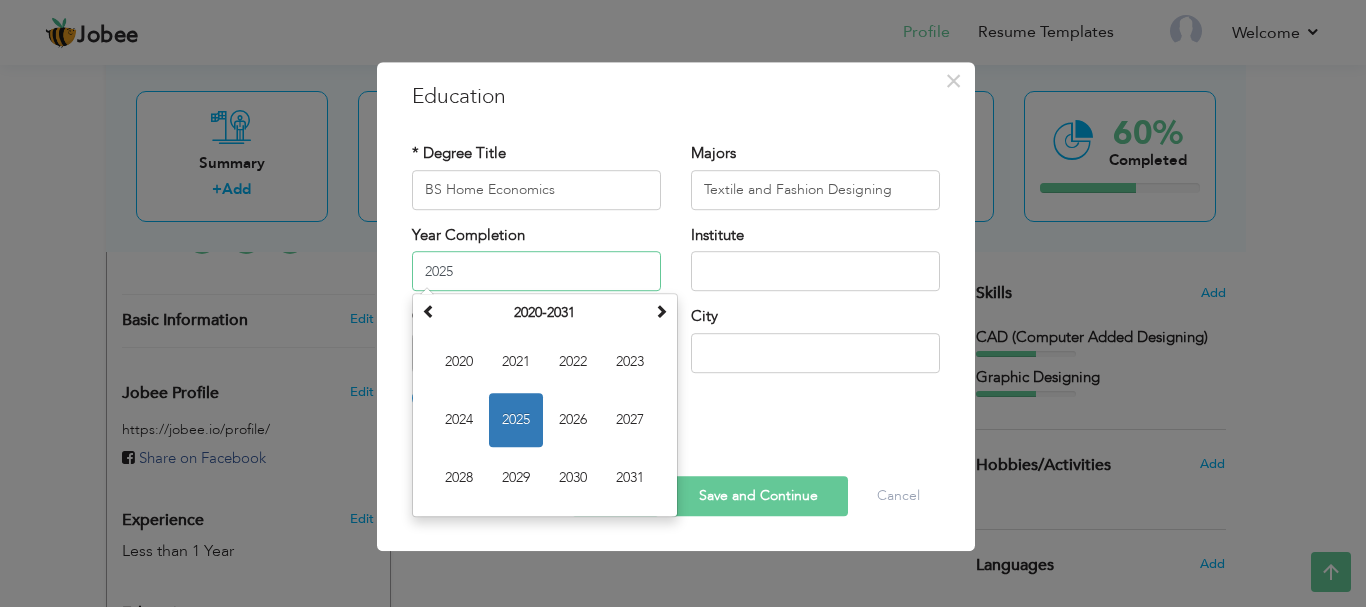 click on "2025" at bounding box center [536, 271] 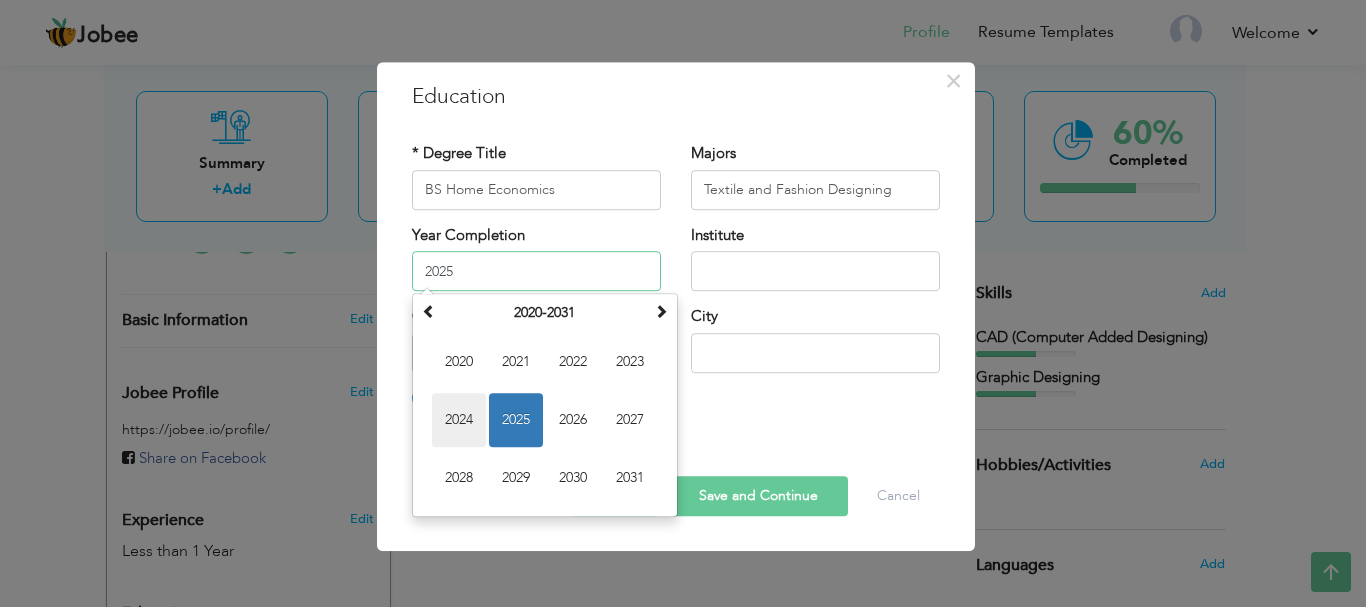 click on "2024" at bounding box center [459, 420] 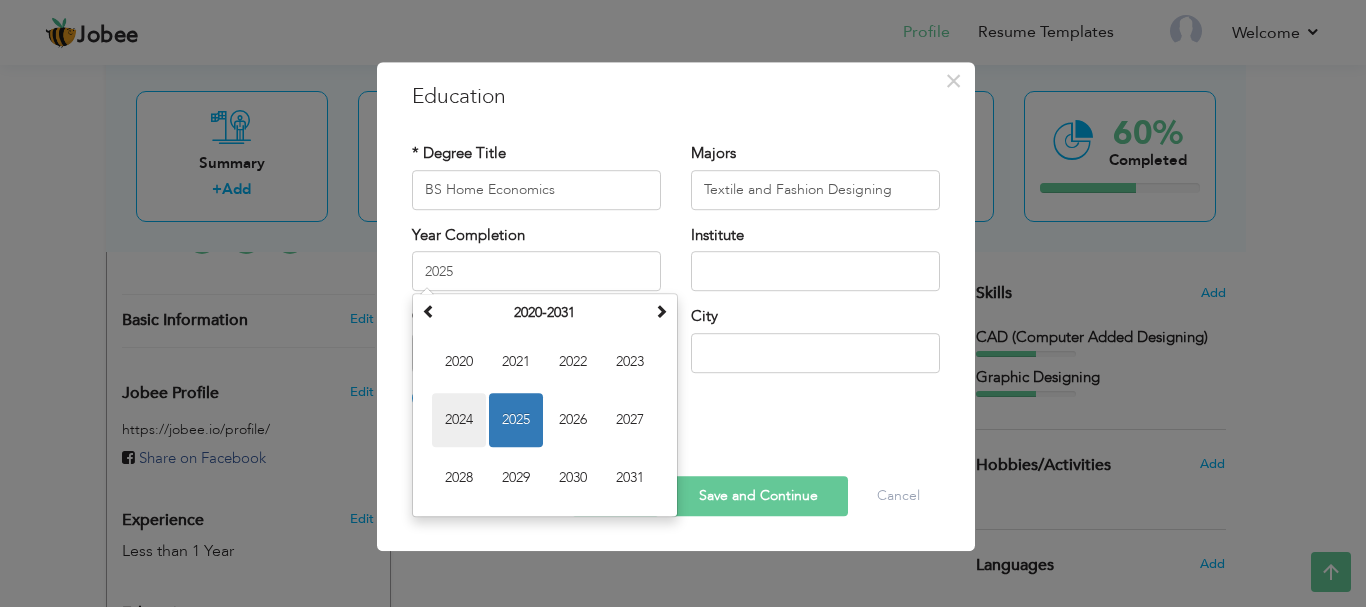 type on "2024" 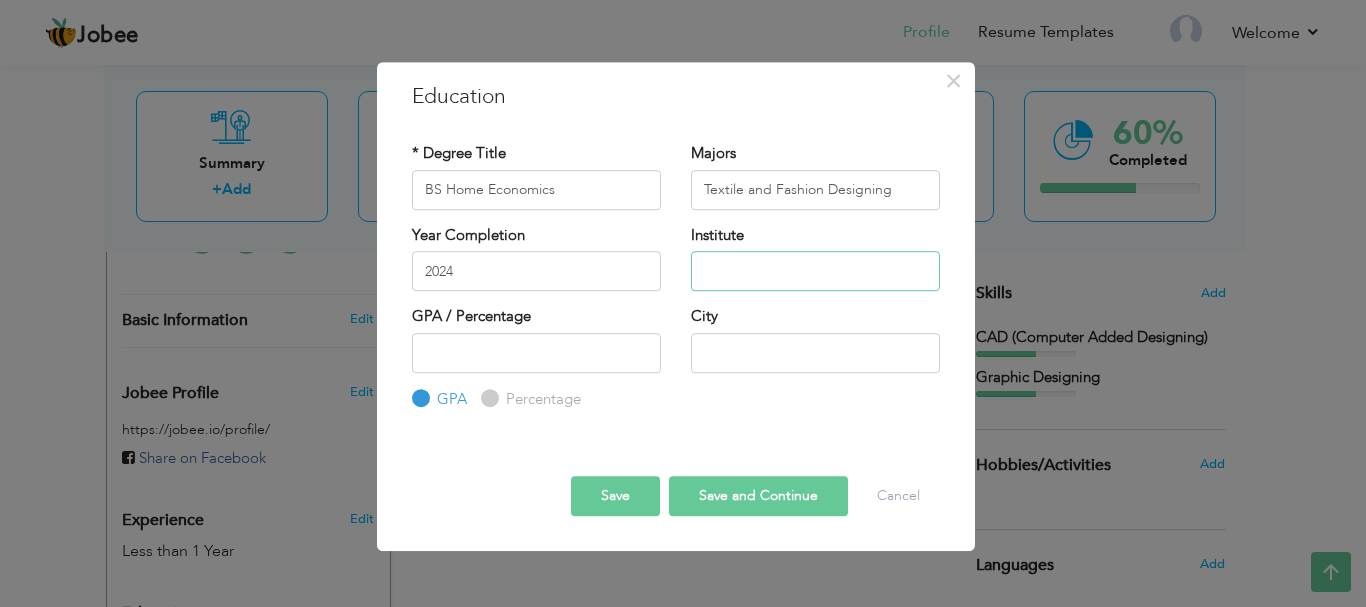click at bounding box center [815, 271] 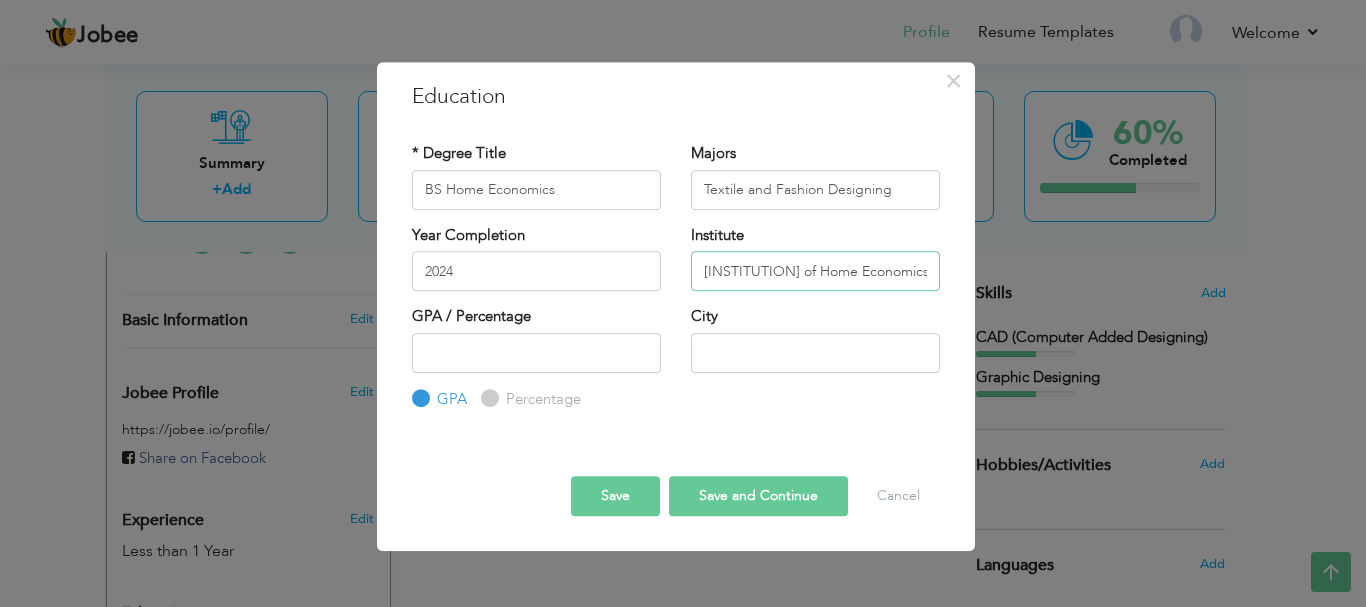 type on "University of Home Economics" 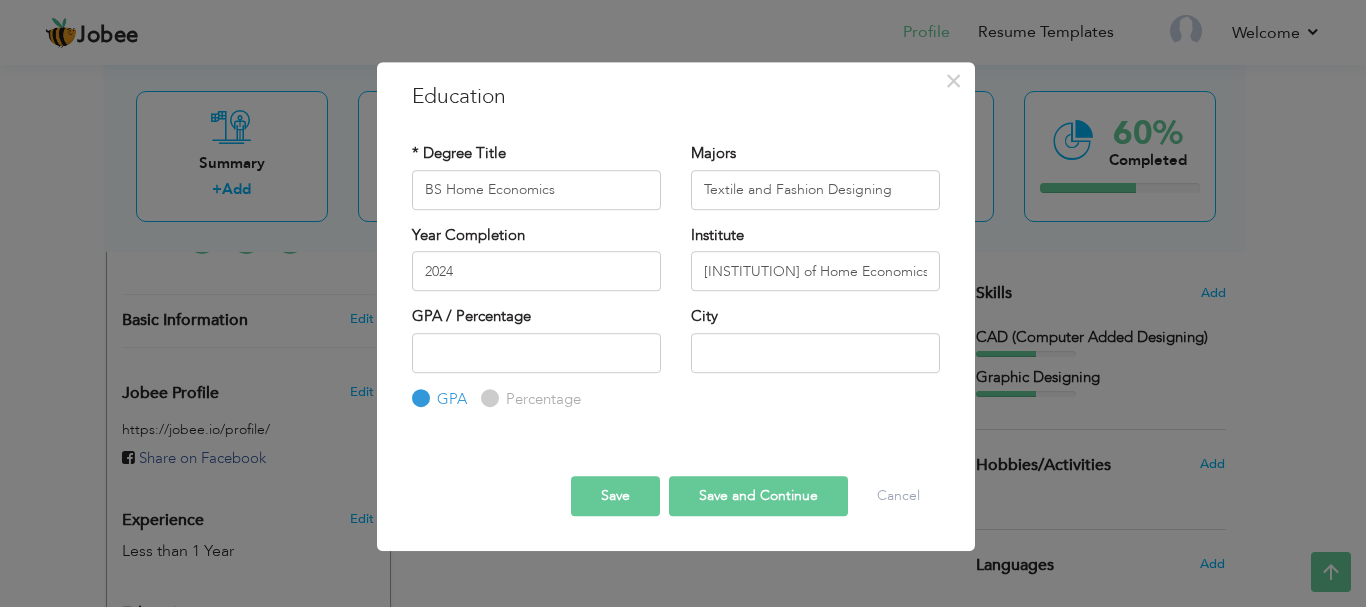 click on "GPA / Percentage
GPA
Percentage" at bounding box center (536, 319) 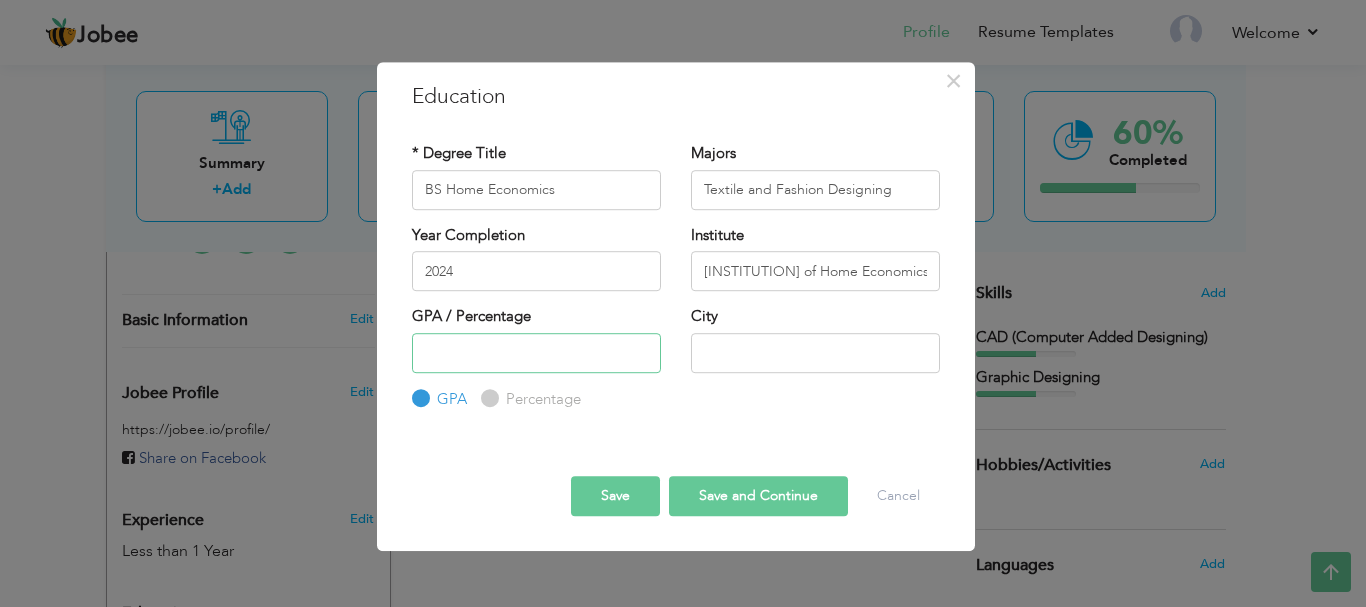 click at bounding box center (536, 353) 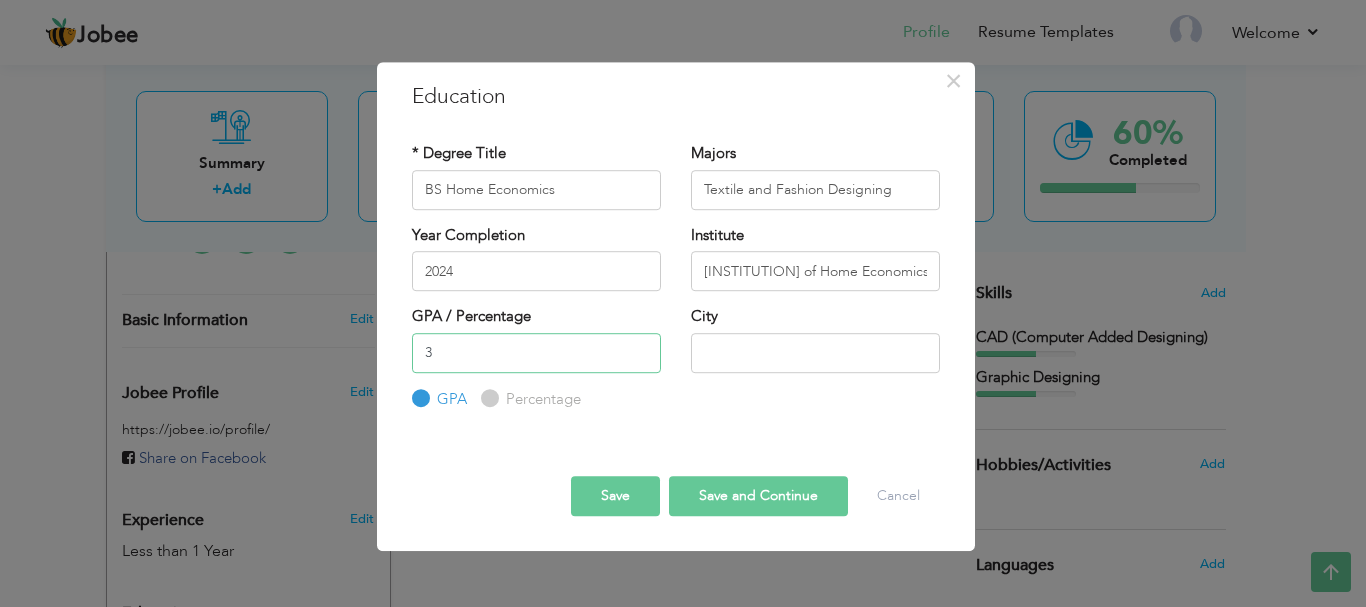 type on "3" 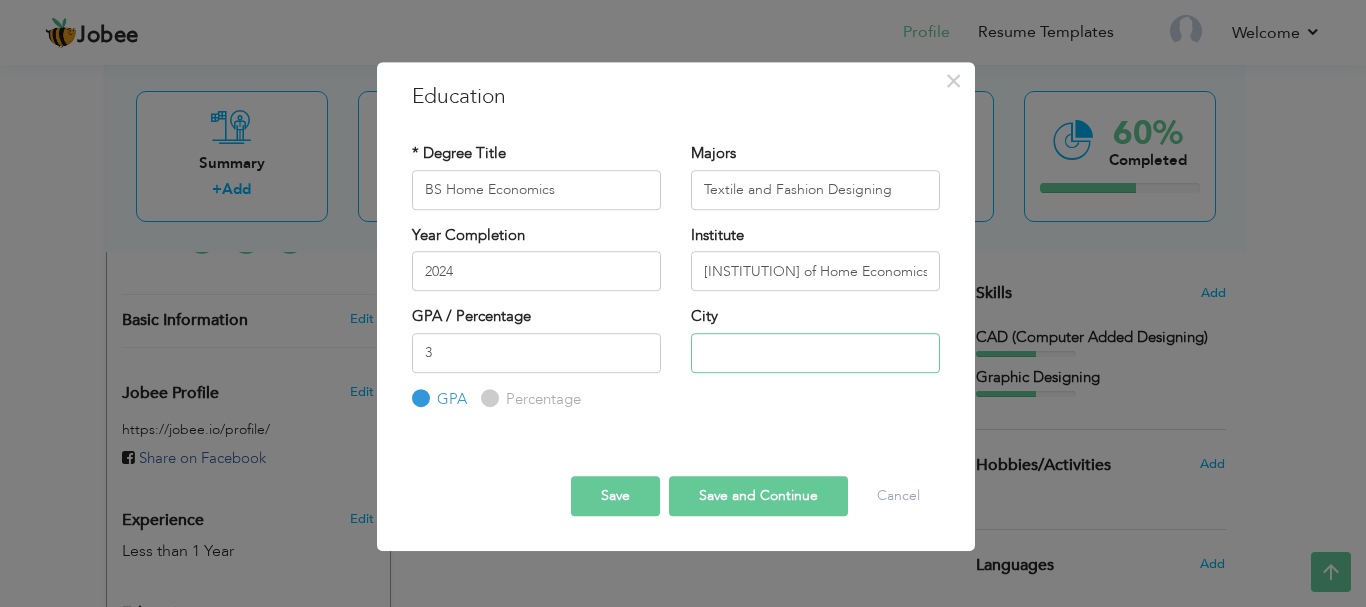 click at bounding box center (815, 353) 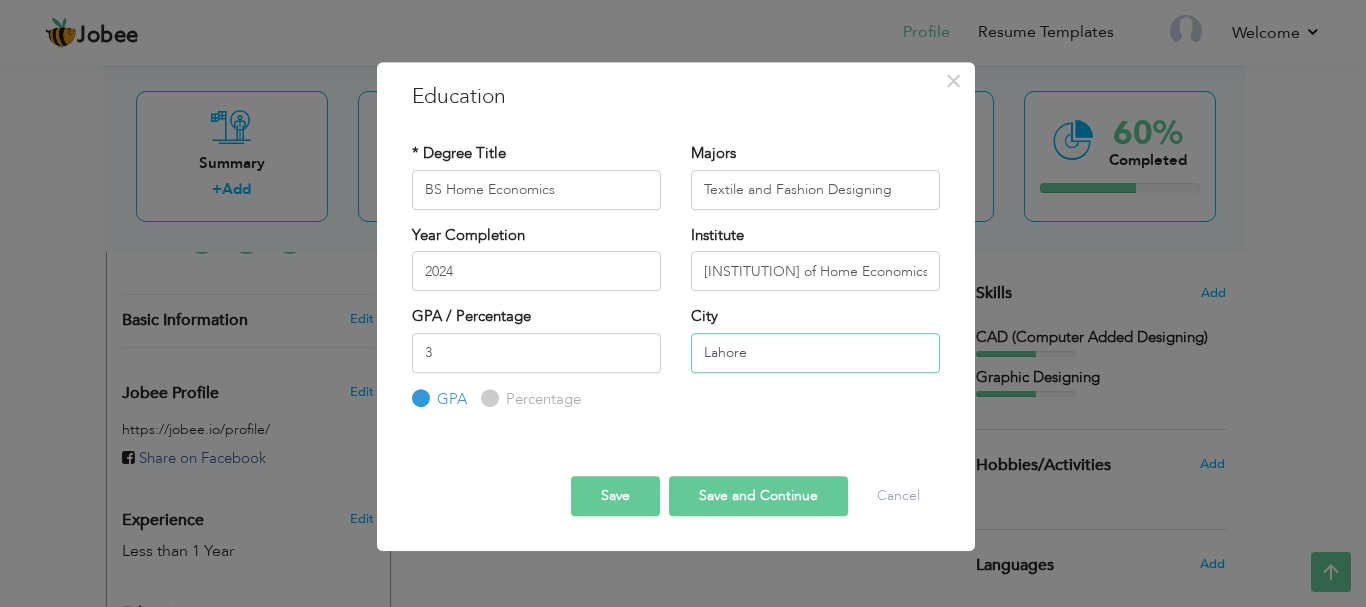 type on "Lahore" 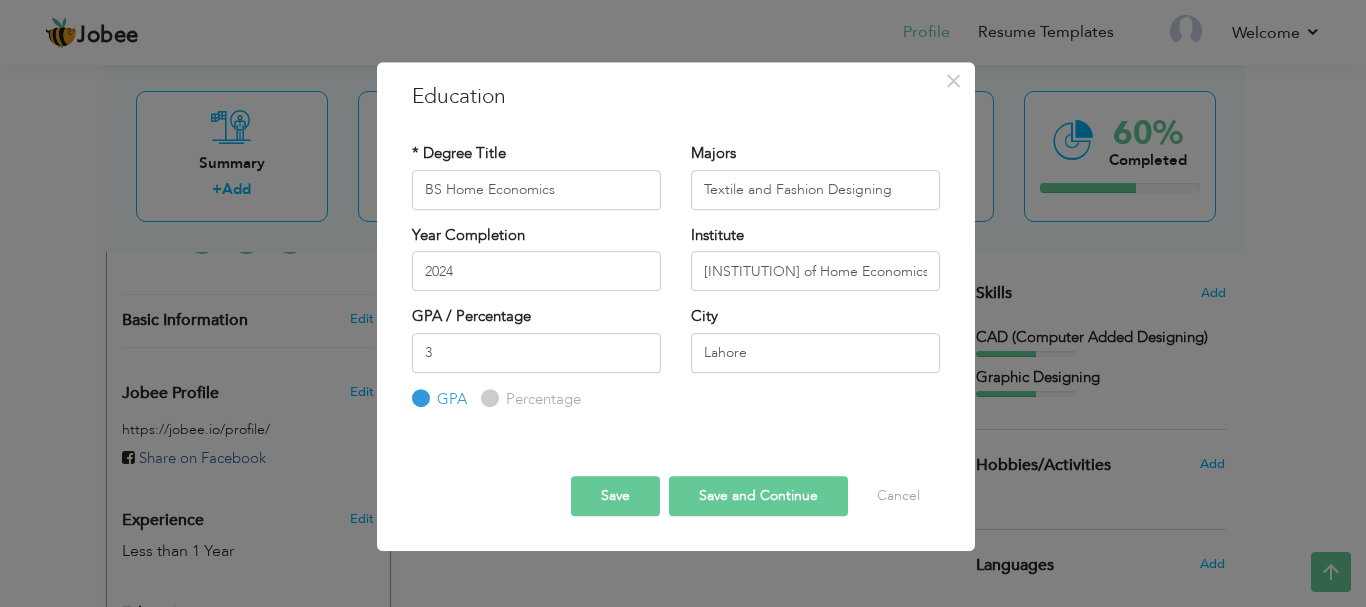 click on "Save" at bounding box center (615, 496) 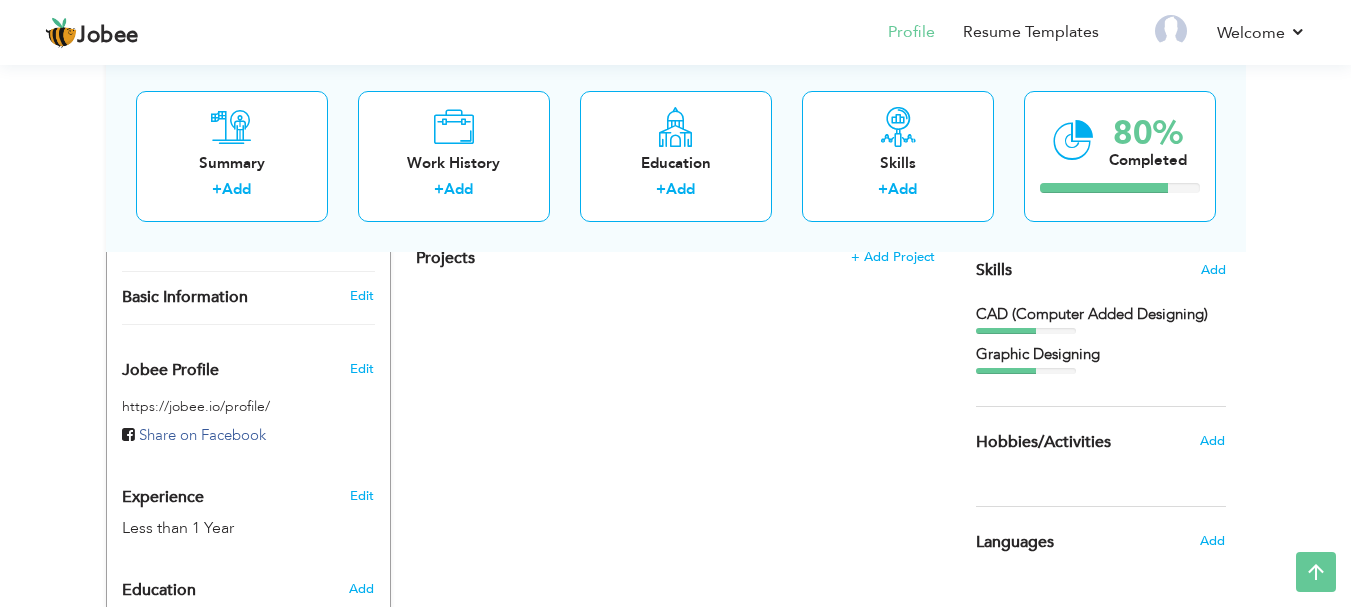 scroll, scrollTop: 511, scrollLeft: 0, axis: vertical 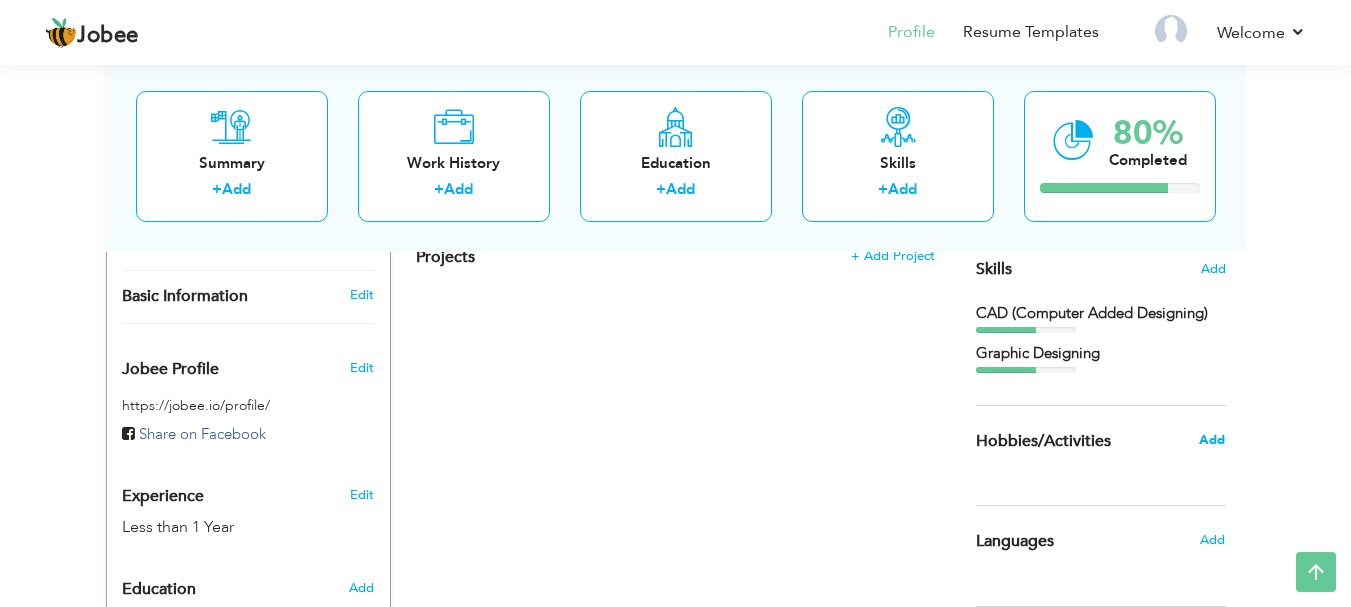 click on "Add" at bounding box center [1212, 440] 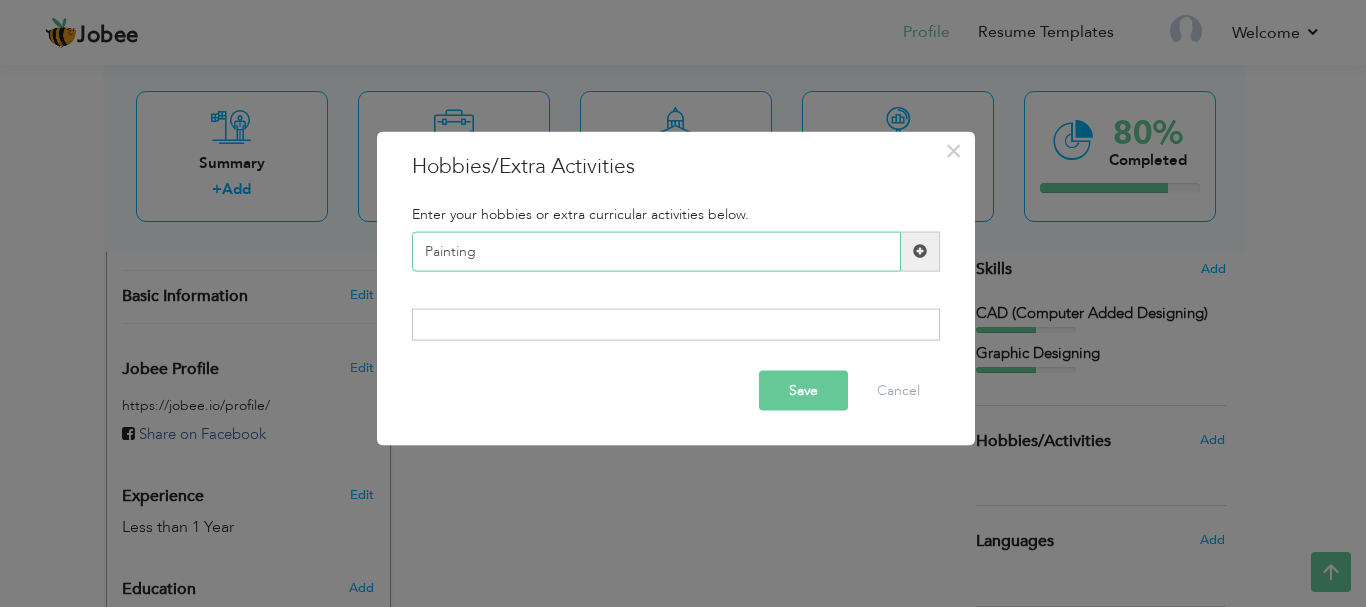 type on "Painting" 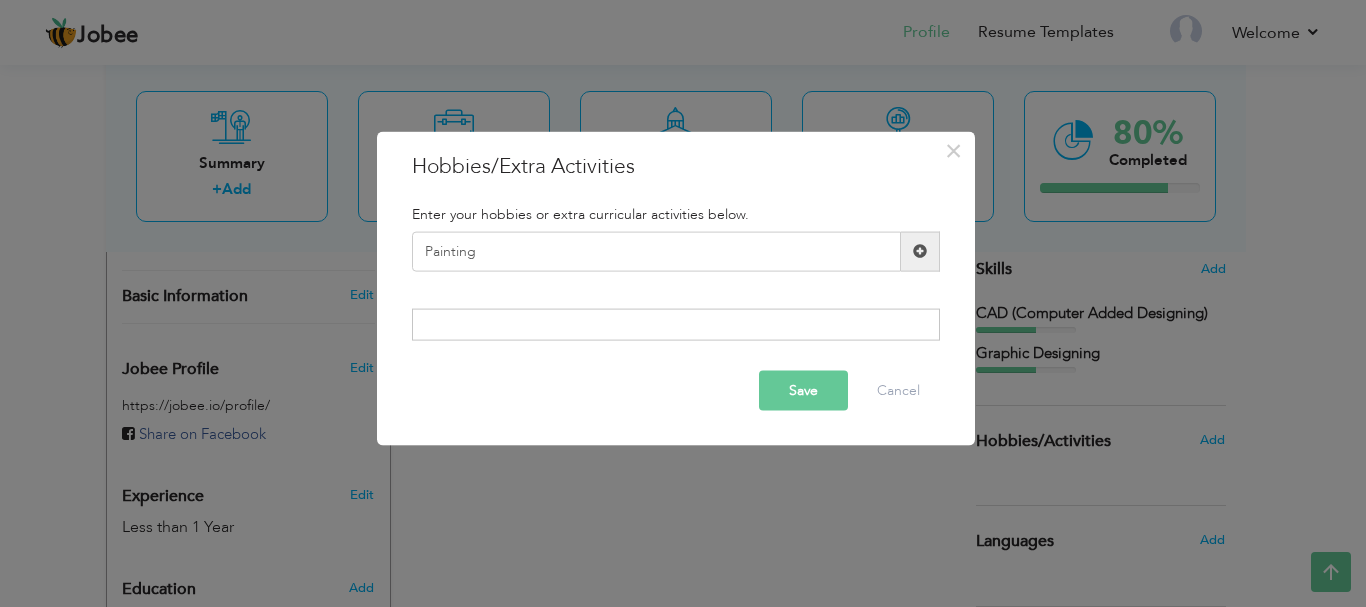 click at bounding box center (920, 251) 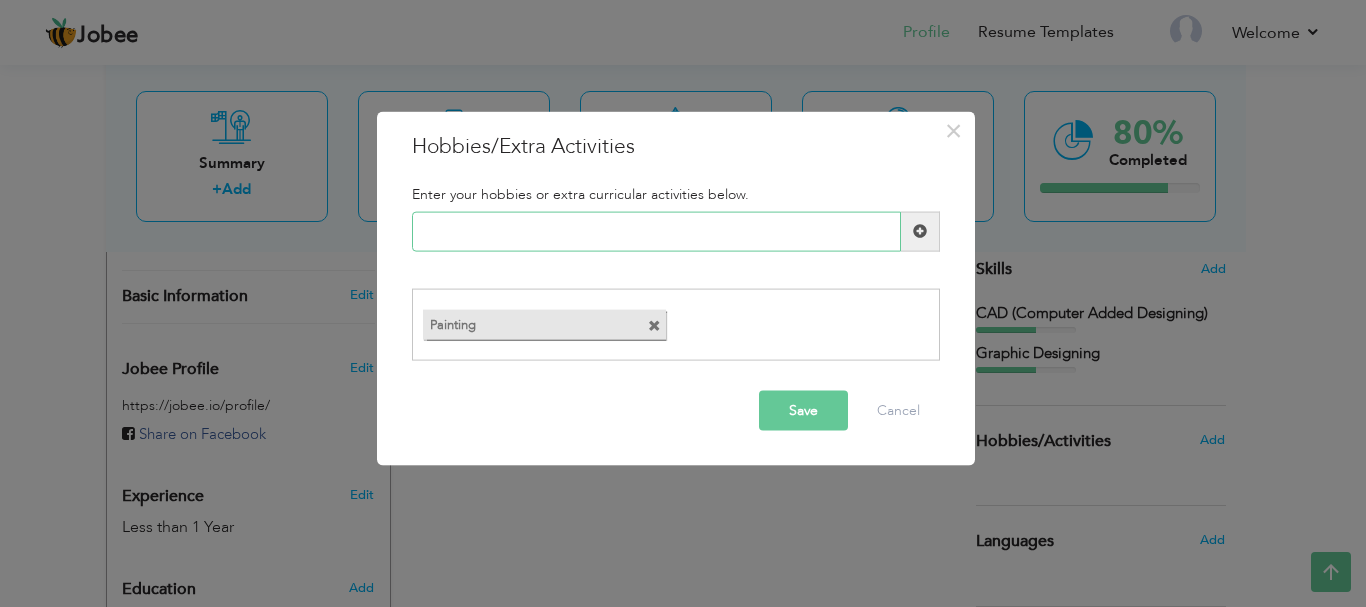 click at bounding box center (656, 231) 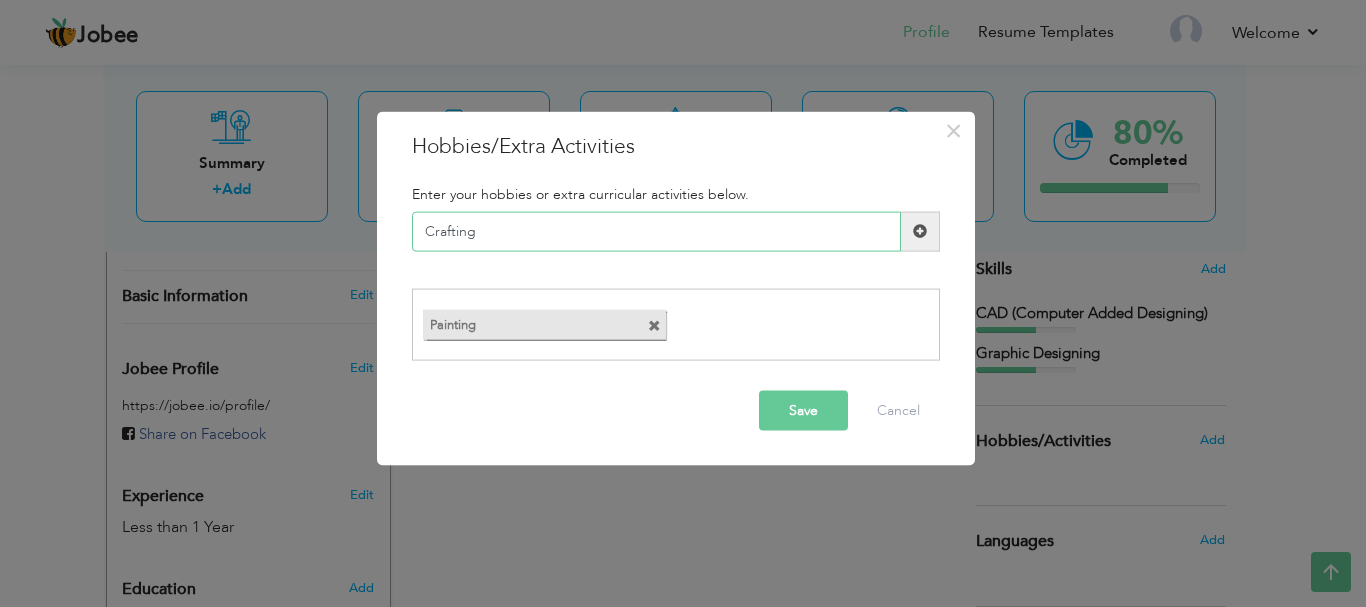 type on "Crafting" 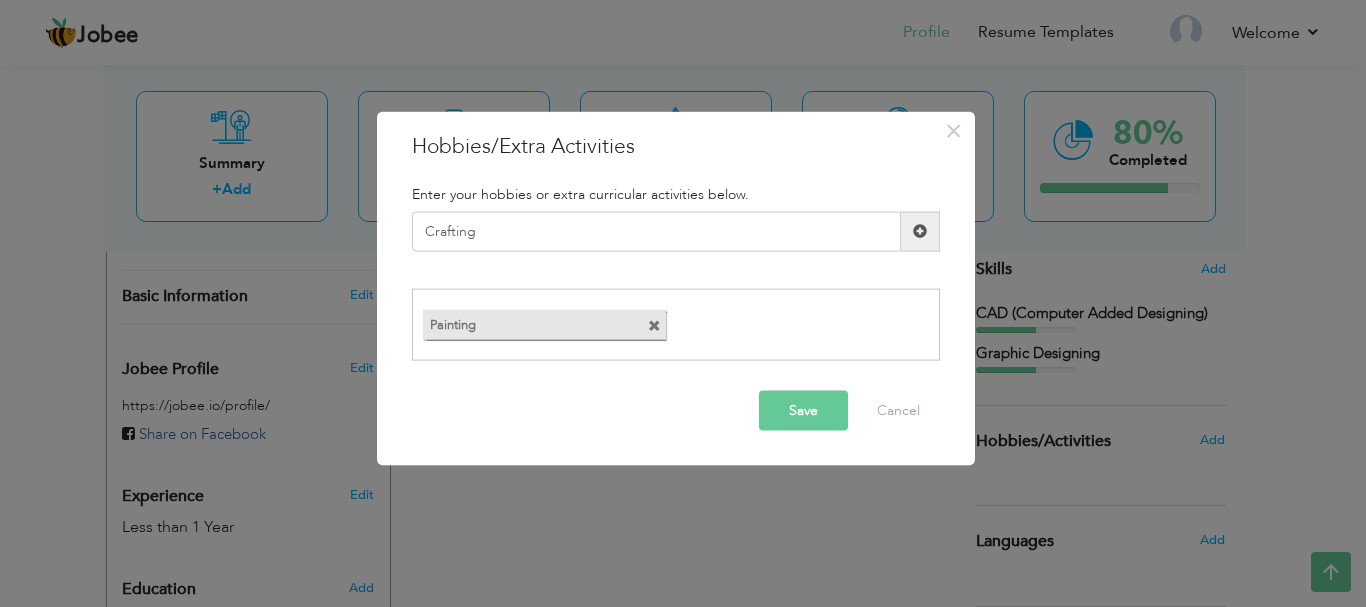 click at bounding box center (920, 231) 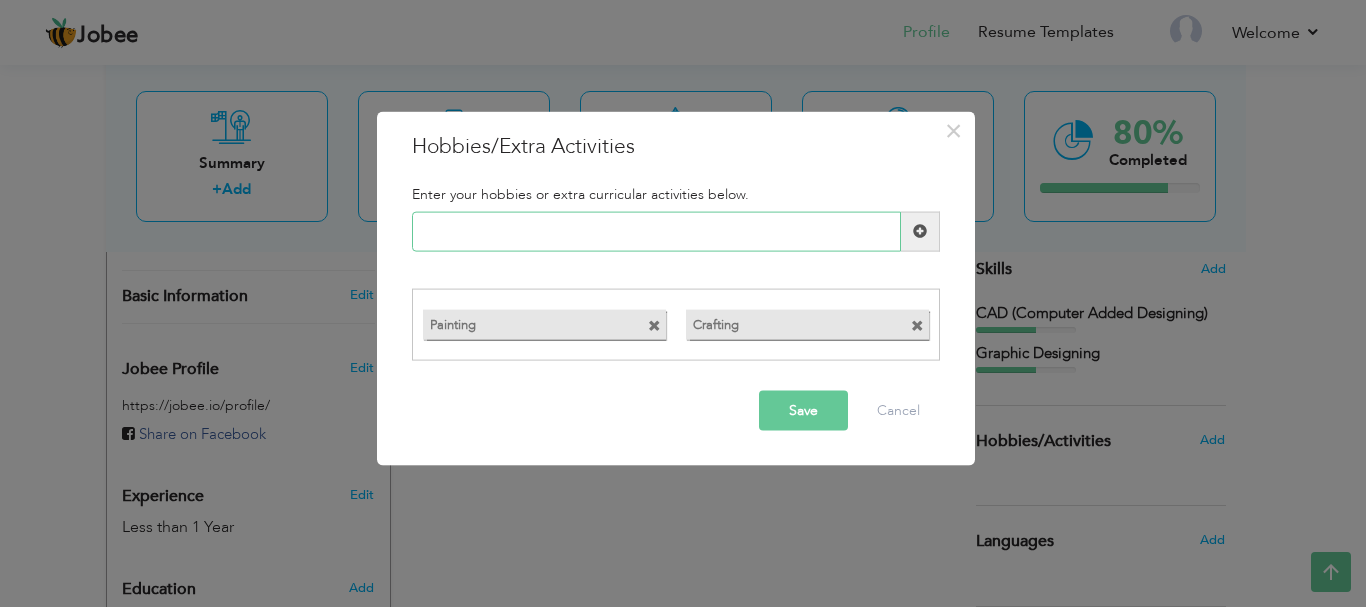 click at bounding box center [656, 231] 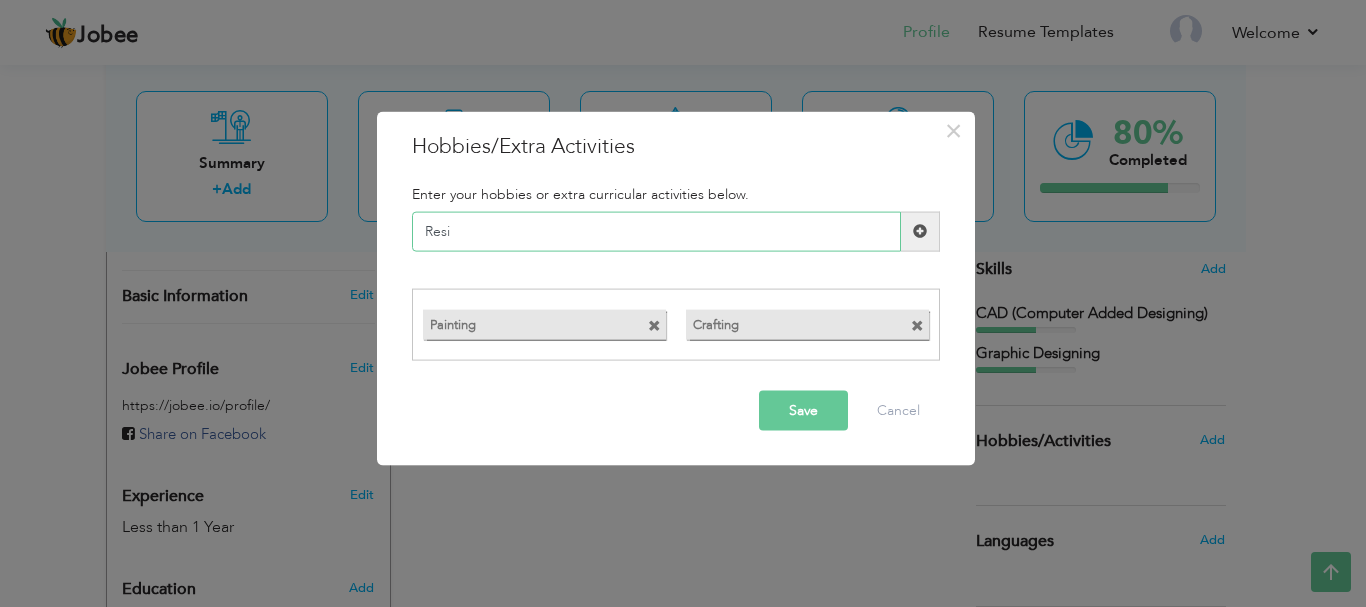 click on "Resi" at bounding box center (656, 231) 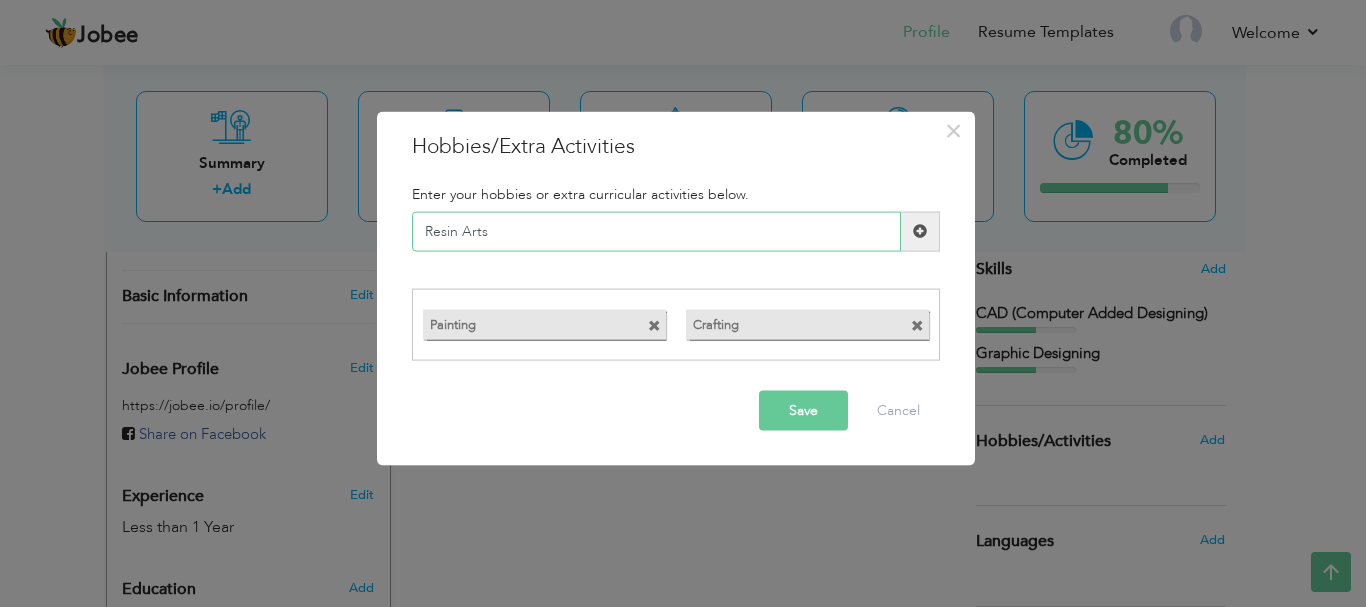 type on "Resin Arts" 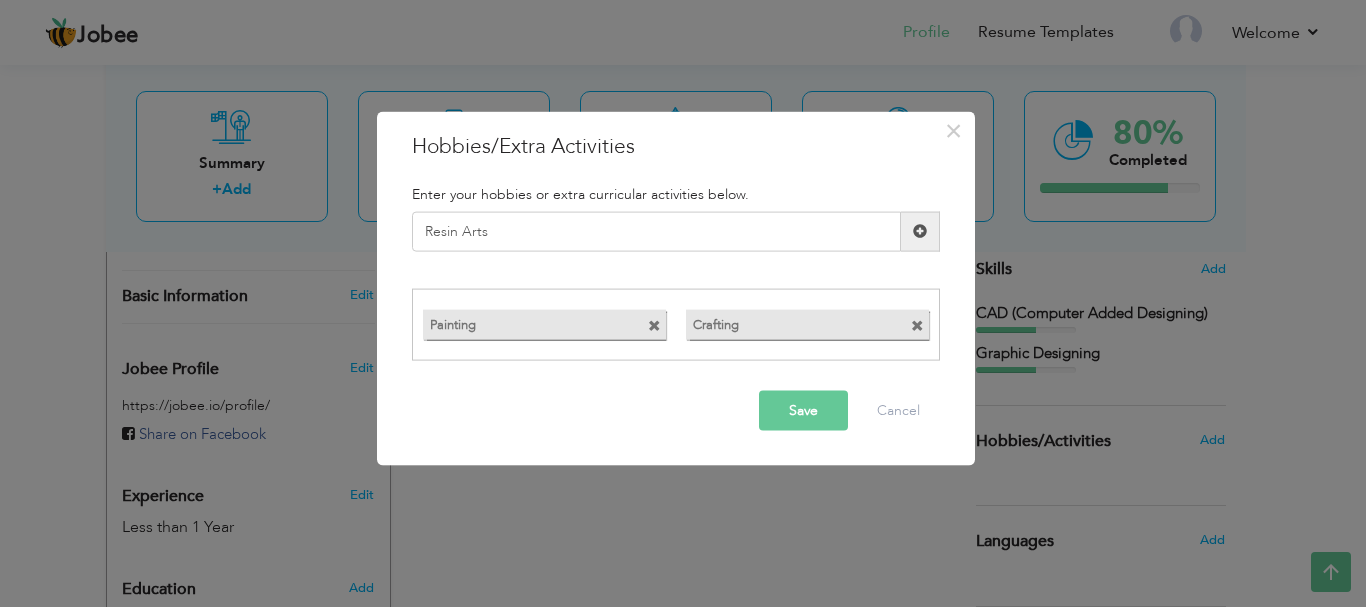click at bounding box center (920, 231) 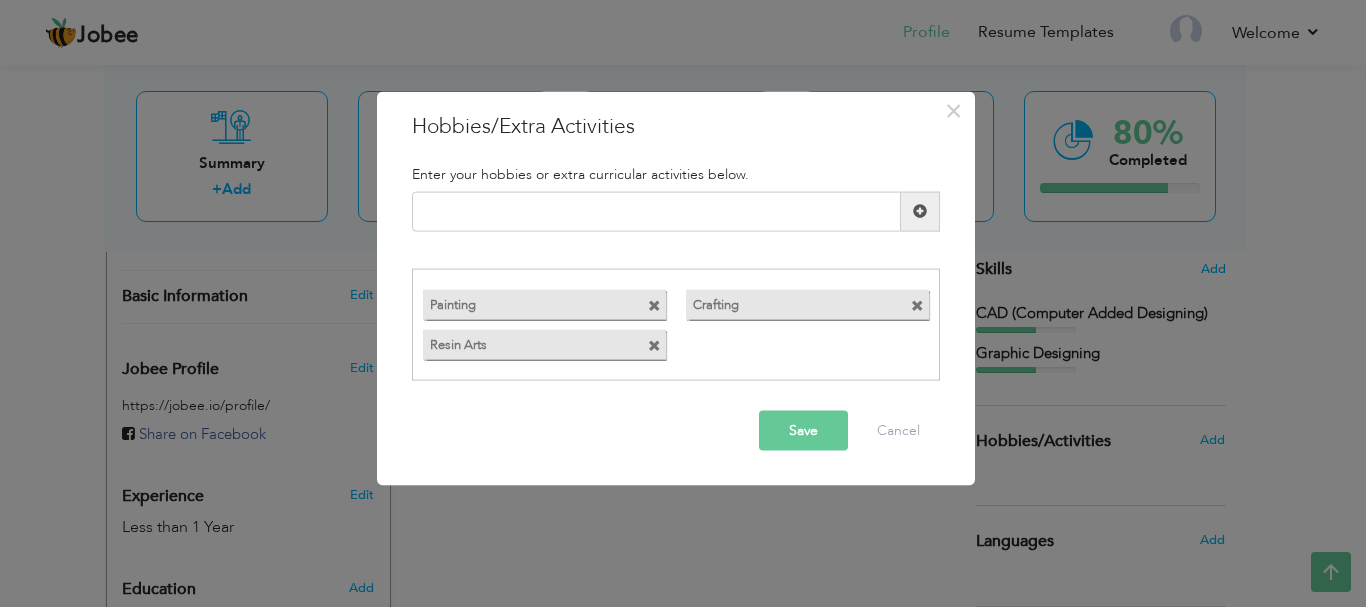 click on "Resin Arts" at bounding box center [544, 345] 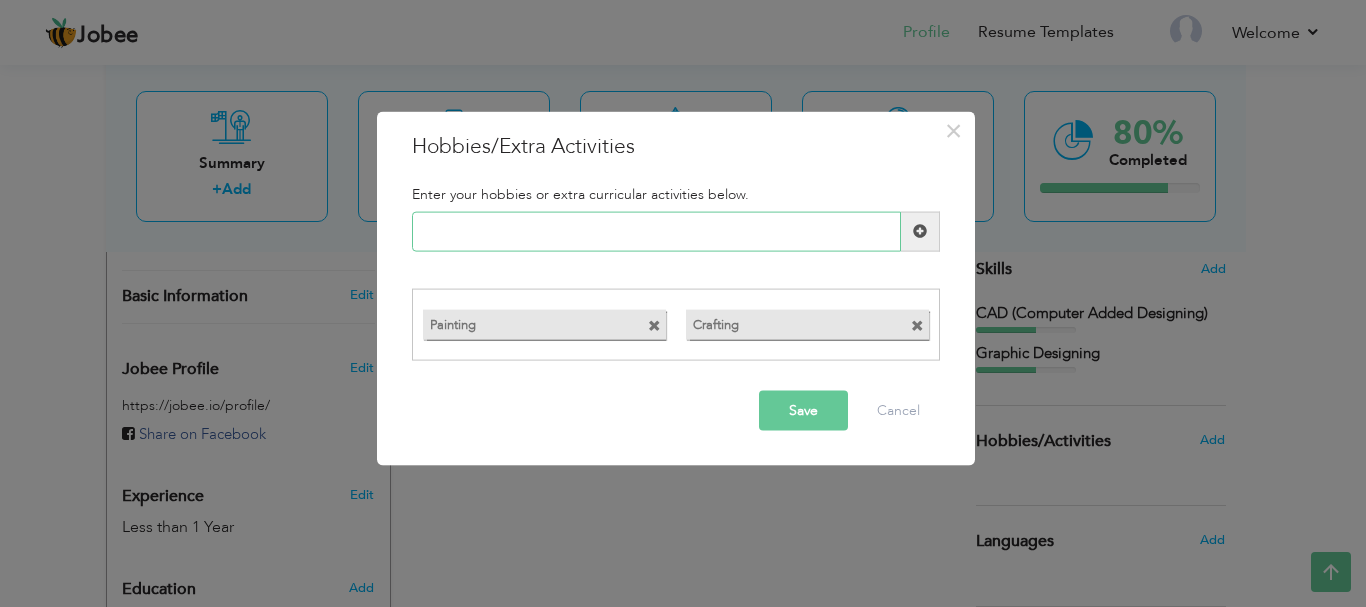 click at bounding box center [656, 231] 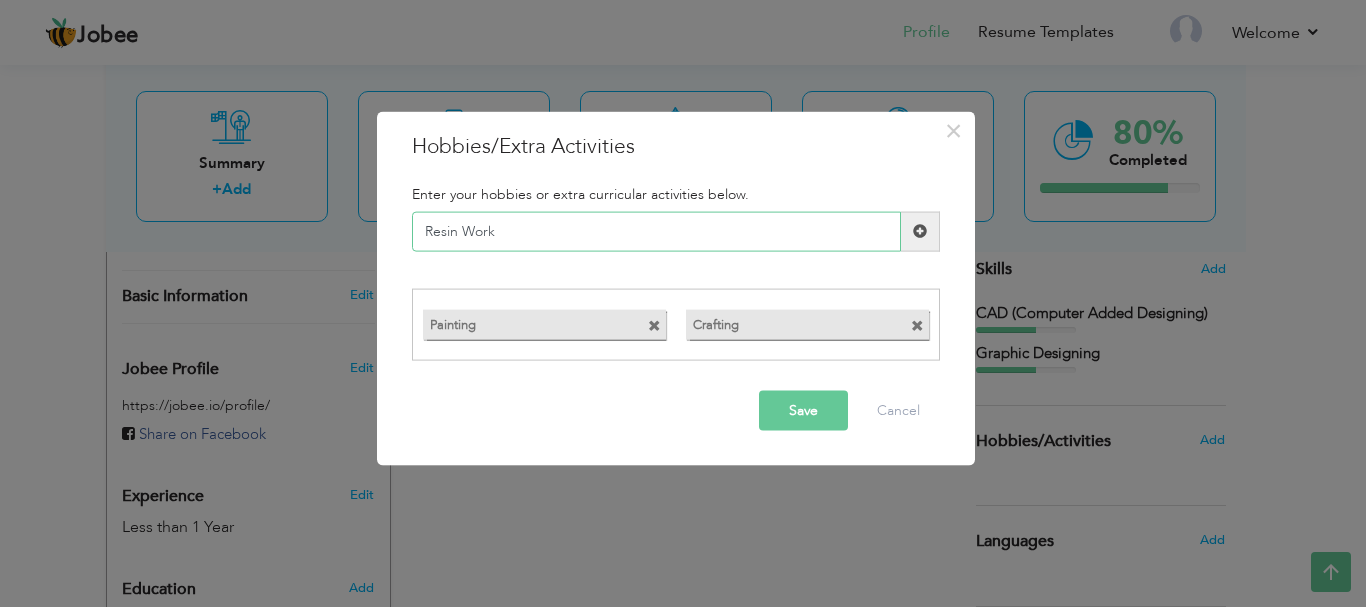 type on "Resin Work" 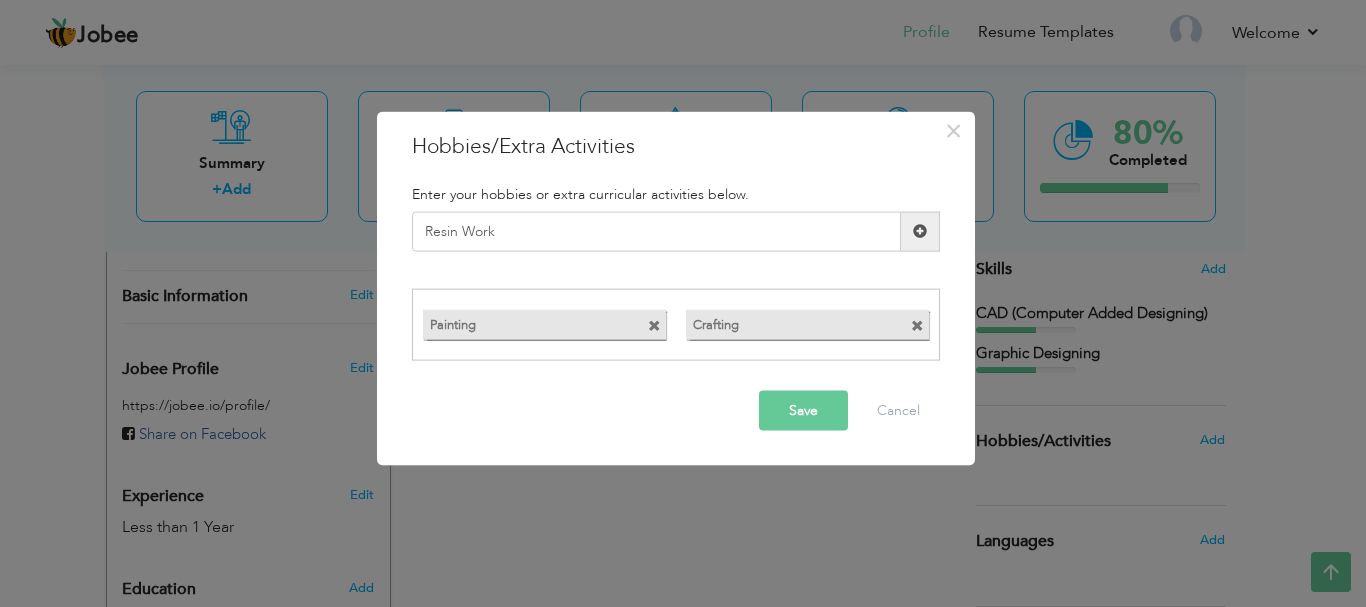 click on "Save" at bounding box center [803, 411] 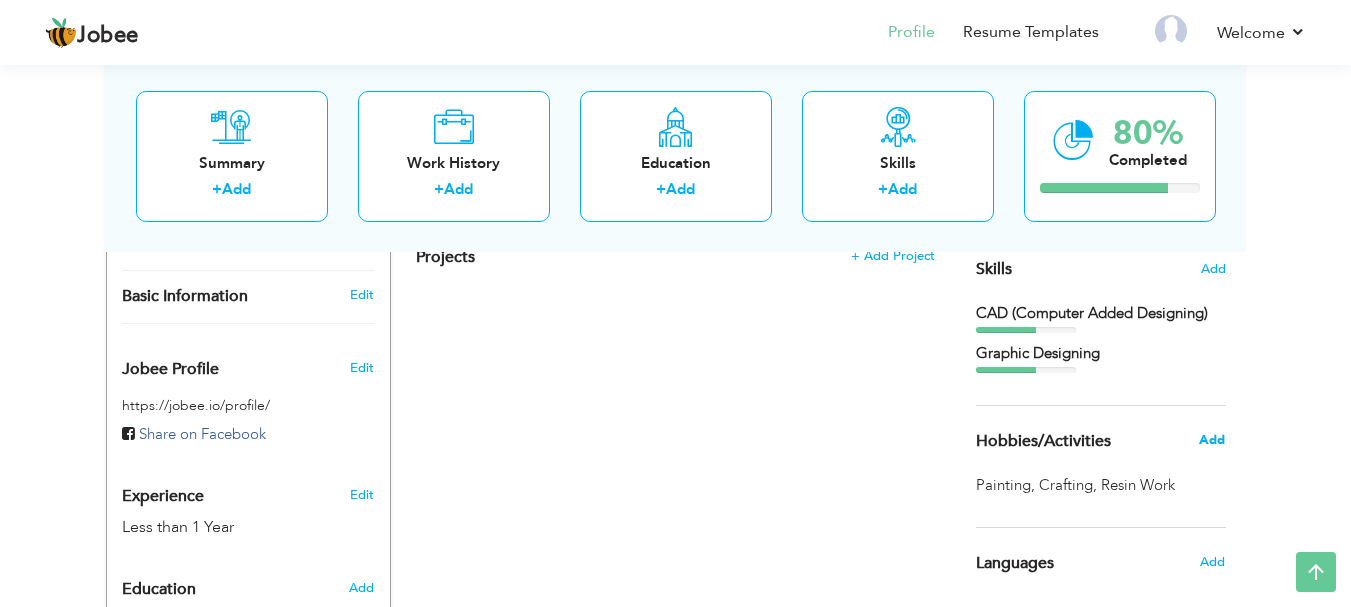 click on "Add" at bounding box center (1212, 440) 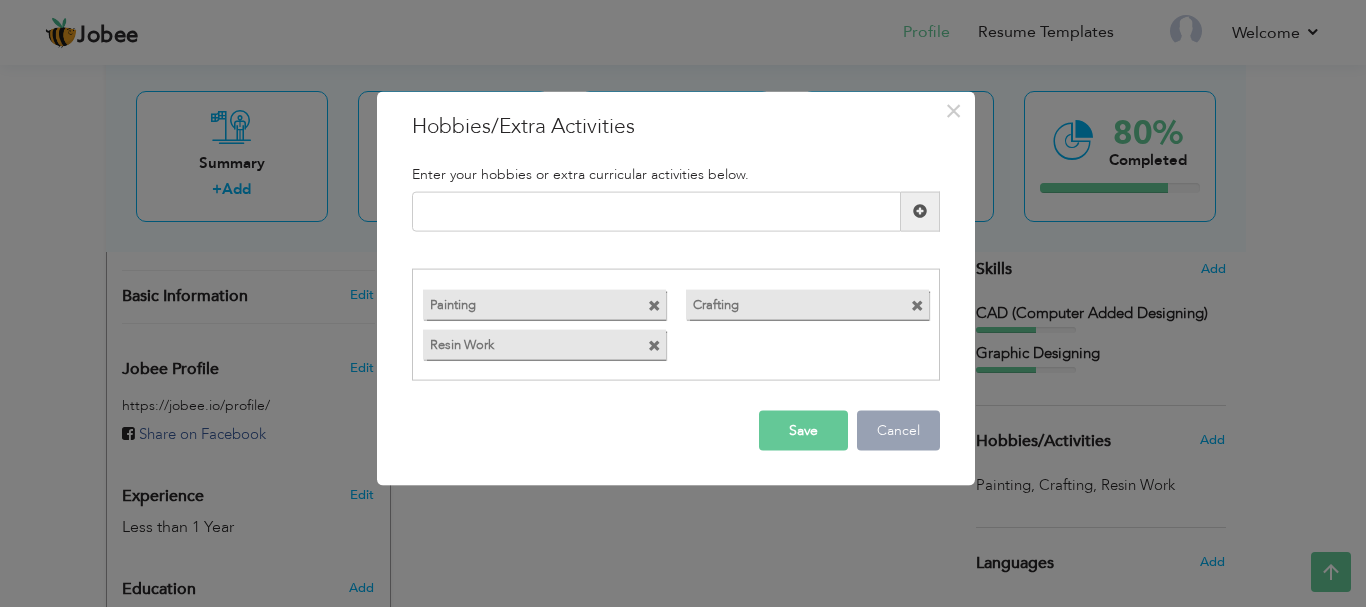 click on "Cancel" at bounding box center (898, 431) 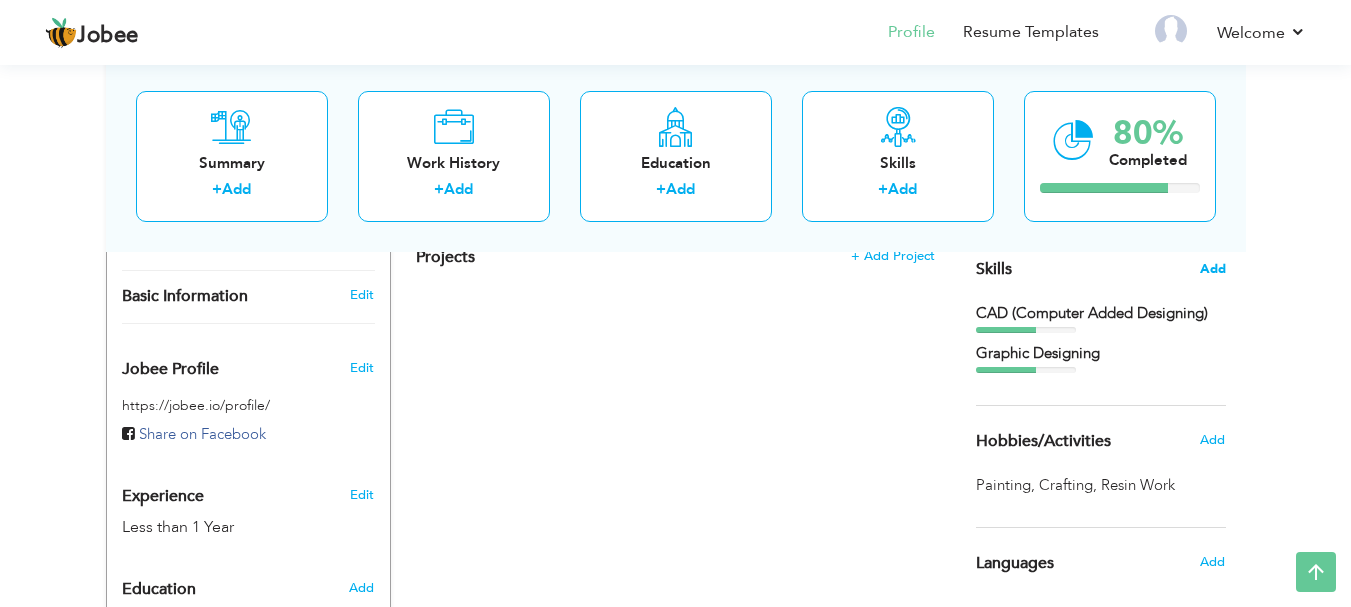 click on "Add" at bounding box center [1213, 269] 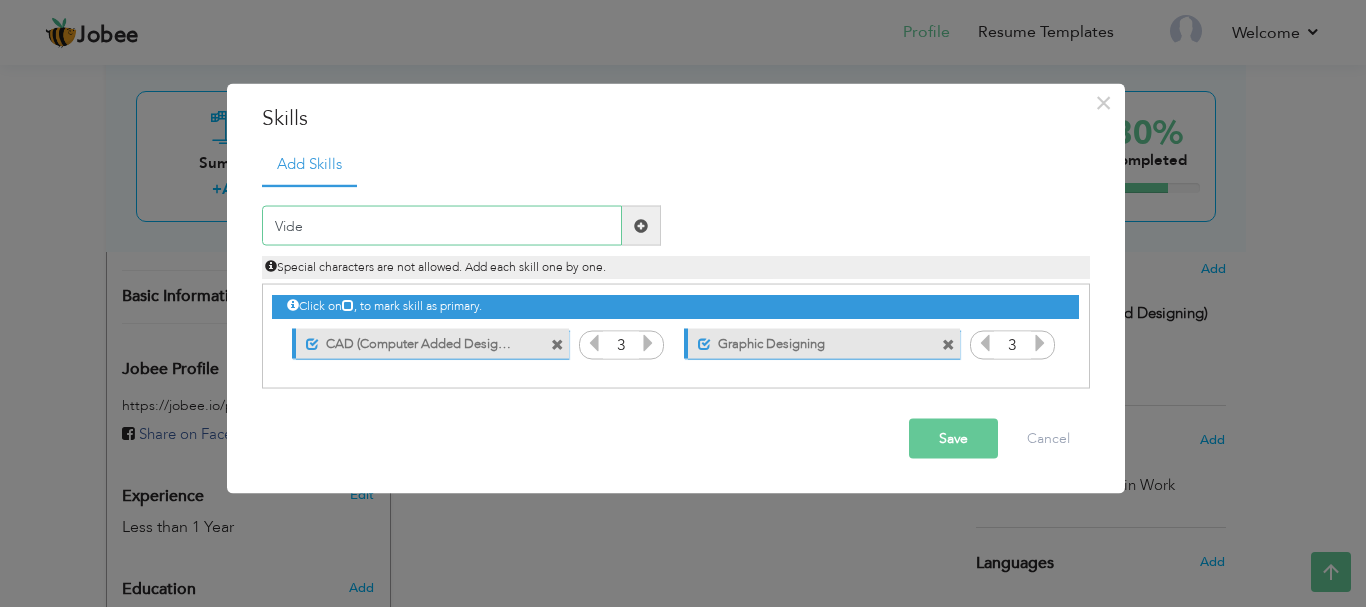 click on "Vide" at bounding box center (442, 226) 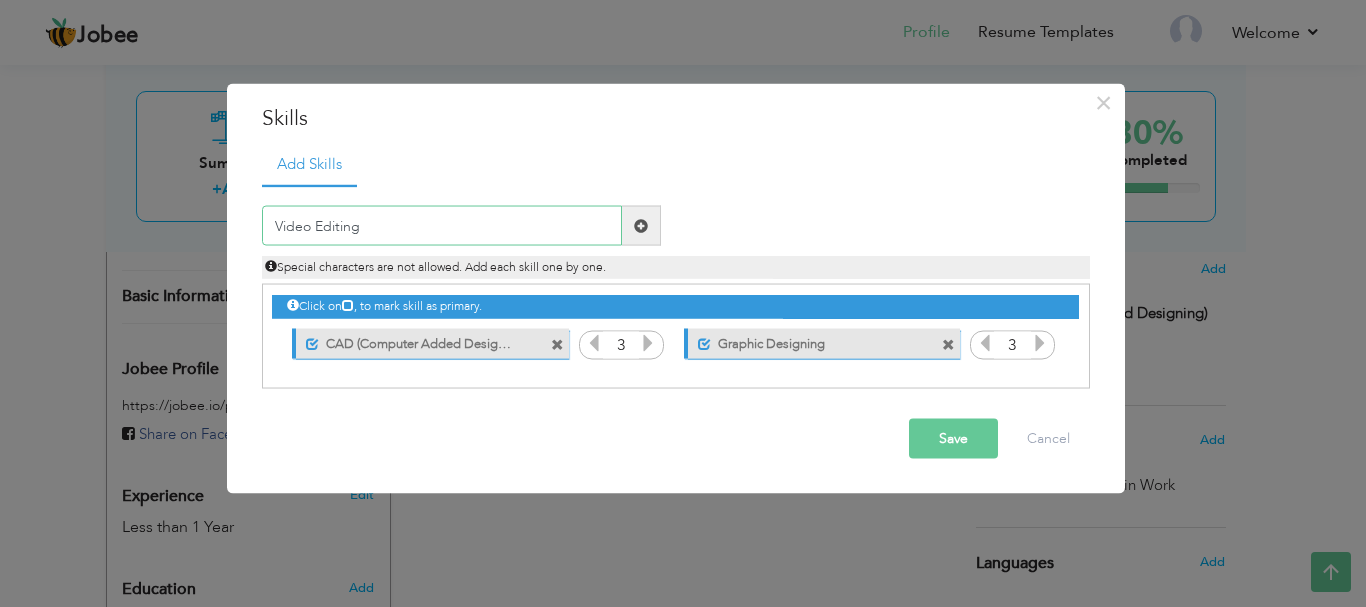 type on "Video Editing" 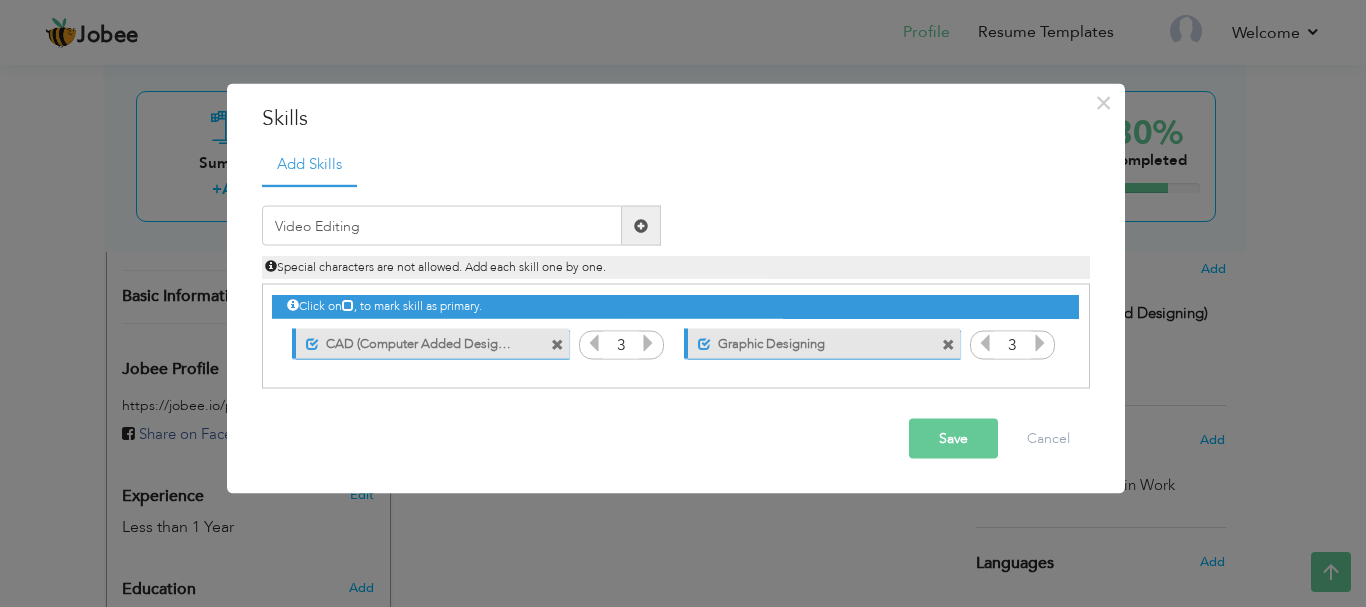 click at bounding box center (641, 225) 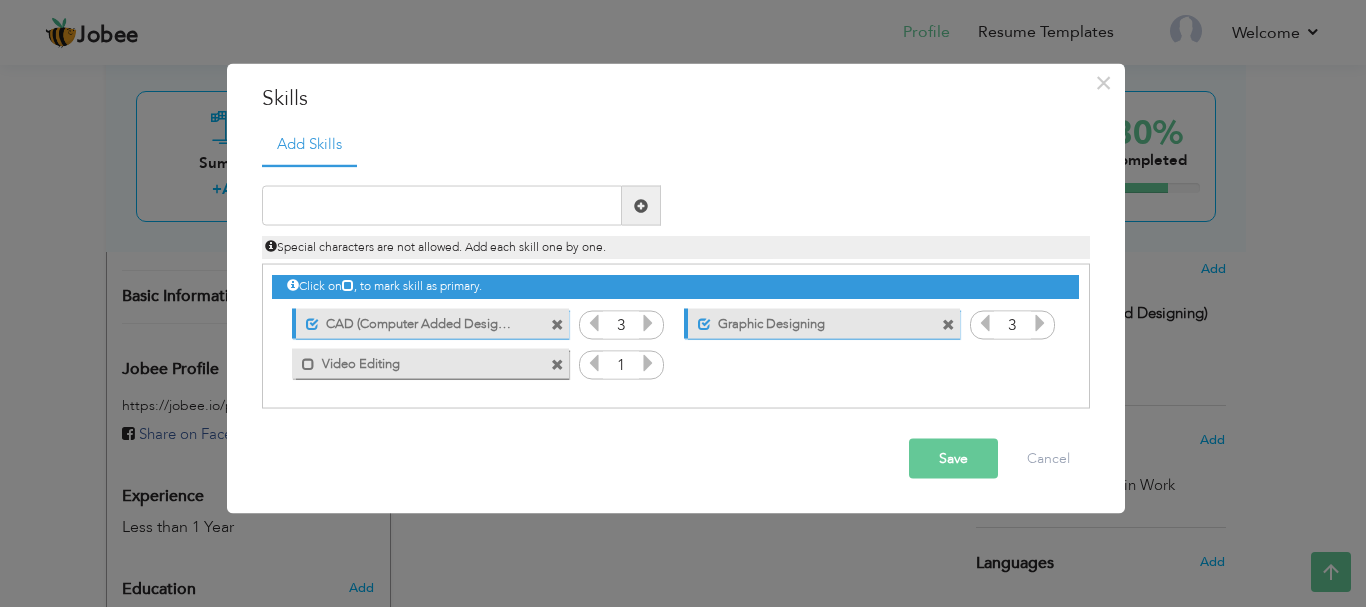 click at bounding box center [648, 366] 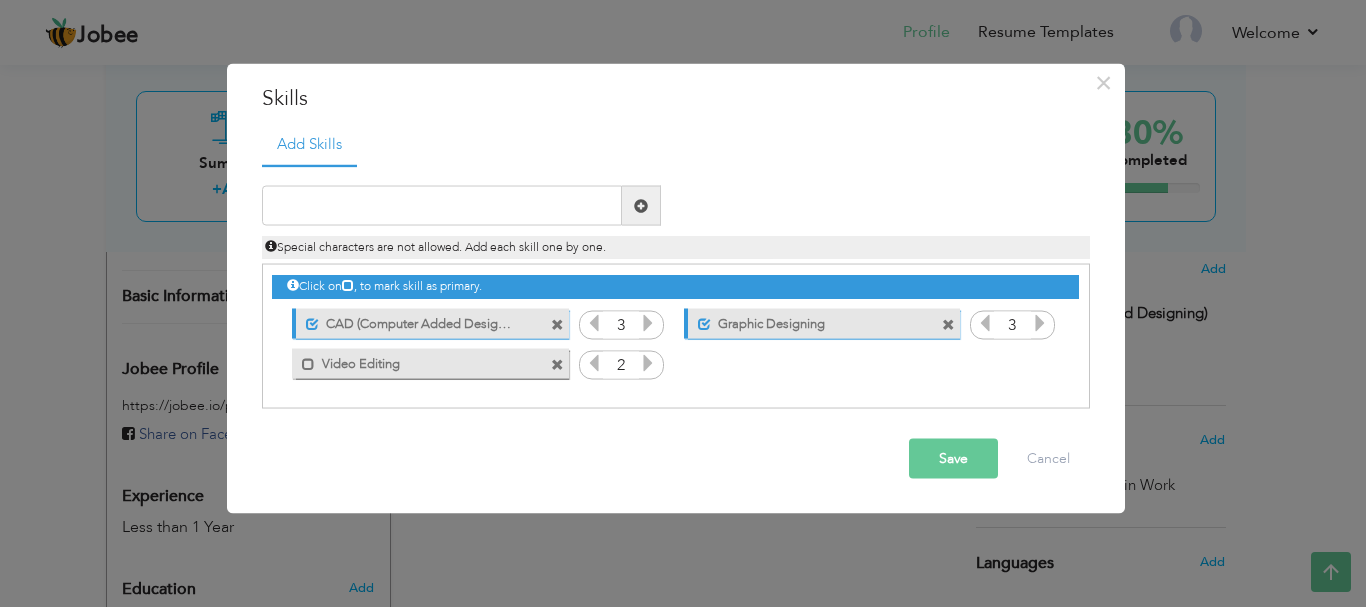 click at bounding box center [648, 366] 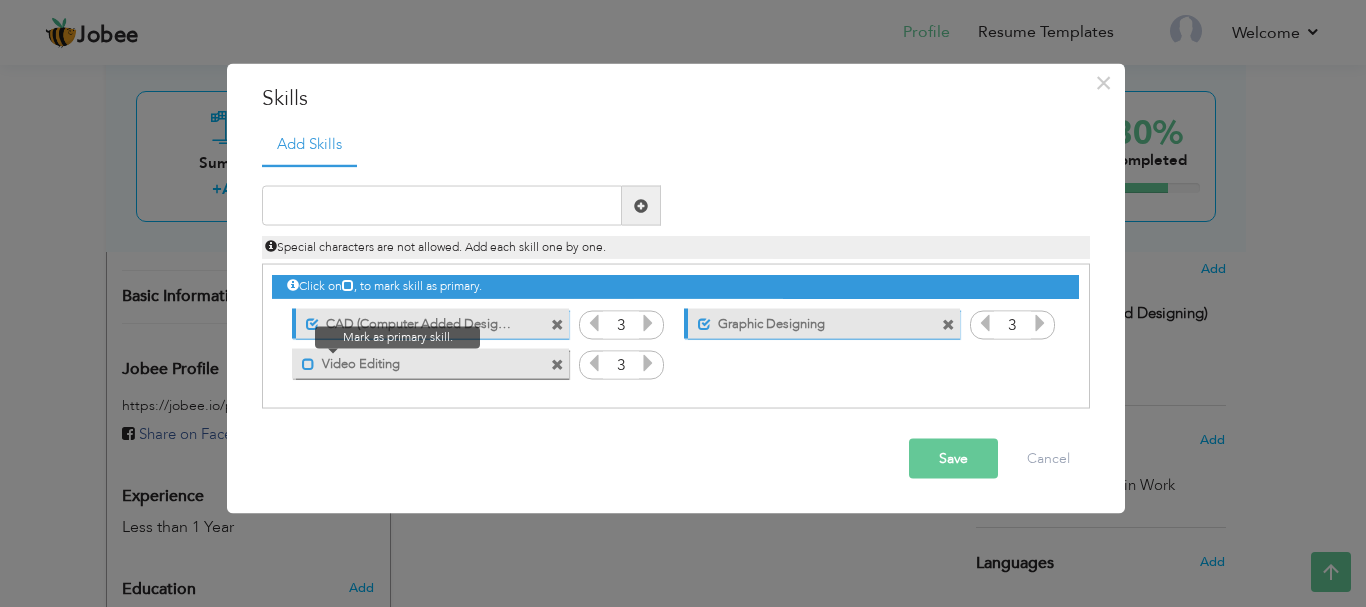 click at bounding box center (308, 363) 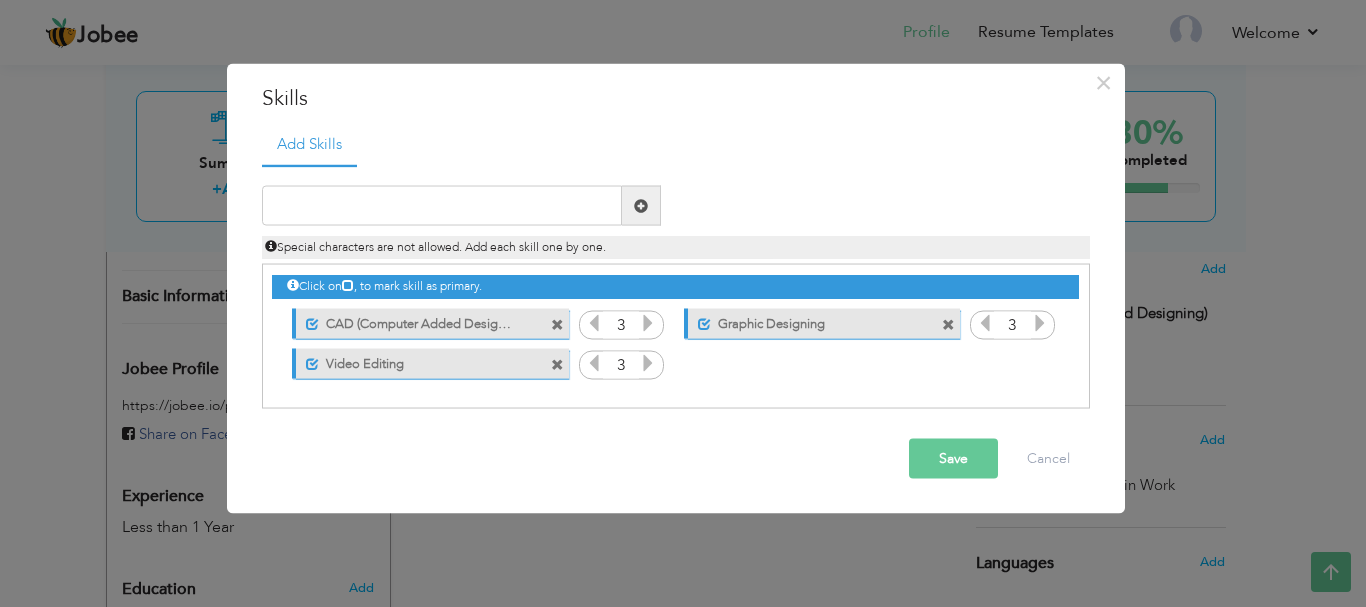 click on "Save" at bounding box center (953, 459) 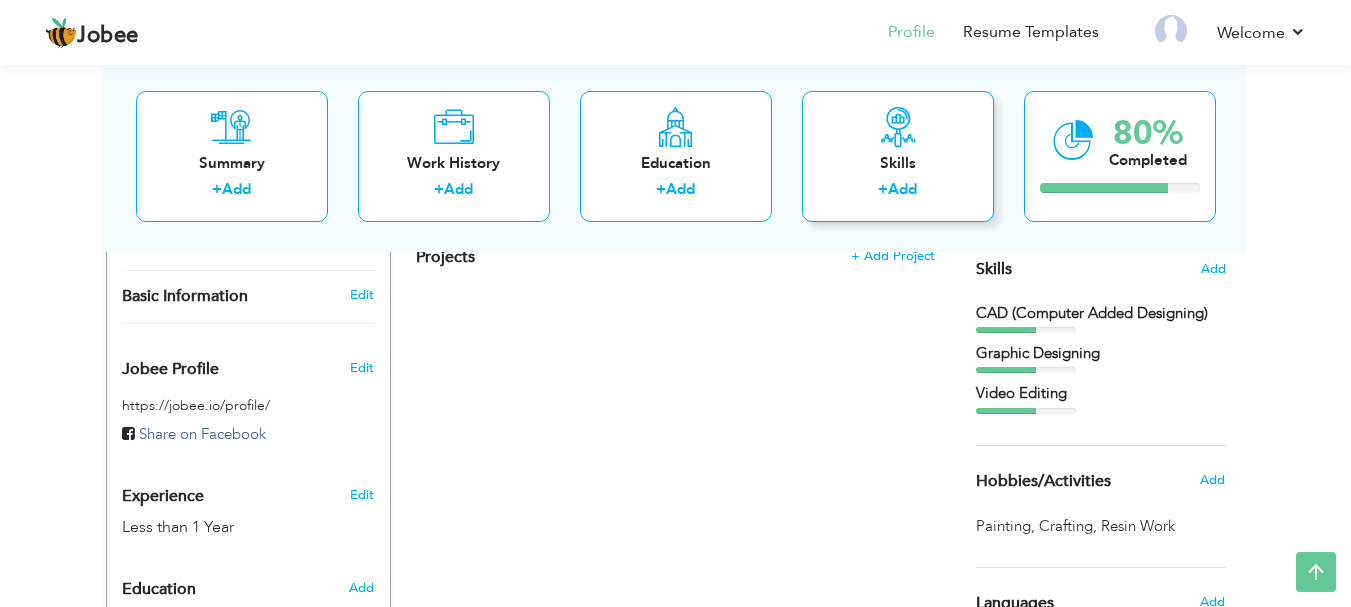 click on "Skills" at bounding box center (898, 162) 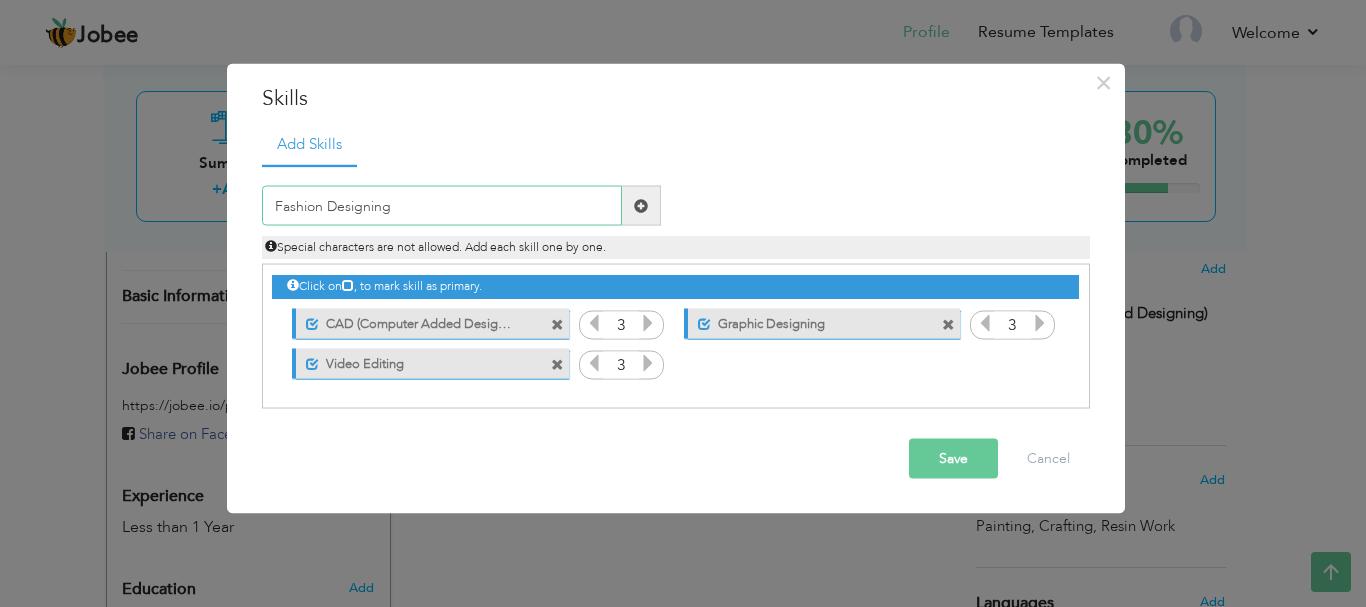 type on "Fashion Designing" 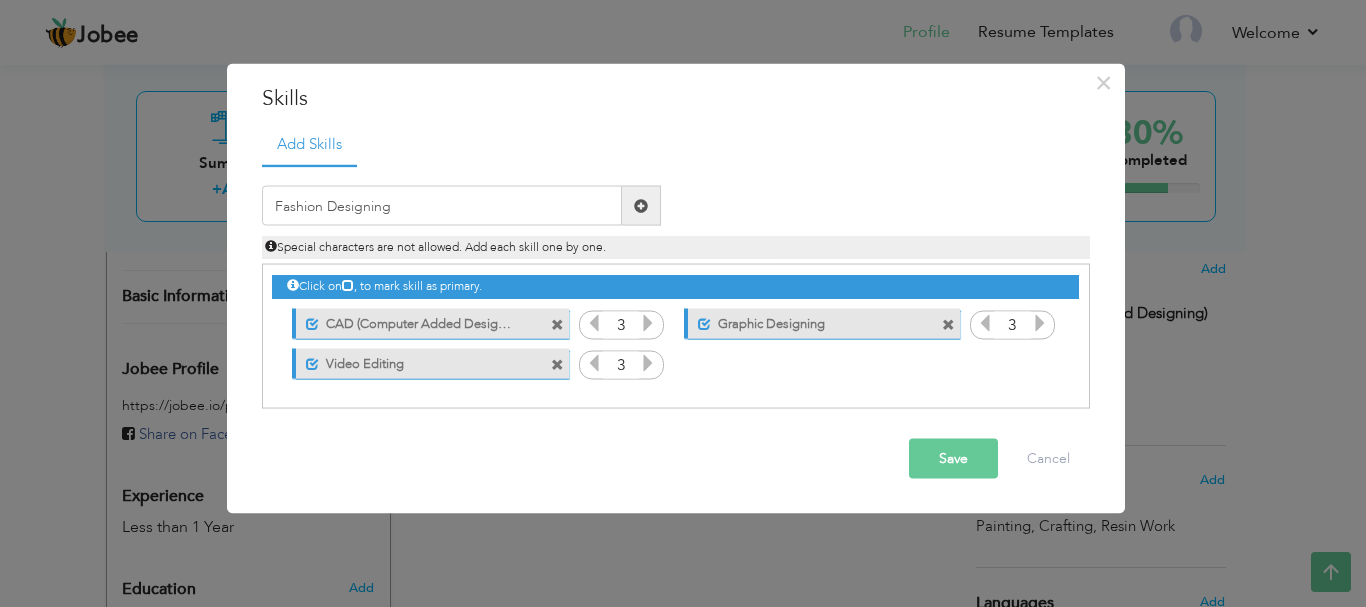click at bounding box center [641, 205] 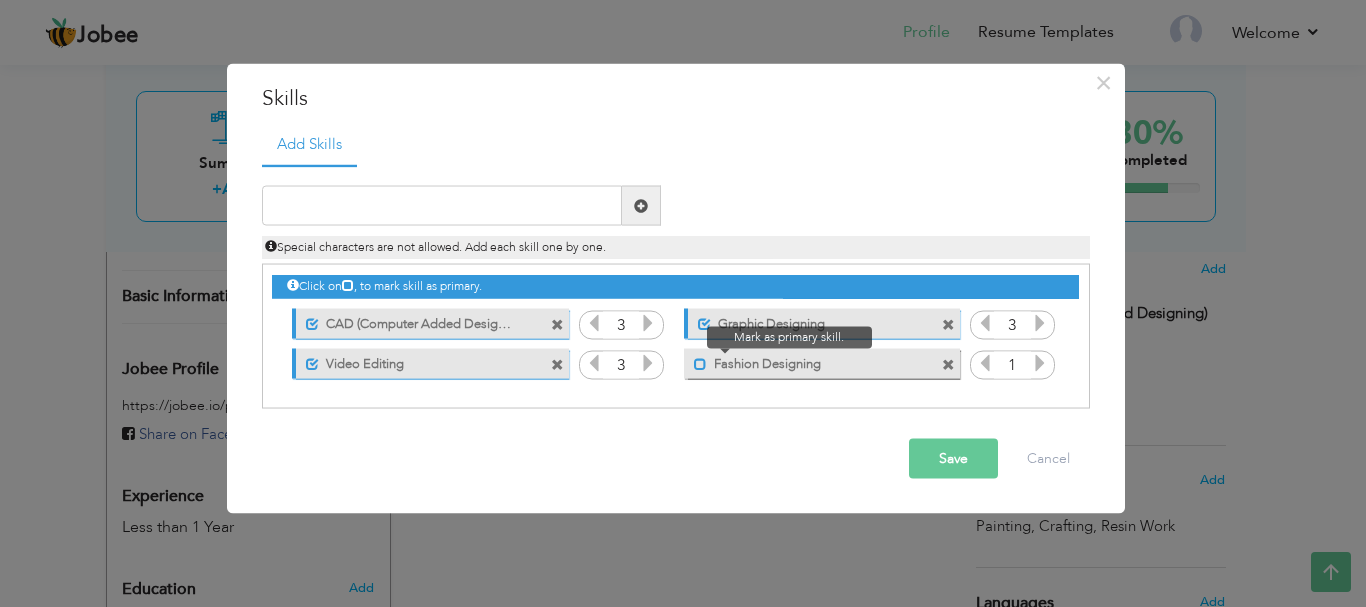 click at bounding box center (700, 363) 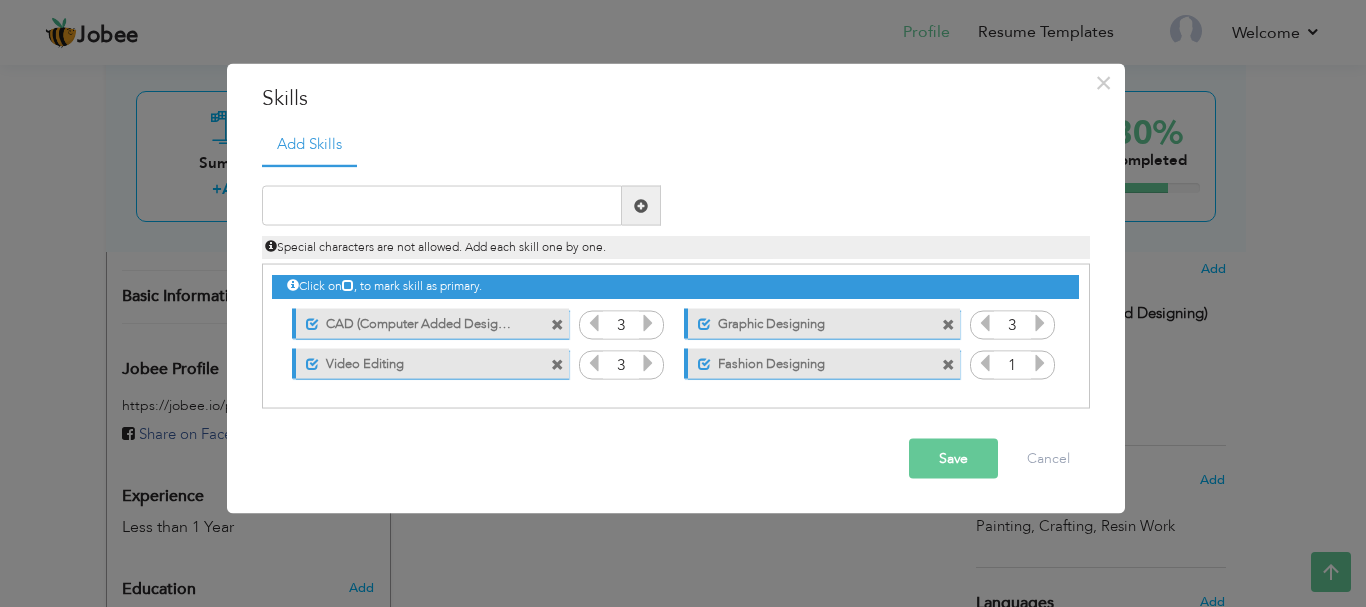 click at bounding box center [1040, 363] 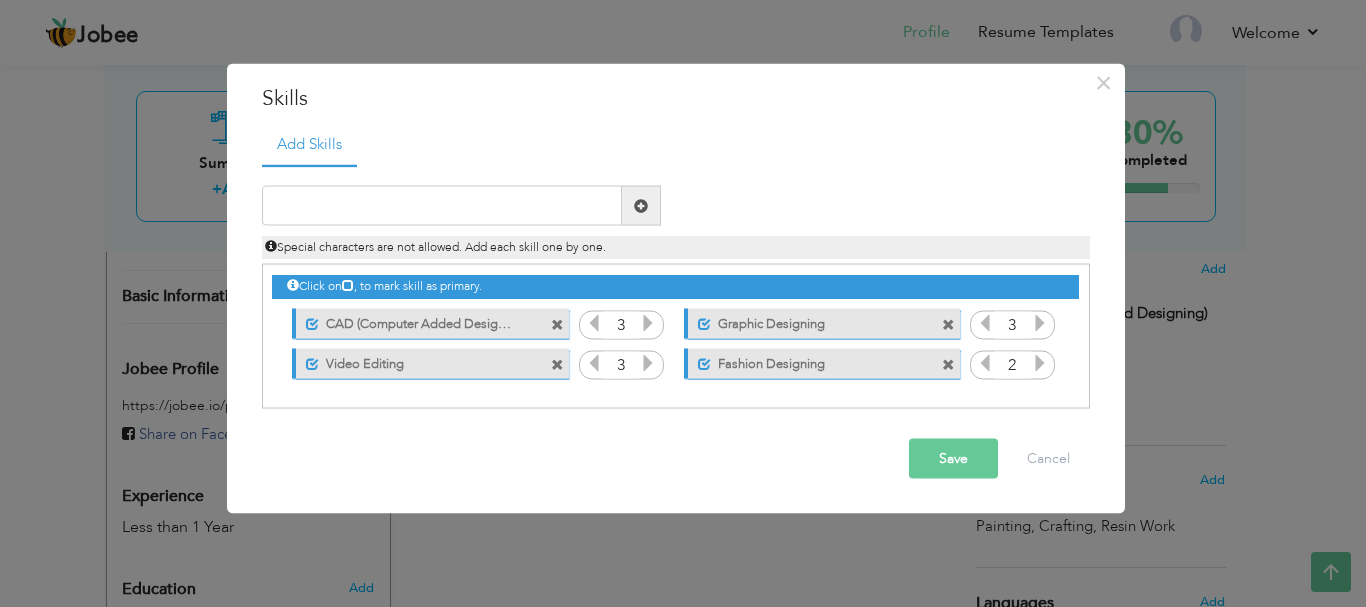 click at bounding box center [1040, 363] 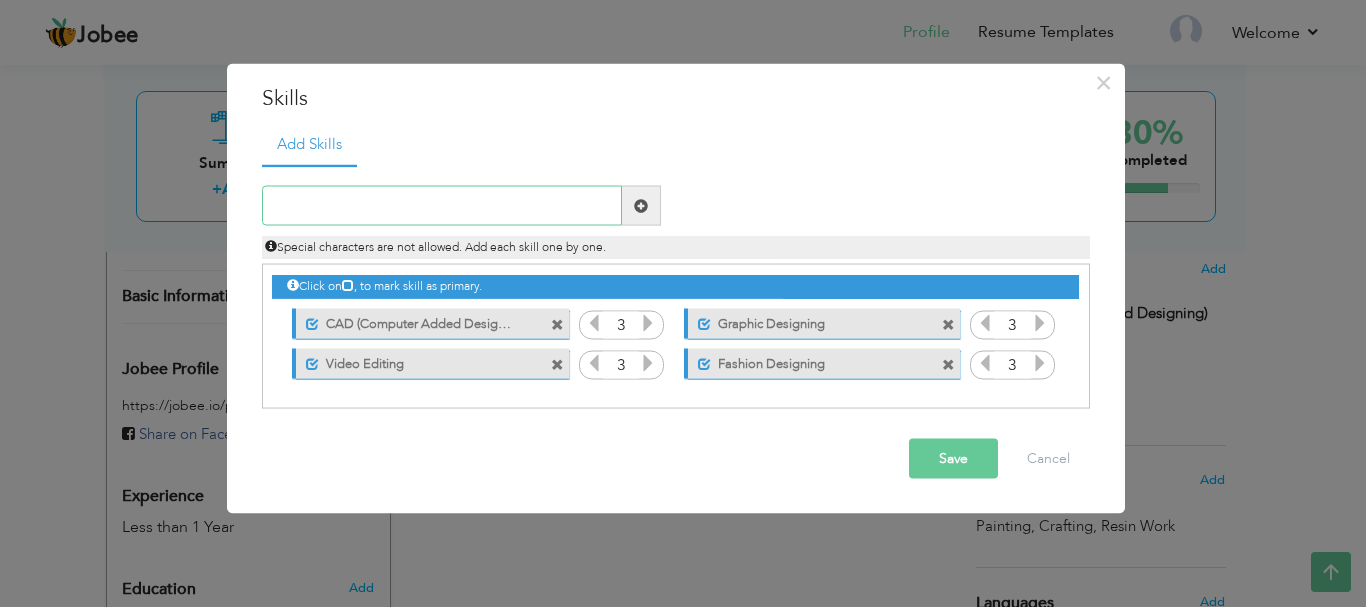 click at bounding box center [442, 206] 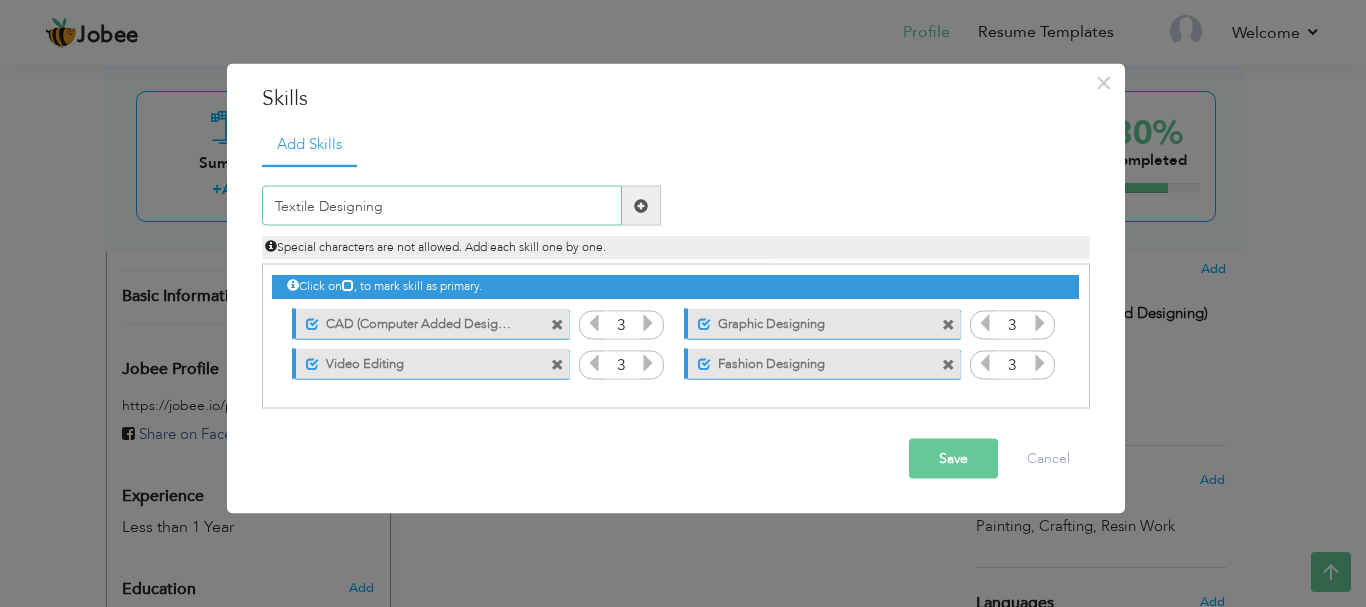 type on "Textile Designing" 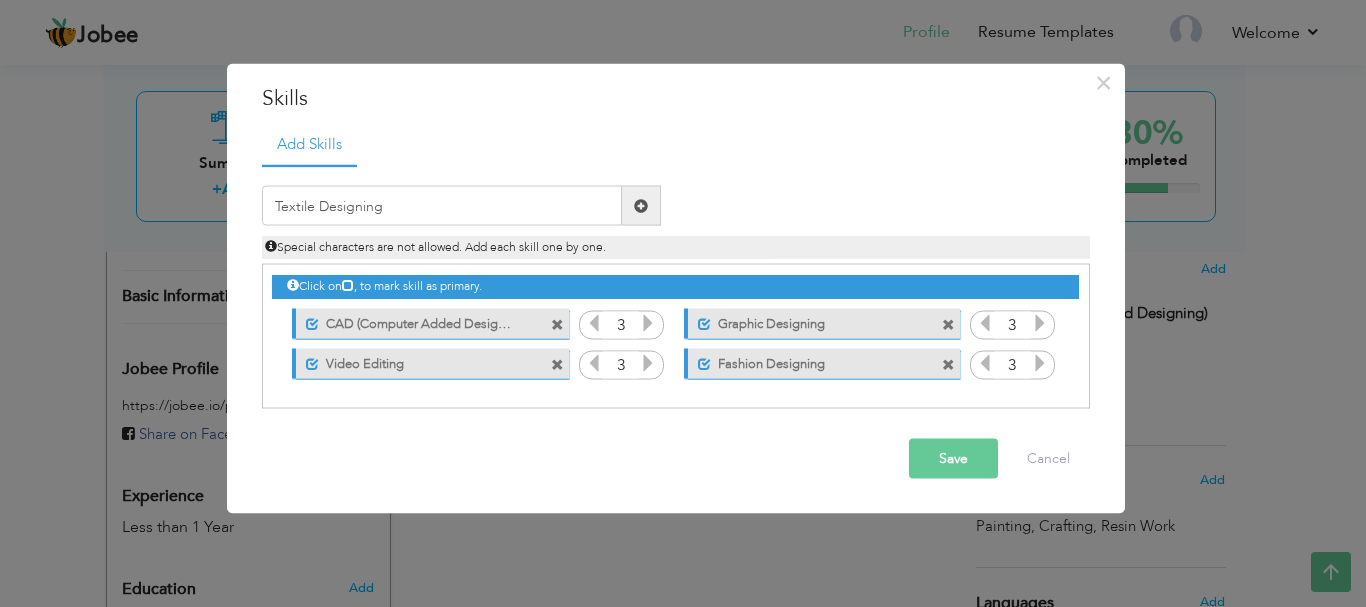 click at bounding box center [641, 206] 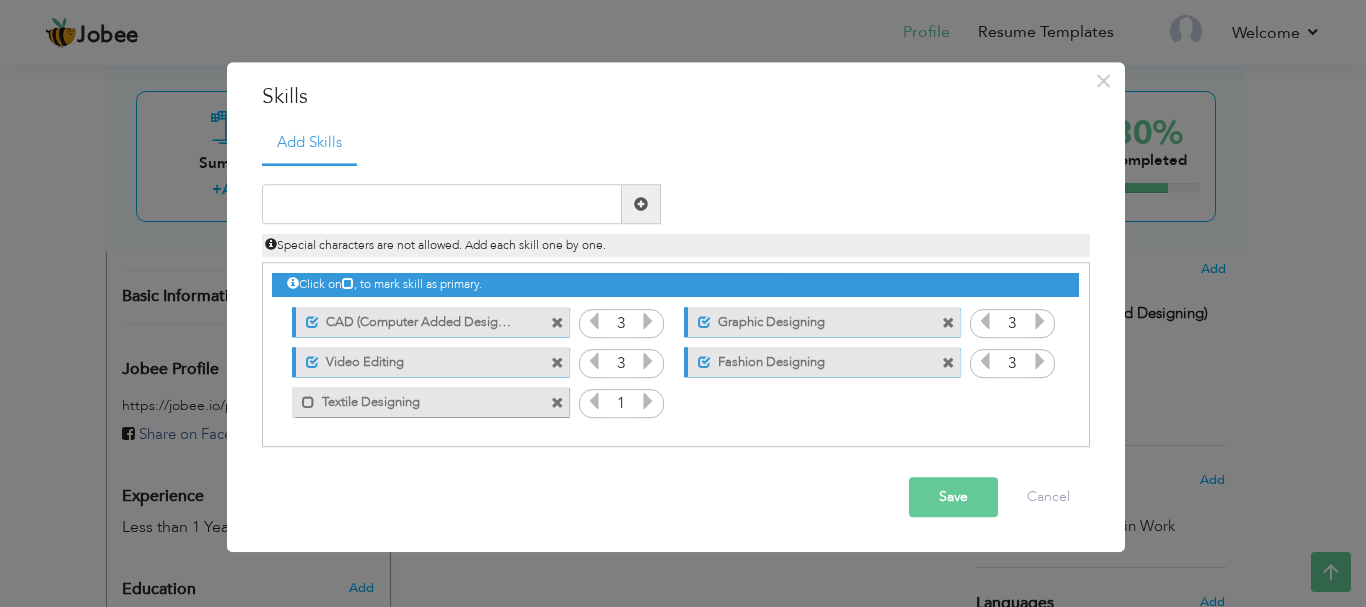click at bounding box center [648, 402] 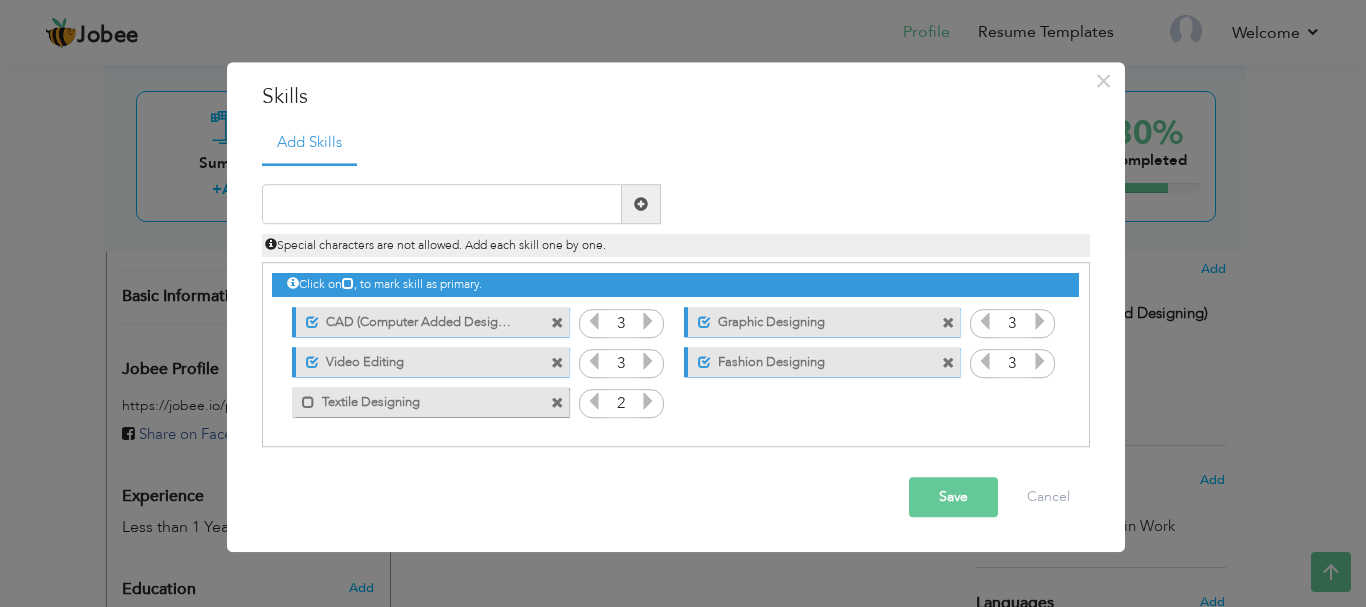 click at bounding box center [648, 402] 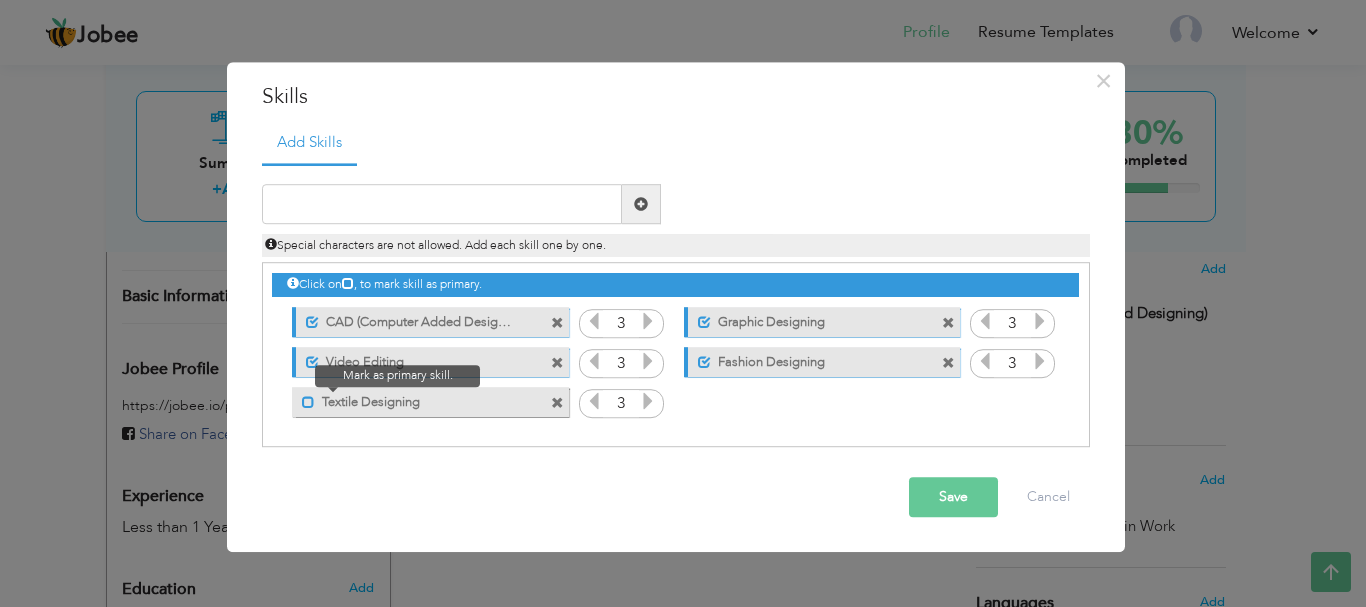click at bounding box center [308, 402] 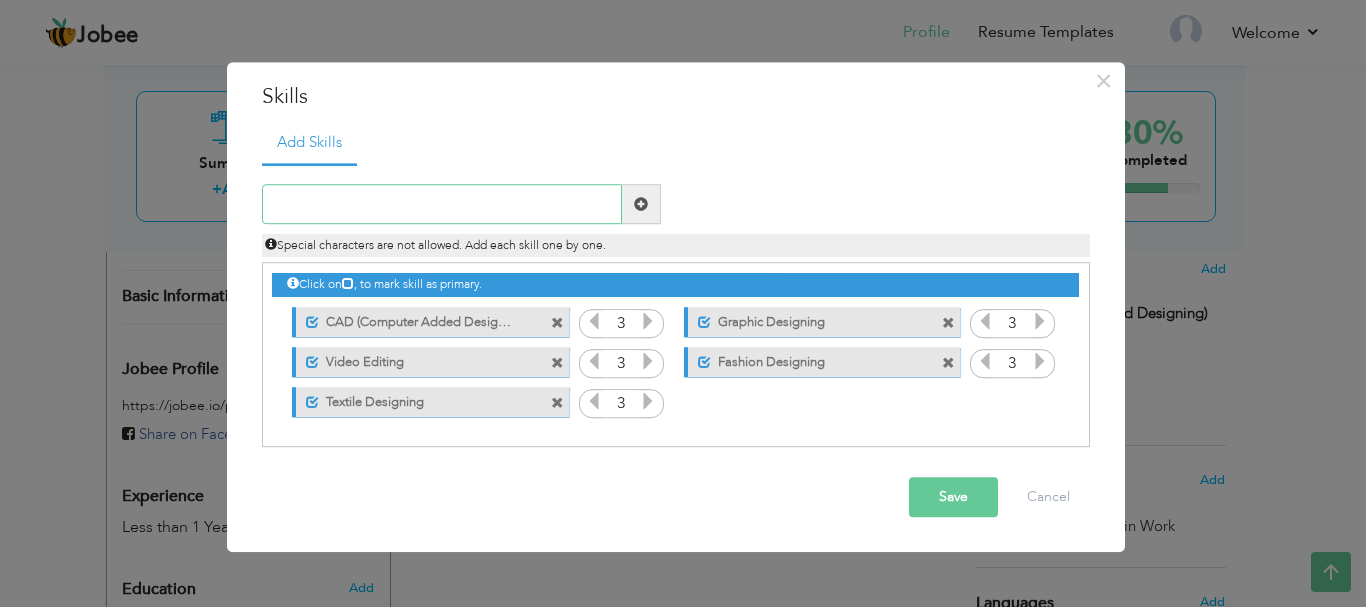 click at bounding box center [442, 205] 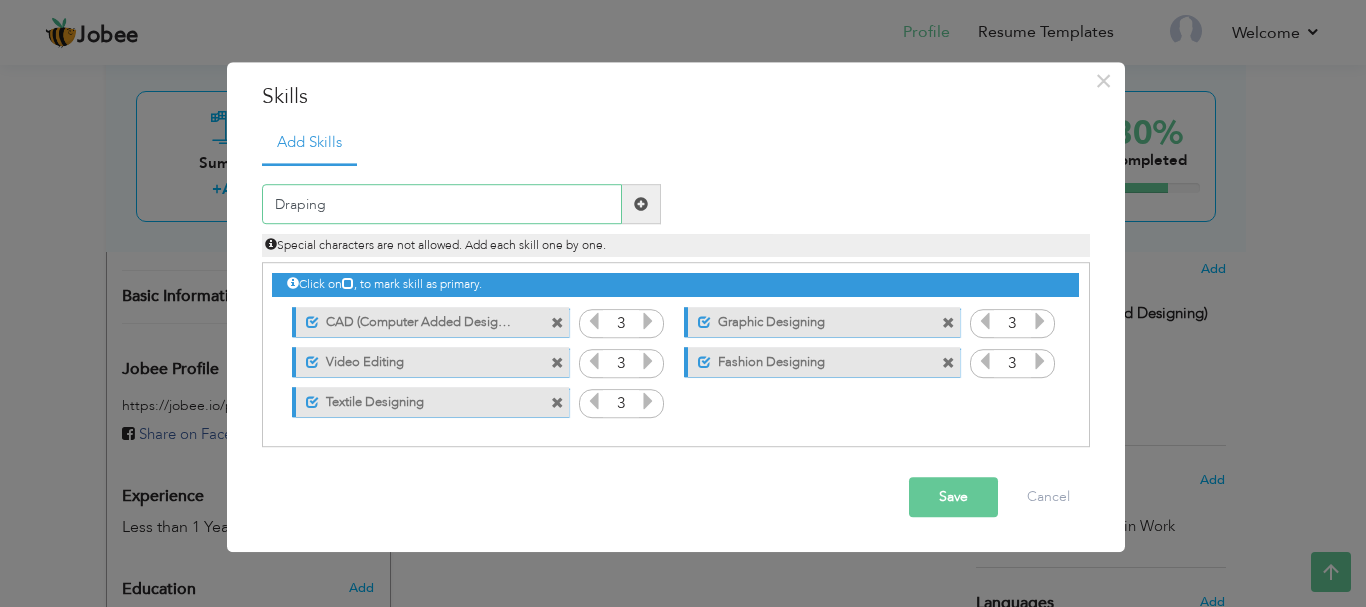 type on "Draping" 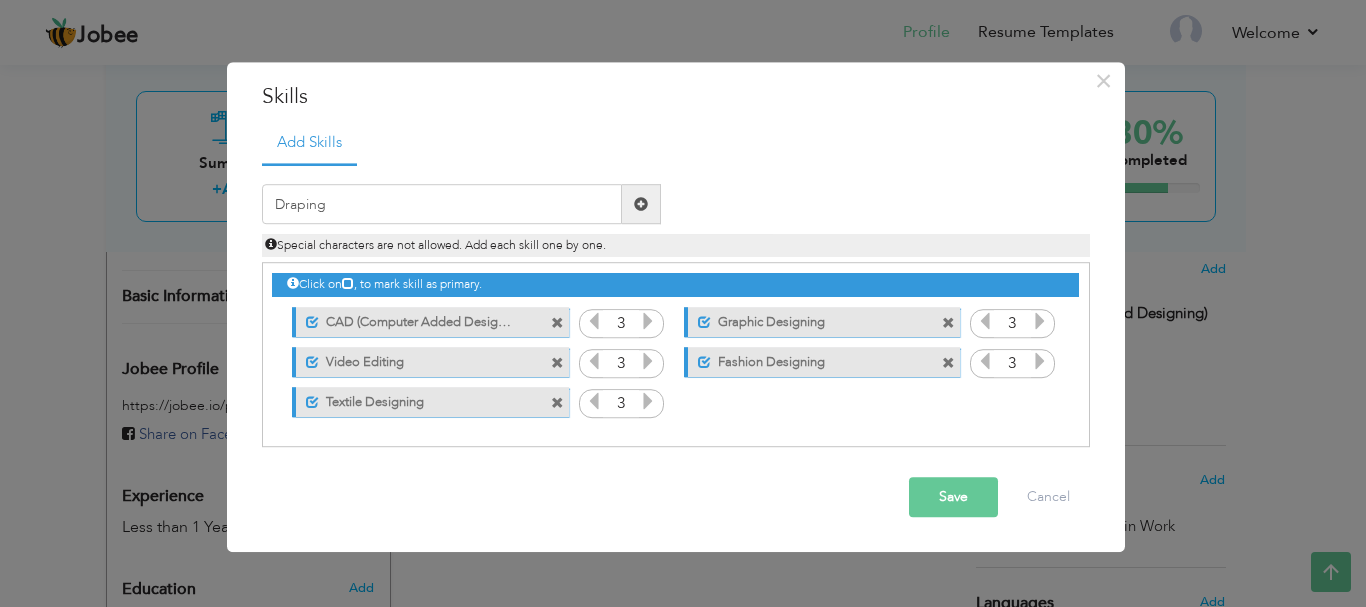 click at bounding box center (641, 204) 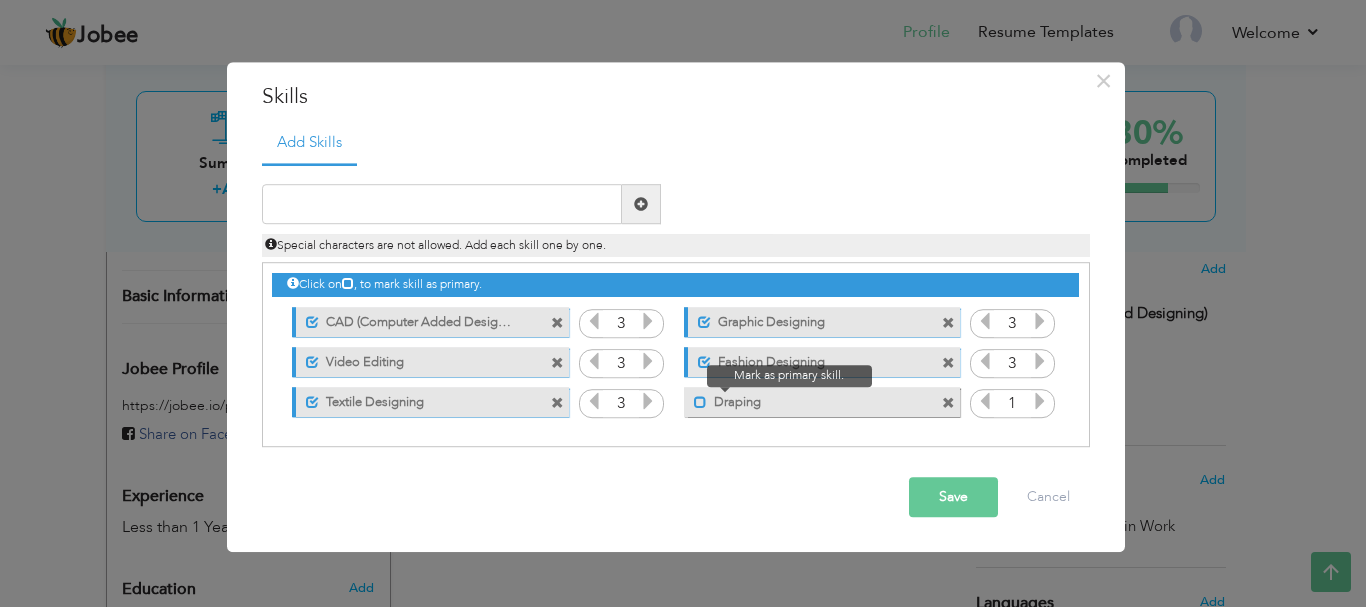 click at bounding box center [700, 402] 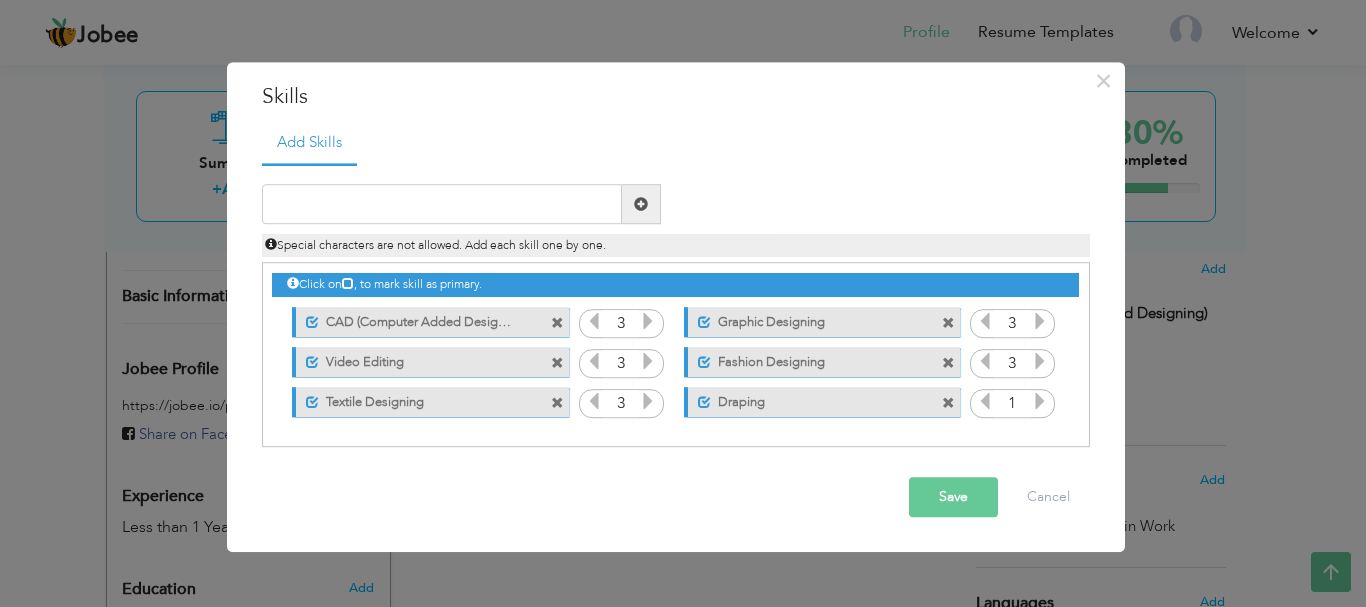 click at bounding box center [1040, 402] 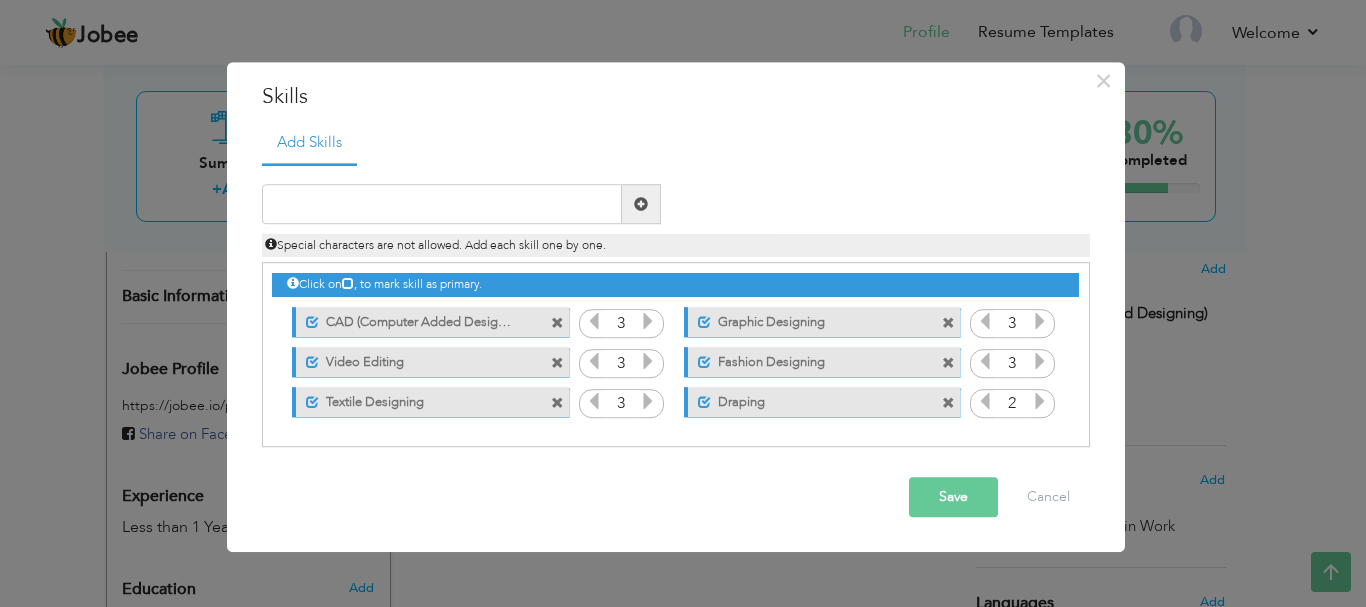 click at bounding box center [1040, 402] 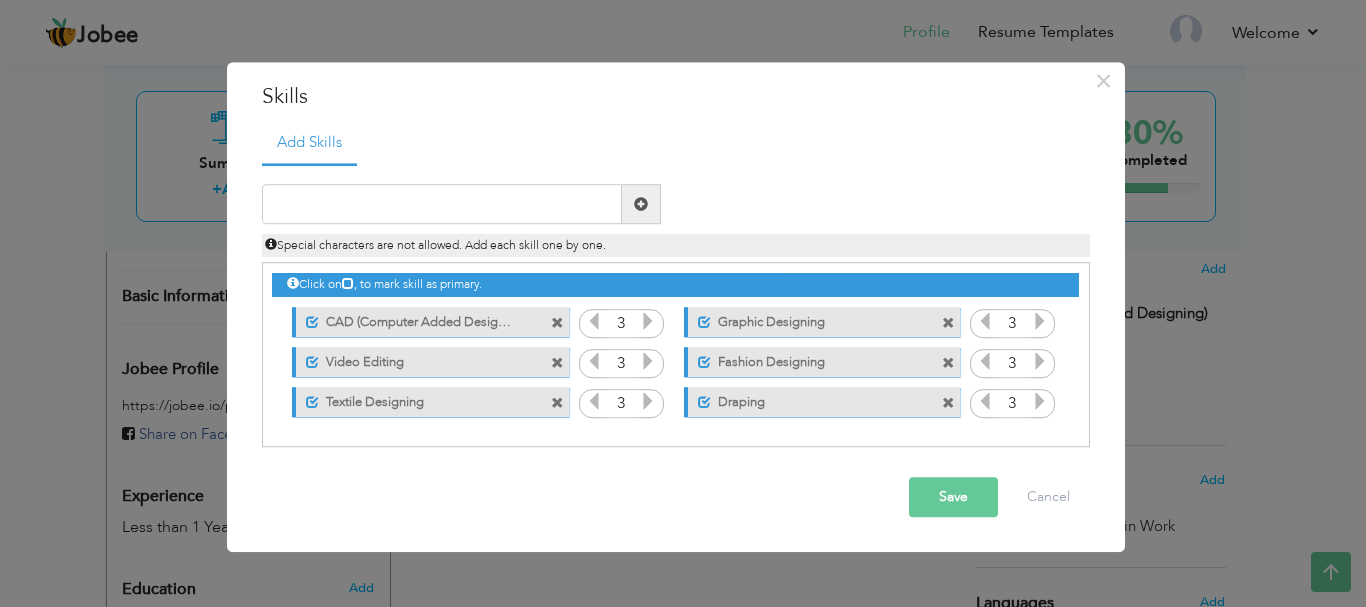 click at bounding box center (1040, 362) 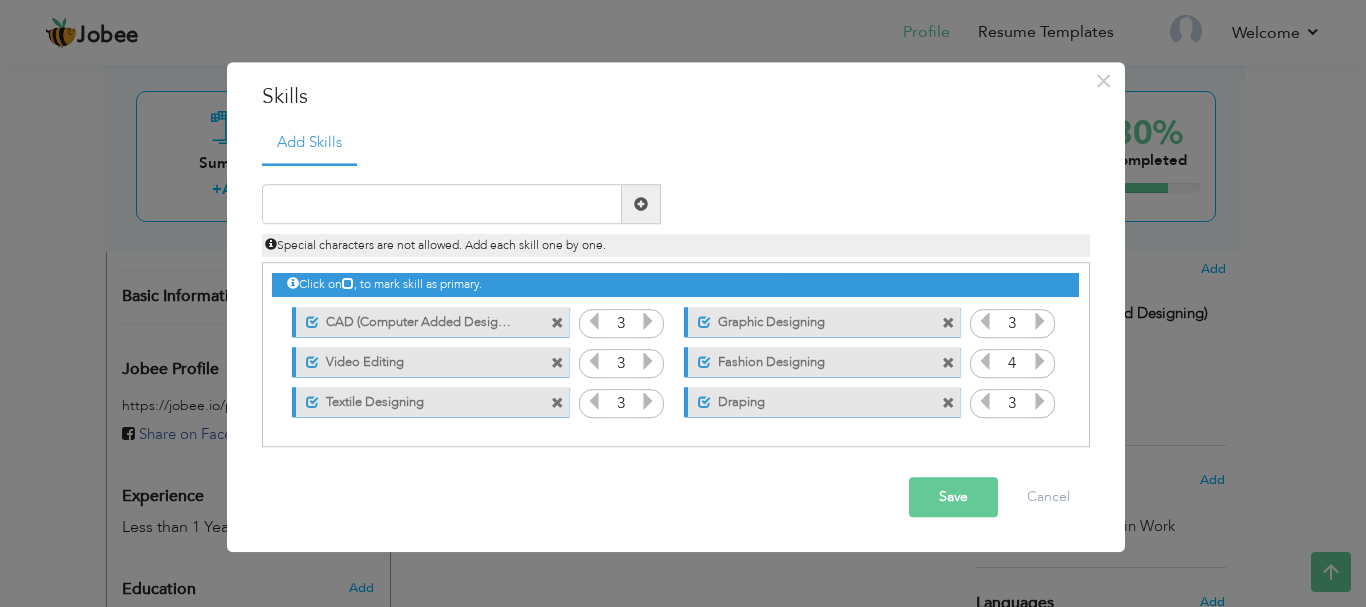 click at bounding box center [1040, 402] 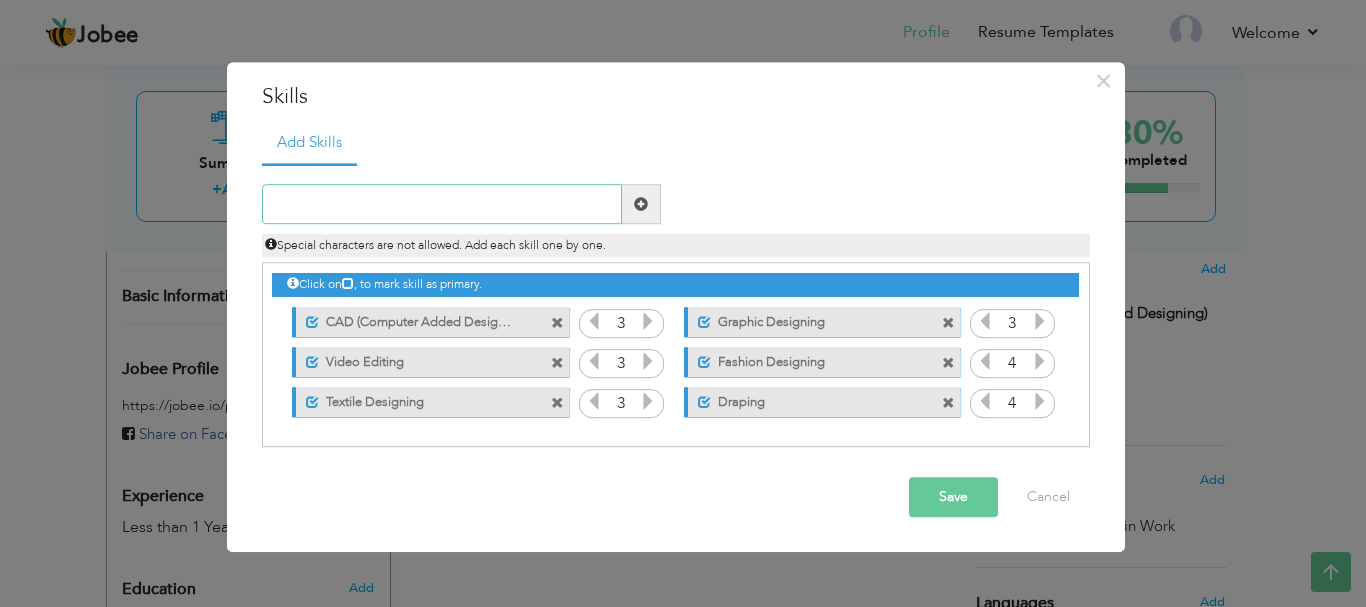 click at bounding box center (442, 205) 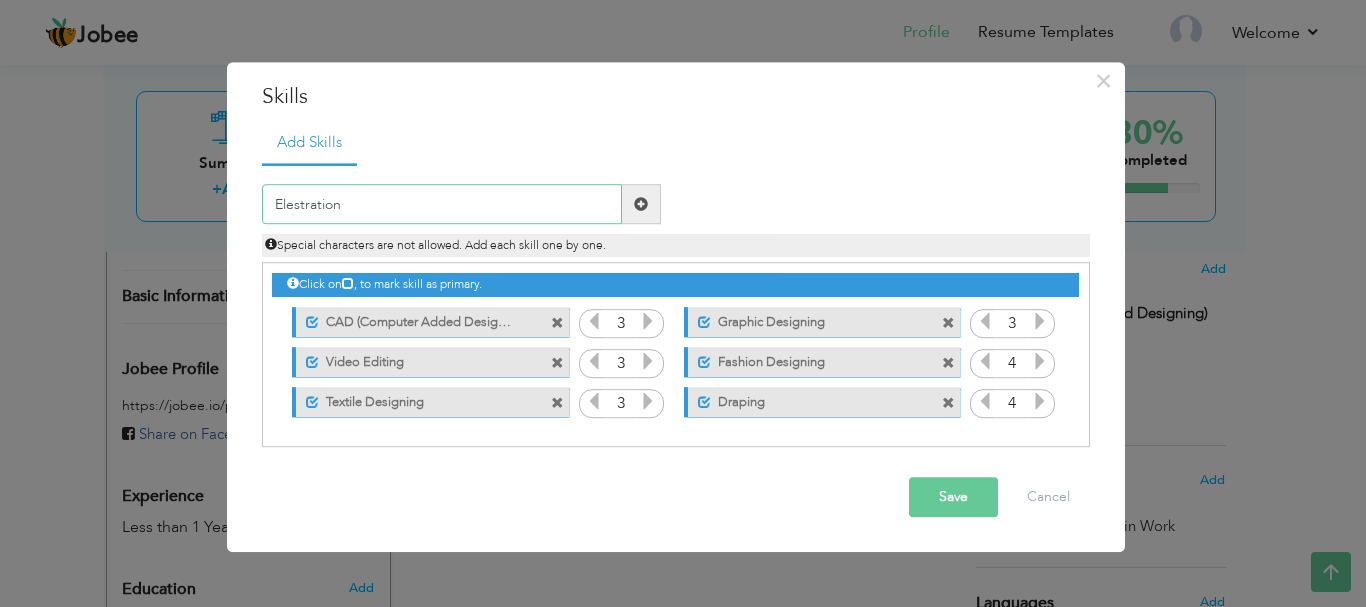 type on "Elestration" 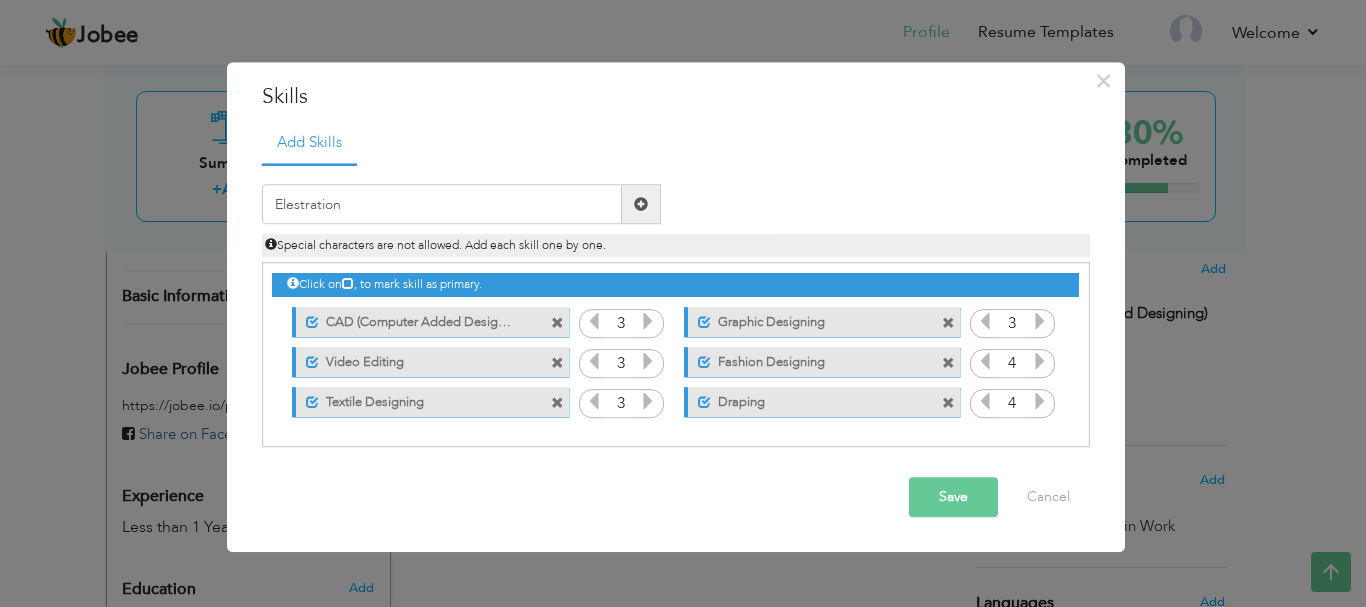 click at bounding box center [641, 205] 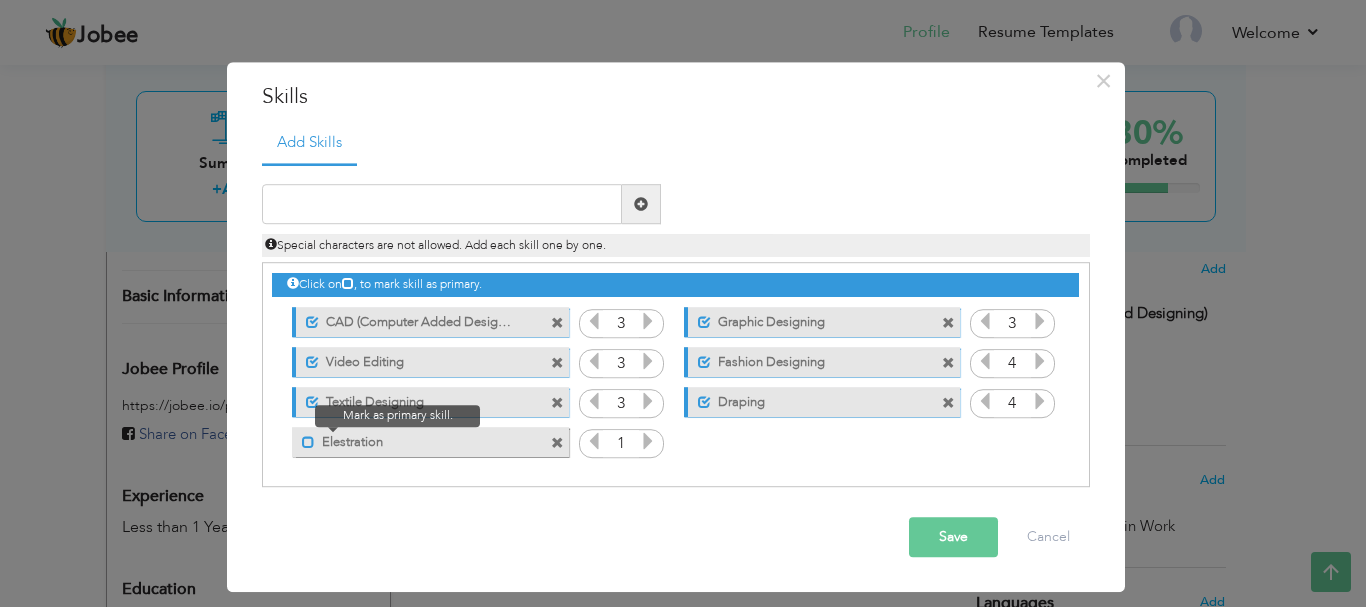 click at bounding box center [308, 442] 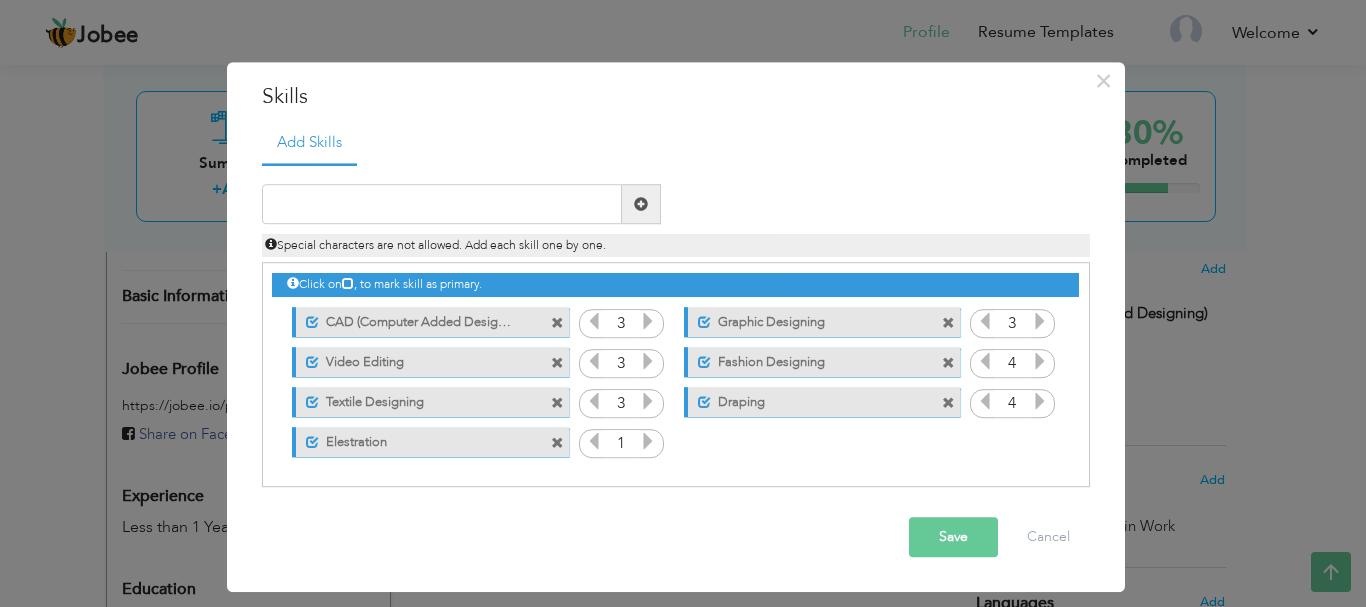 click at bounding box center (560, 437) 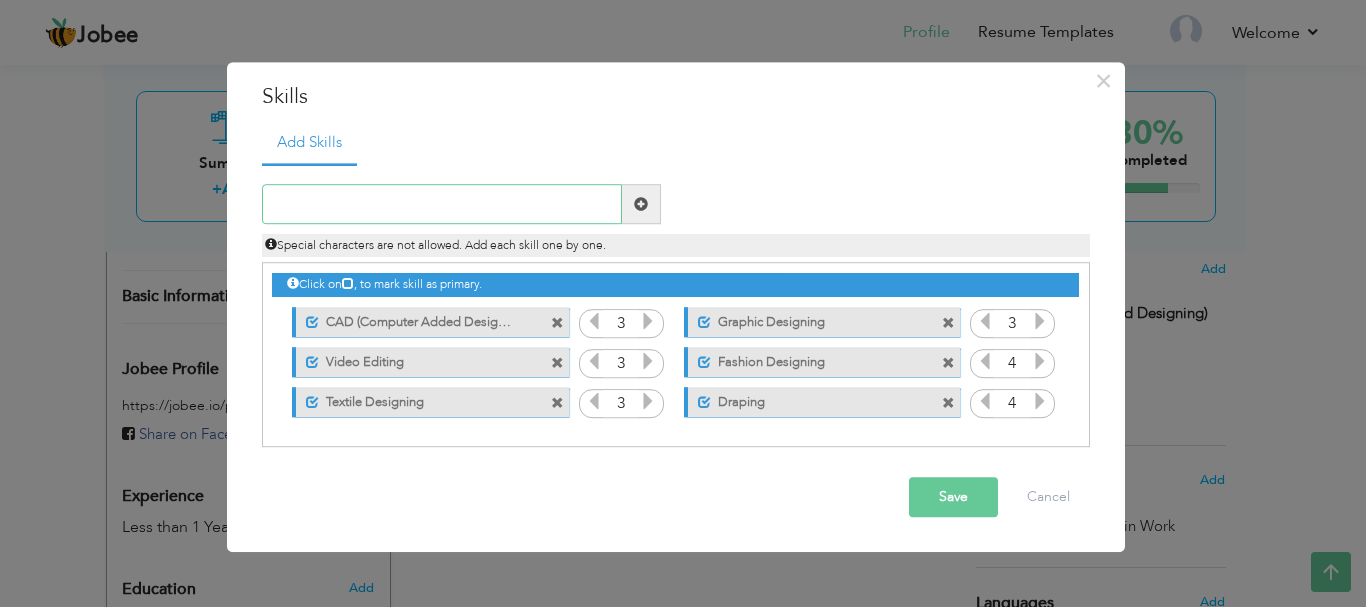 click at bounding box center [442, 205] 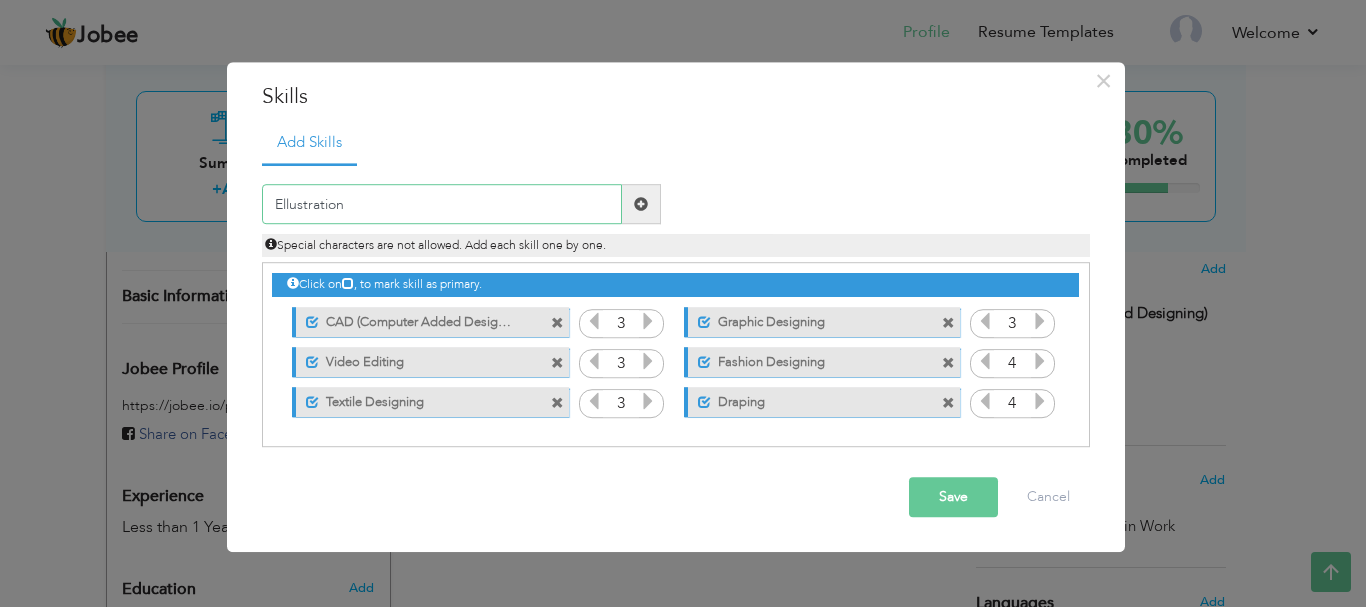 type on "Ellustration" 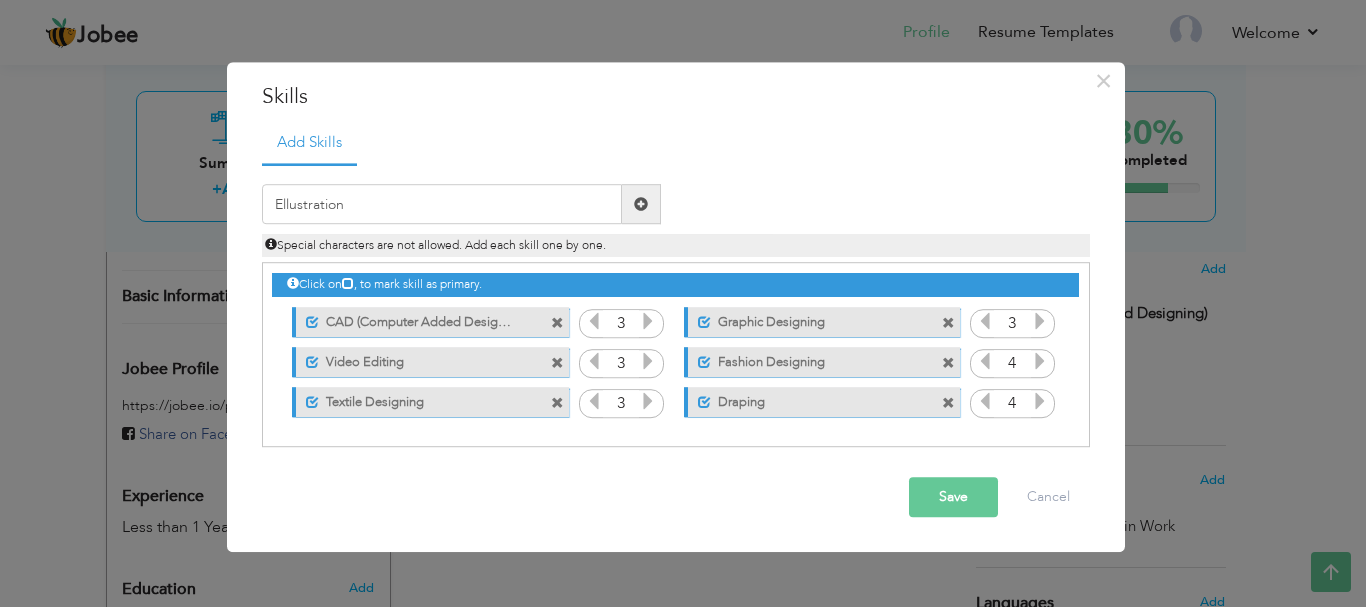 click at bounding box center (641, 204) 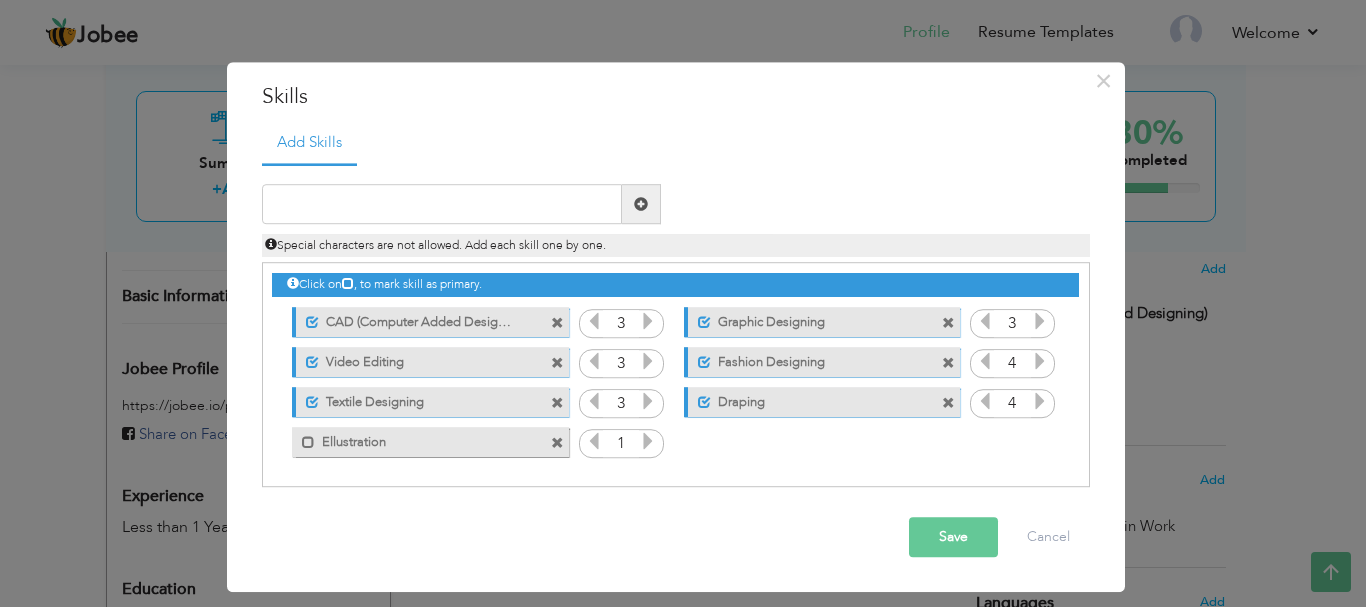 click at bounding box center [557, 443] 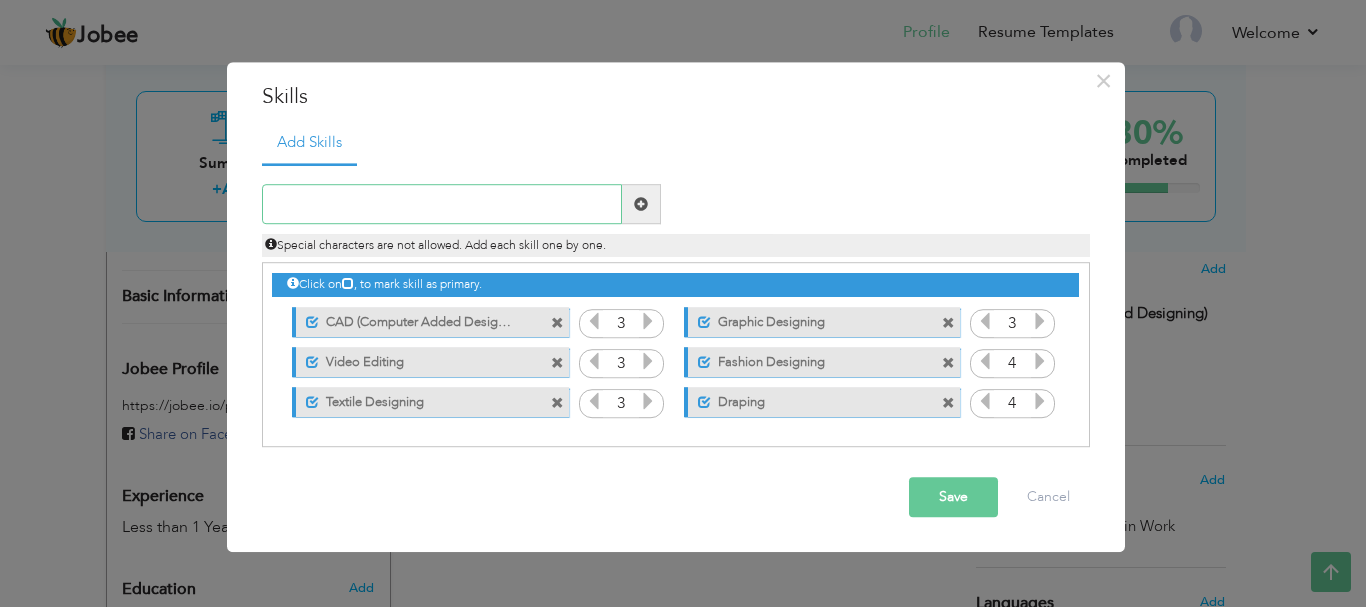 click at bounding box center [442, 205] 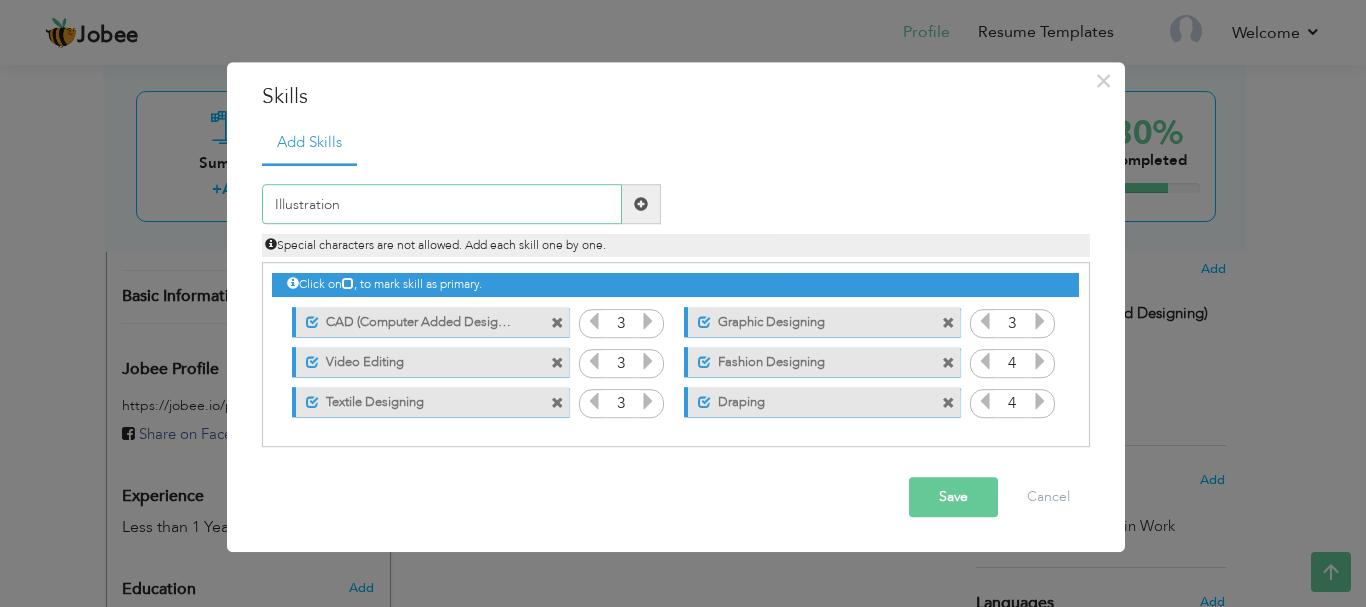 type on "Illustration" 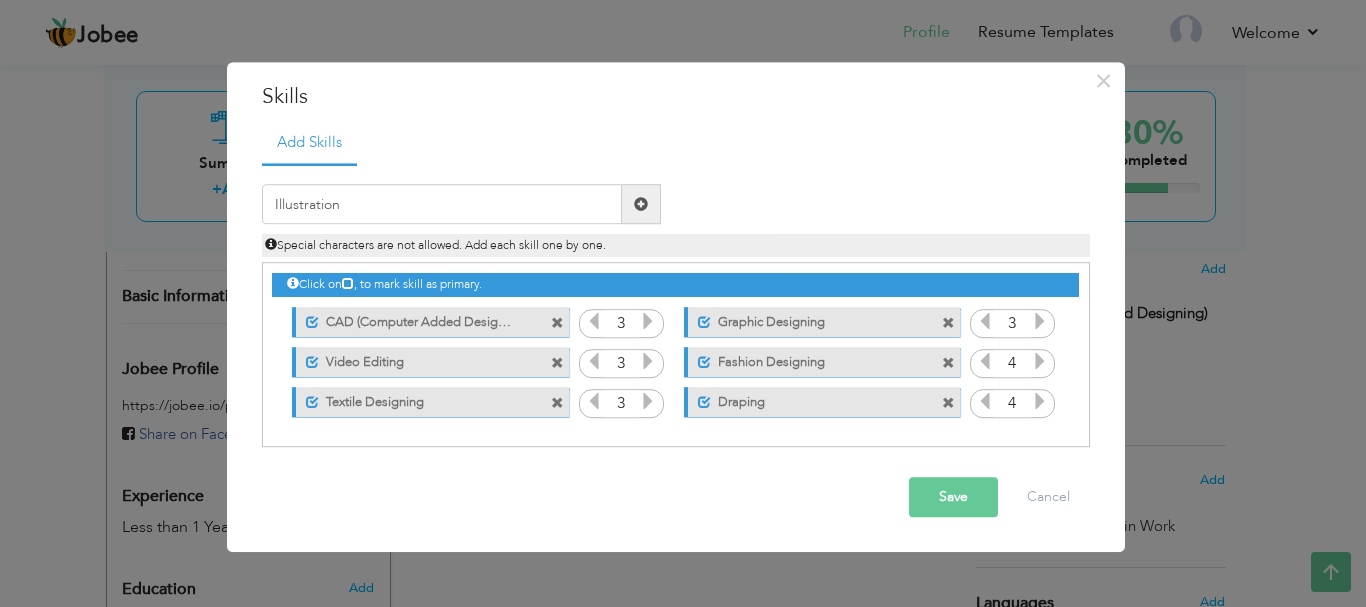 click at bounding box center [641, 205] 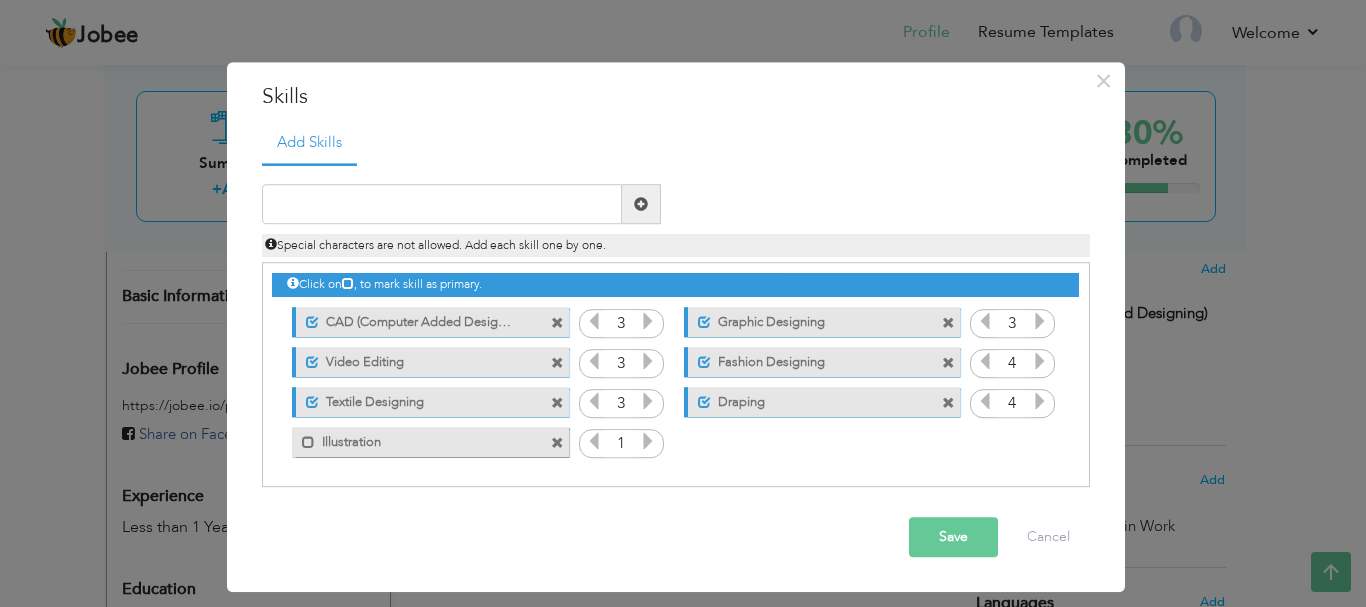 click at bounding box center (648, 442) 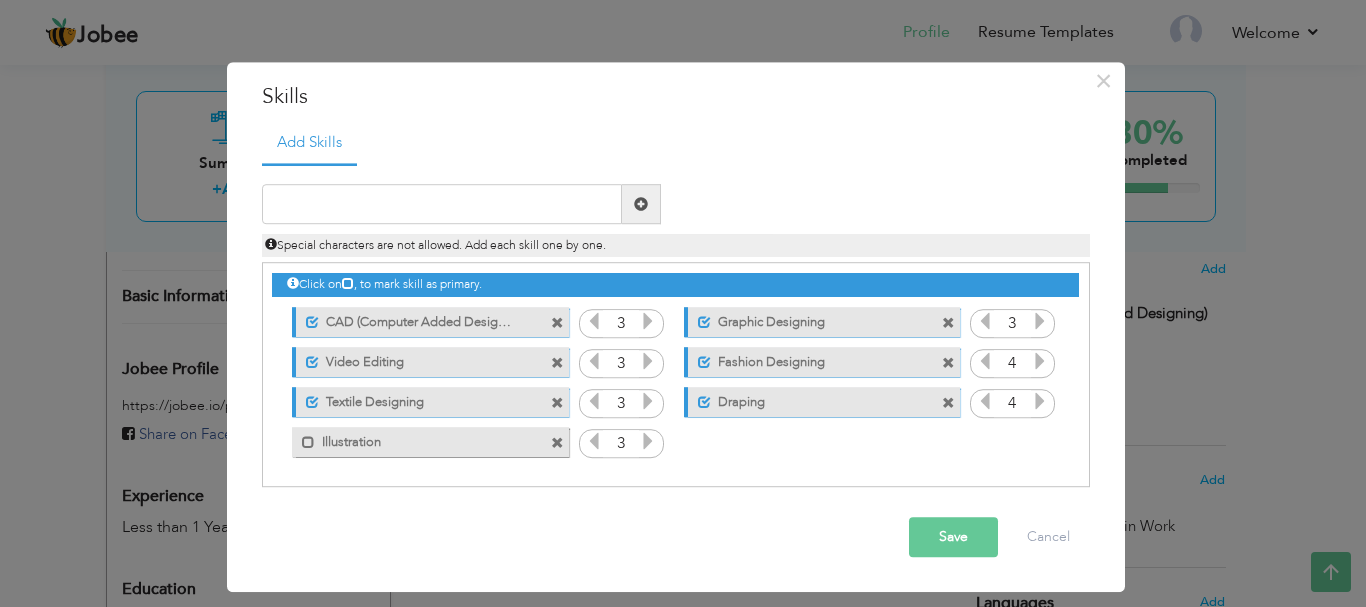 click at bounding box center (648, 442) 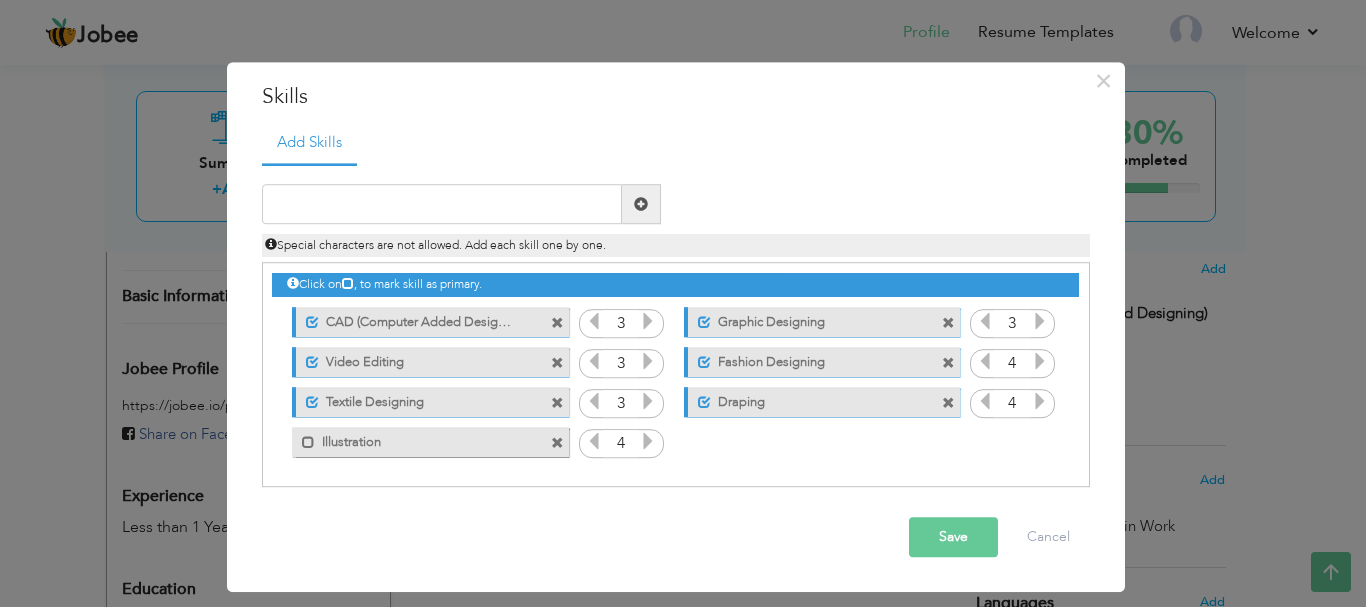 click at bounding box center (648, 442) 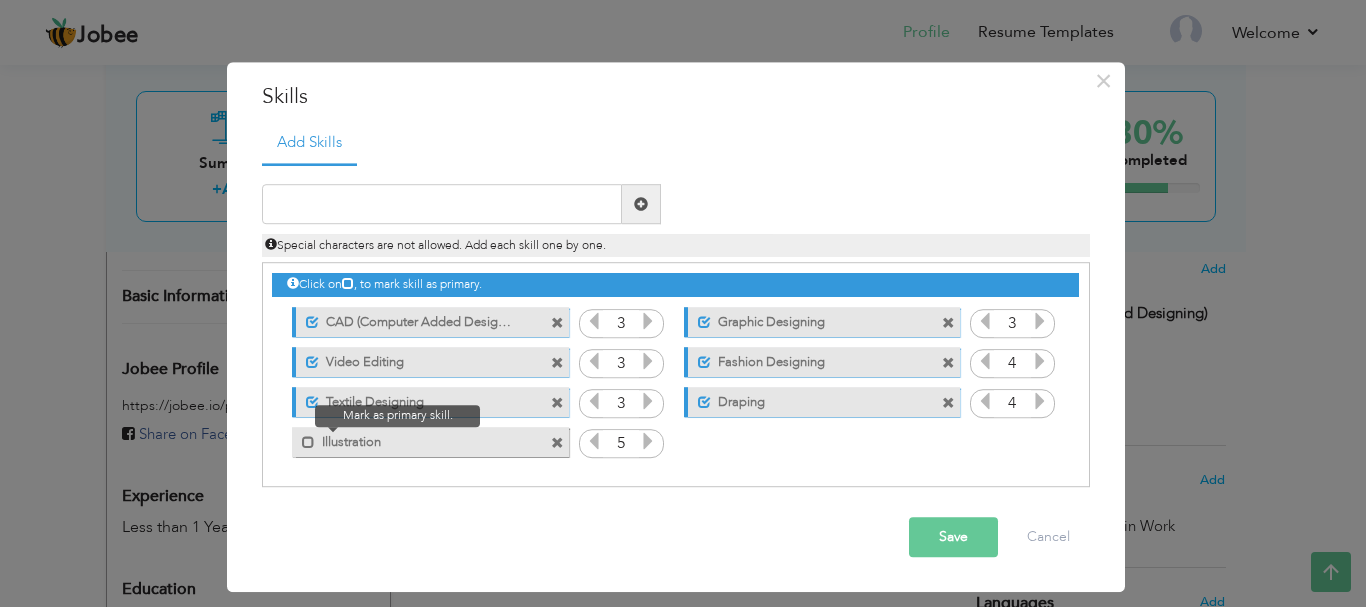click at bounding box center [303, 437] 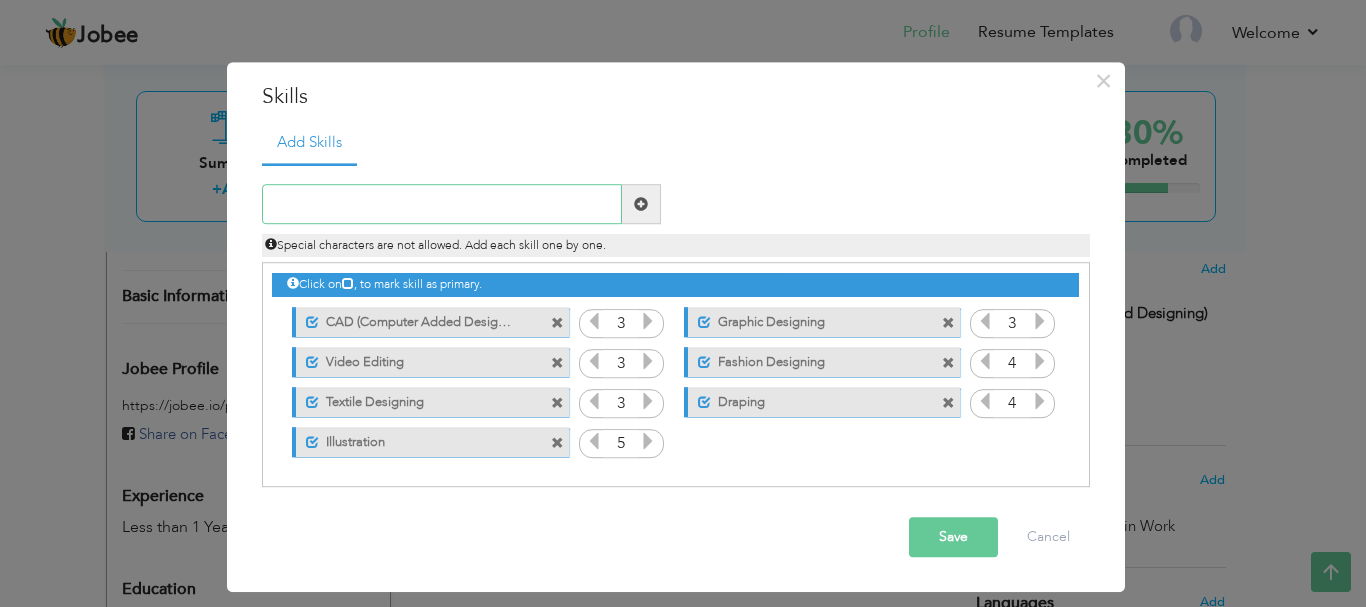 click at bounding box center (442, 205) 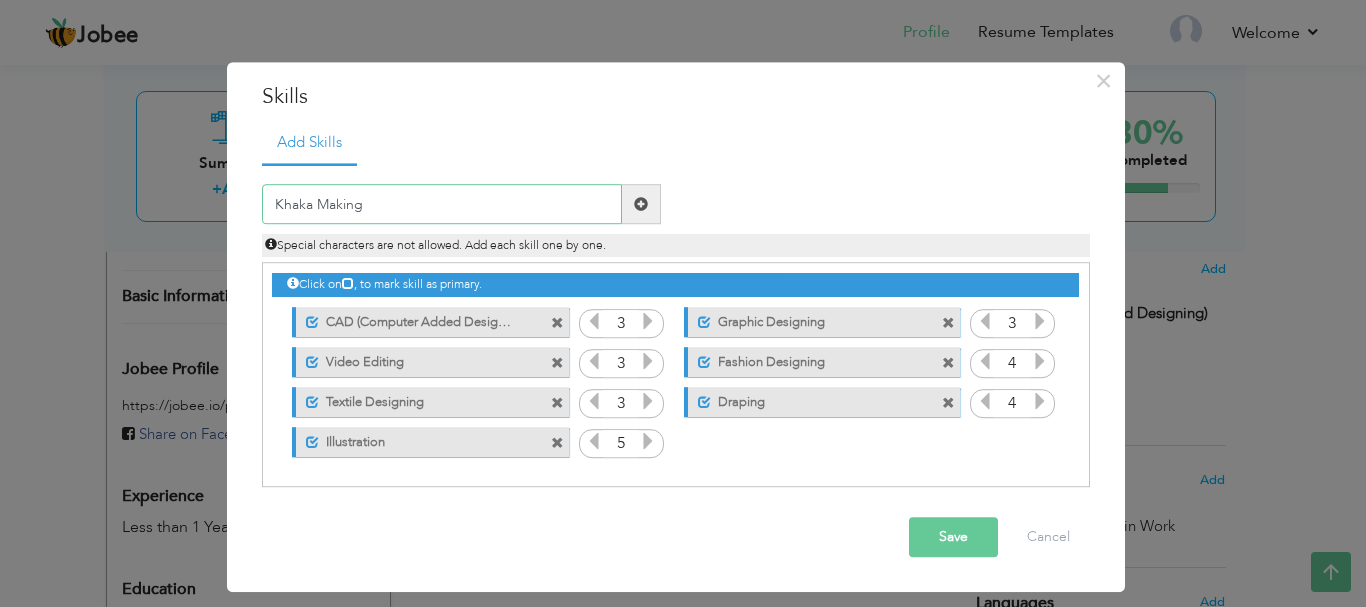type on "Khaka Making" 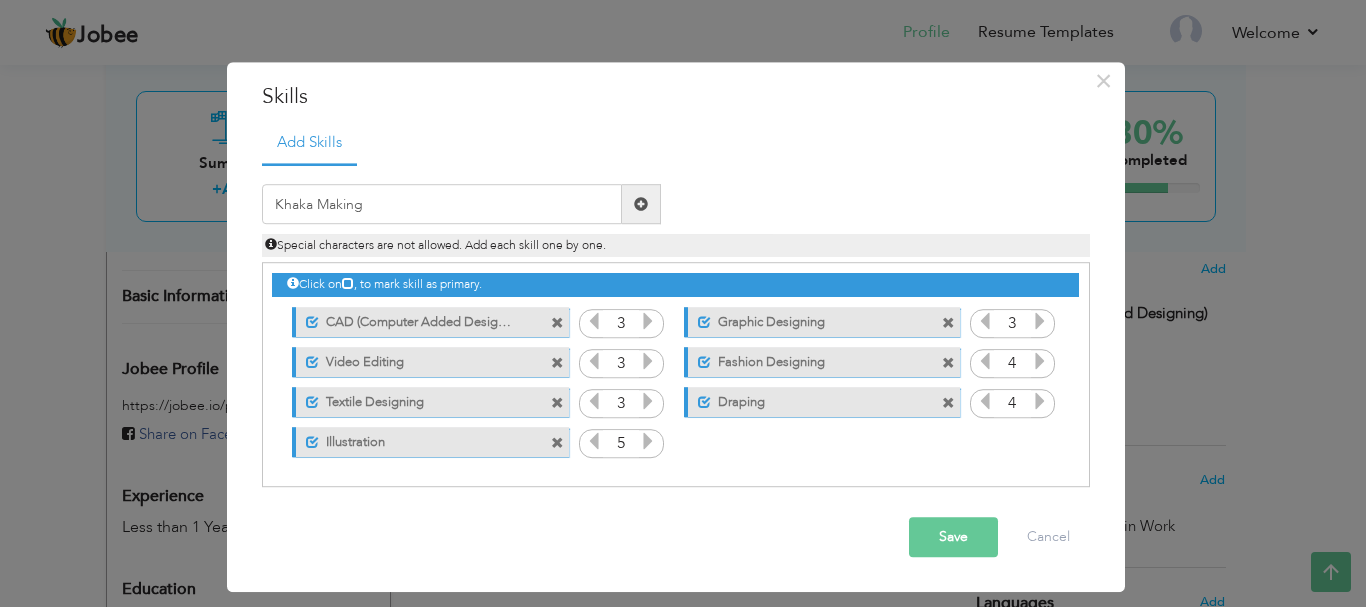 click at bounding box center [641, 205] 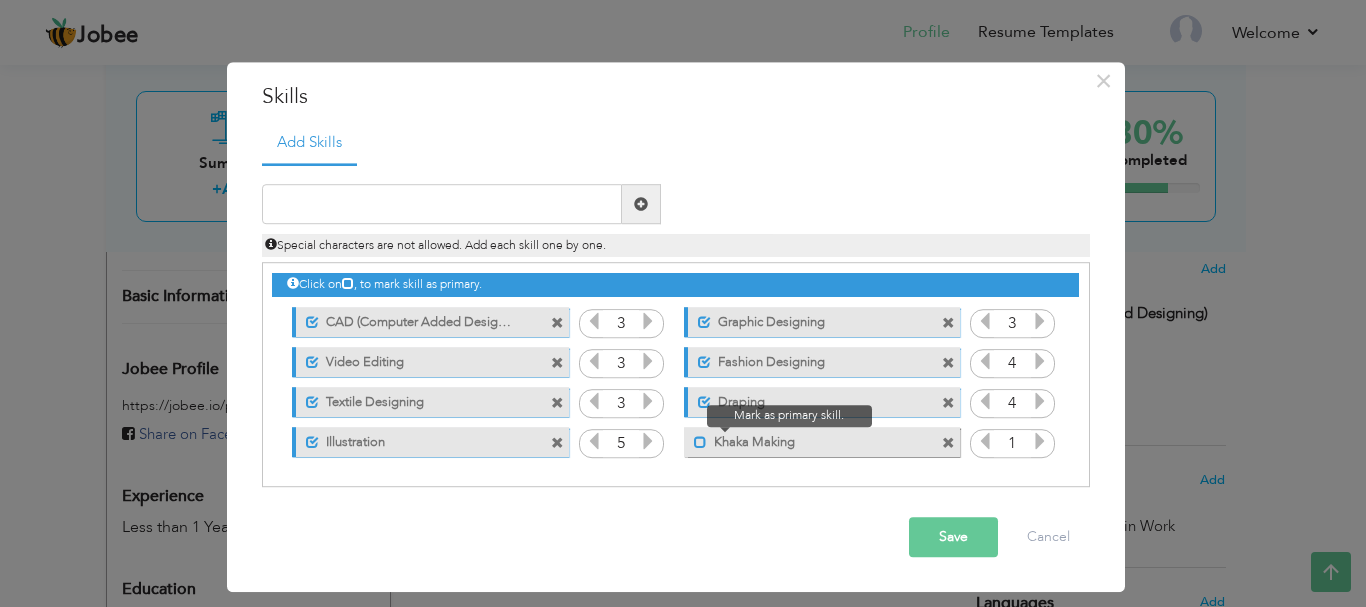 click at bounding box center (700, 442) 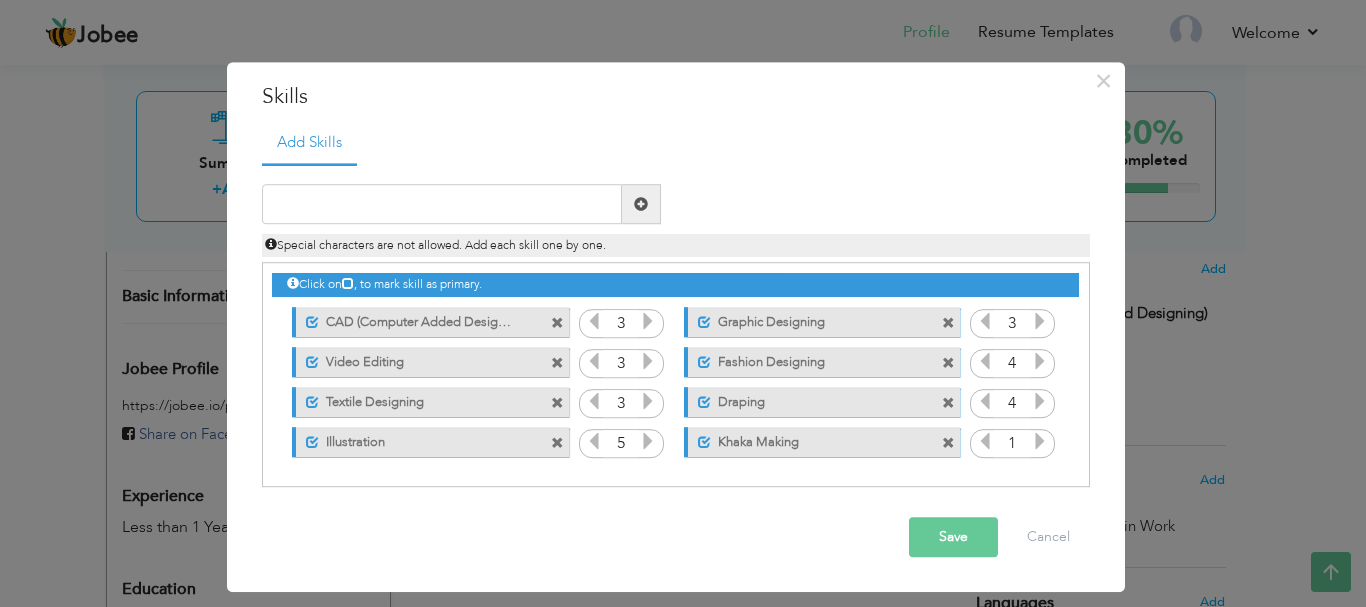 click at bounding box center (1040, 442) 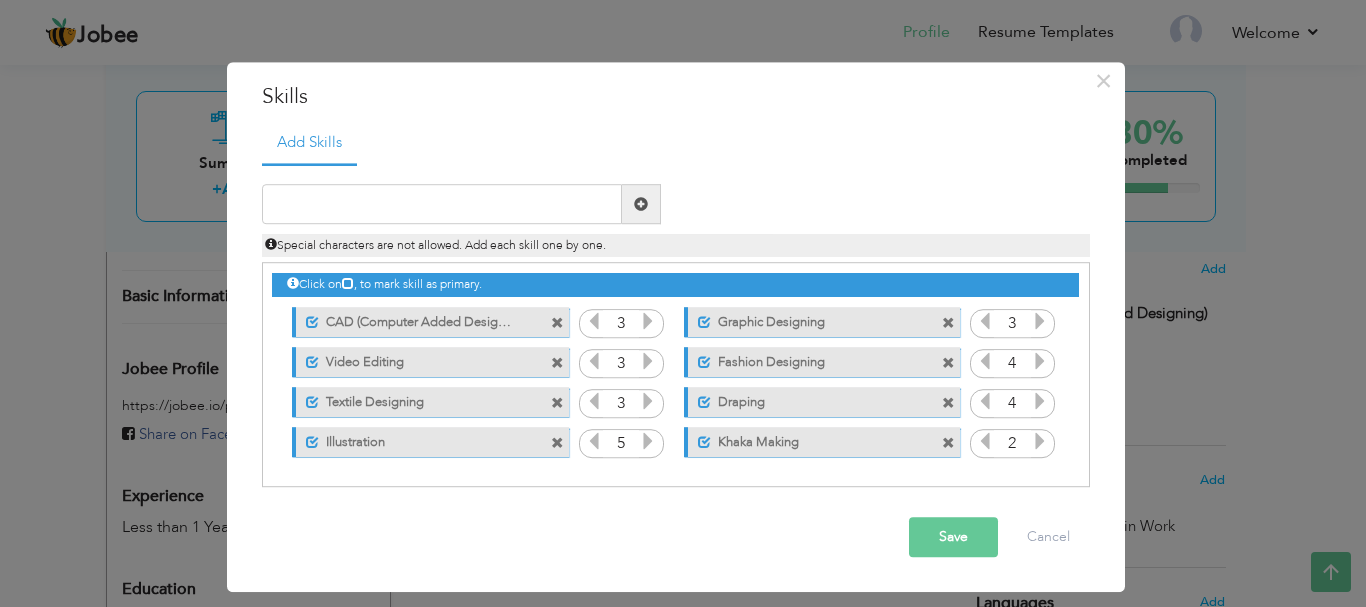 click at bounding box center (1040, 442) 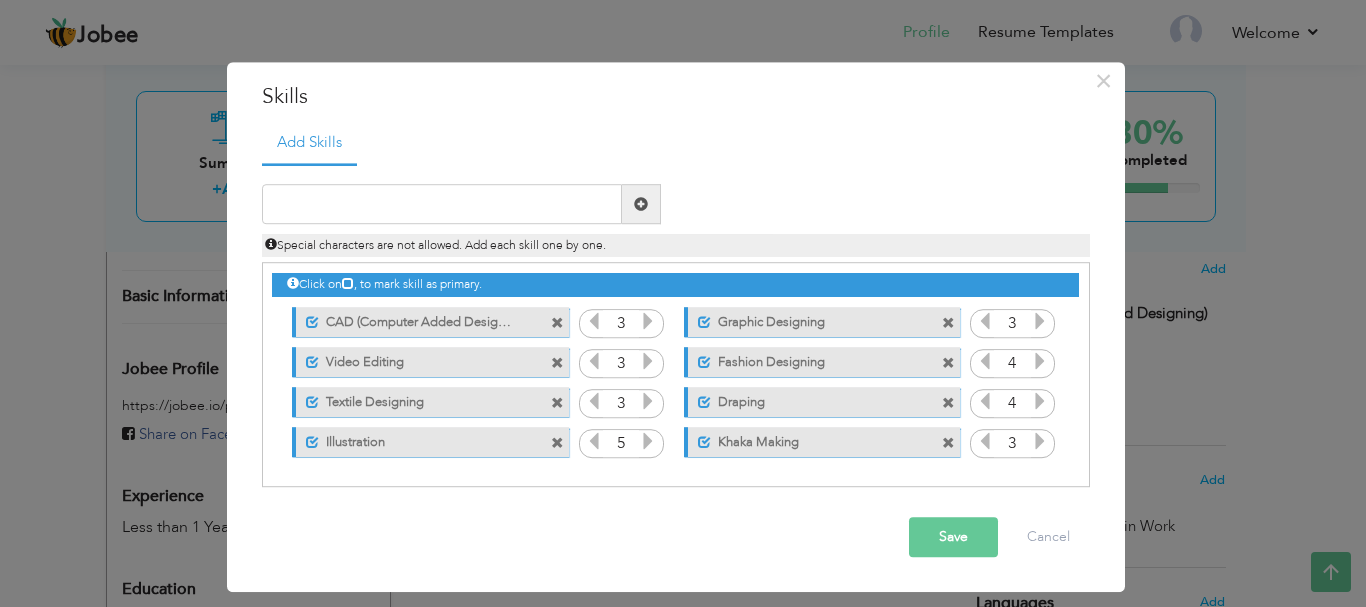 click at bounding box center [1040, 442] 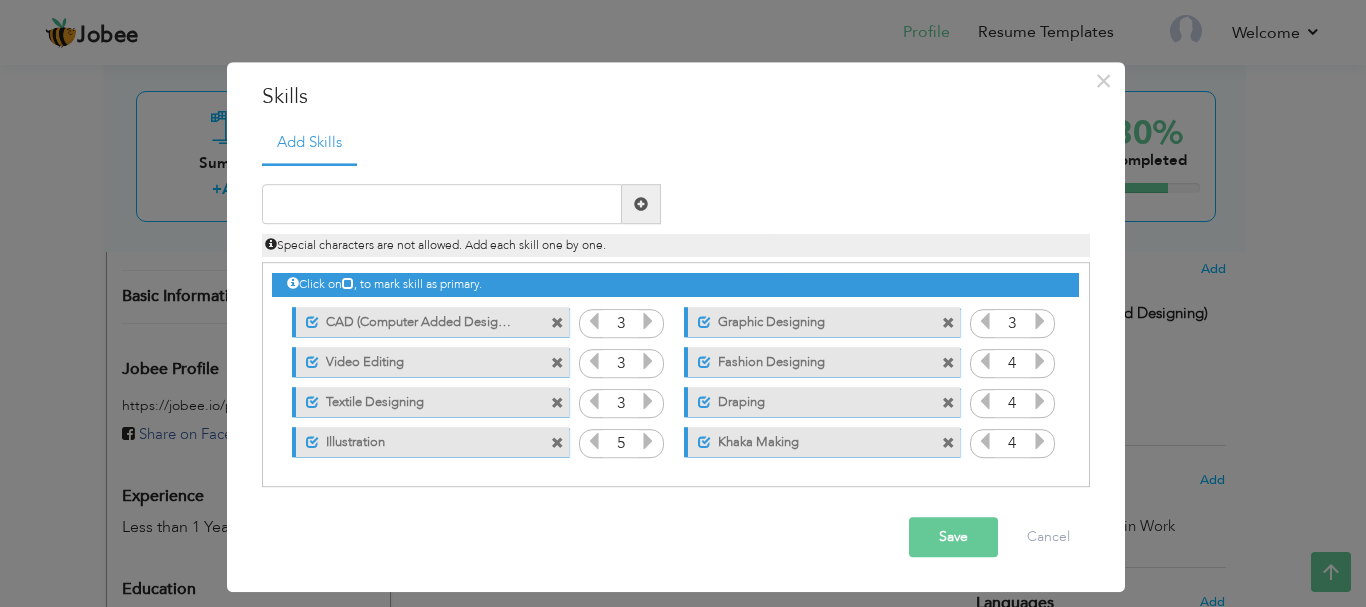click at bounding box center (1040, 442) 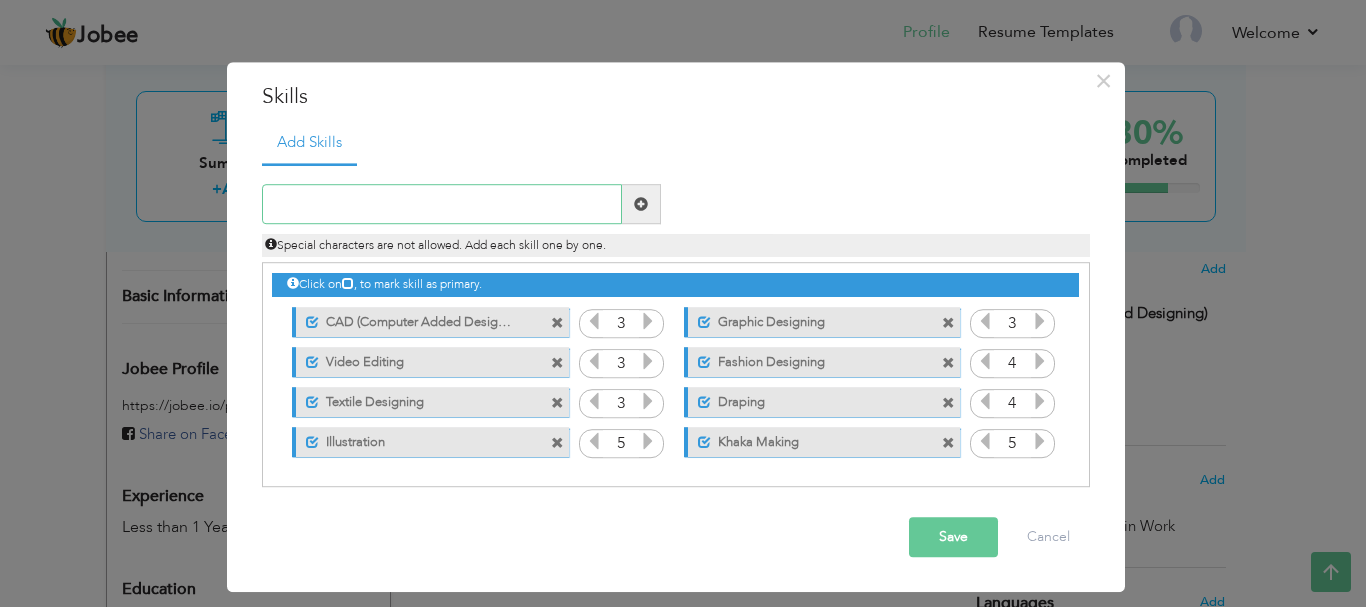 click at bounding box center [442, 205] 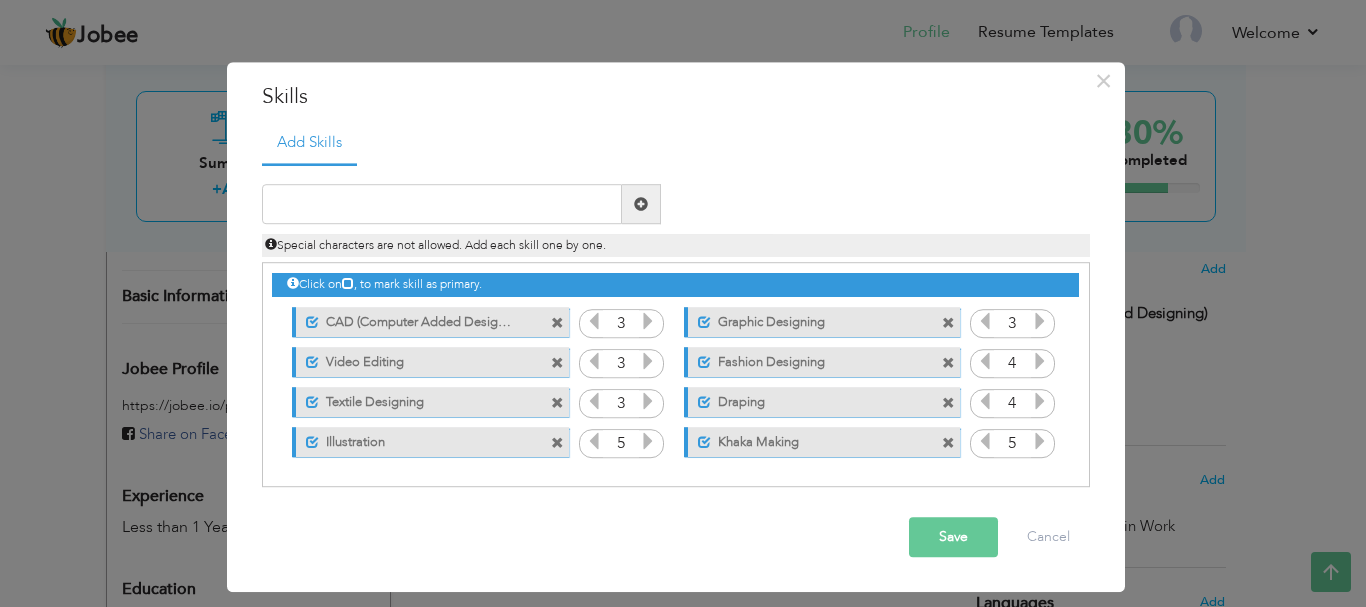 click at bounding box center [648, 362] 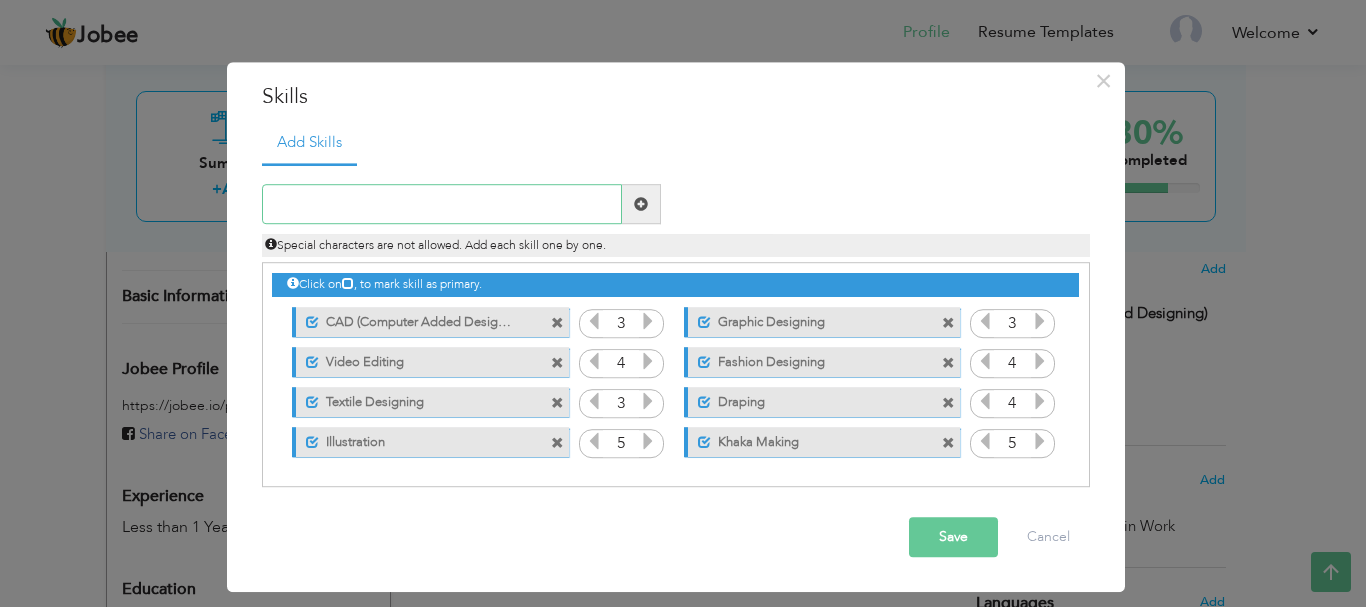 click at bounding box center (442, 205) 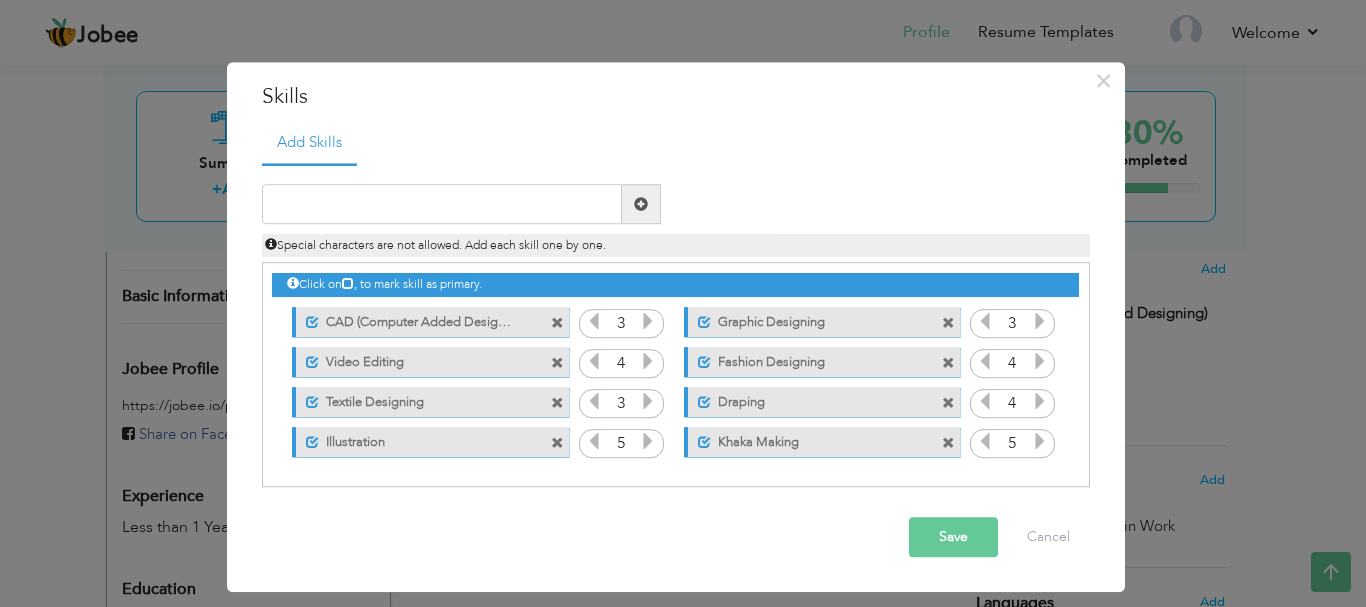 click on "Save" at bounding box center (953, 538) 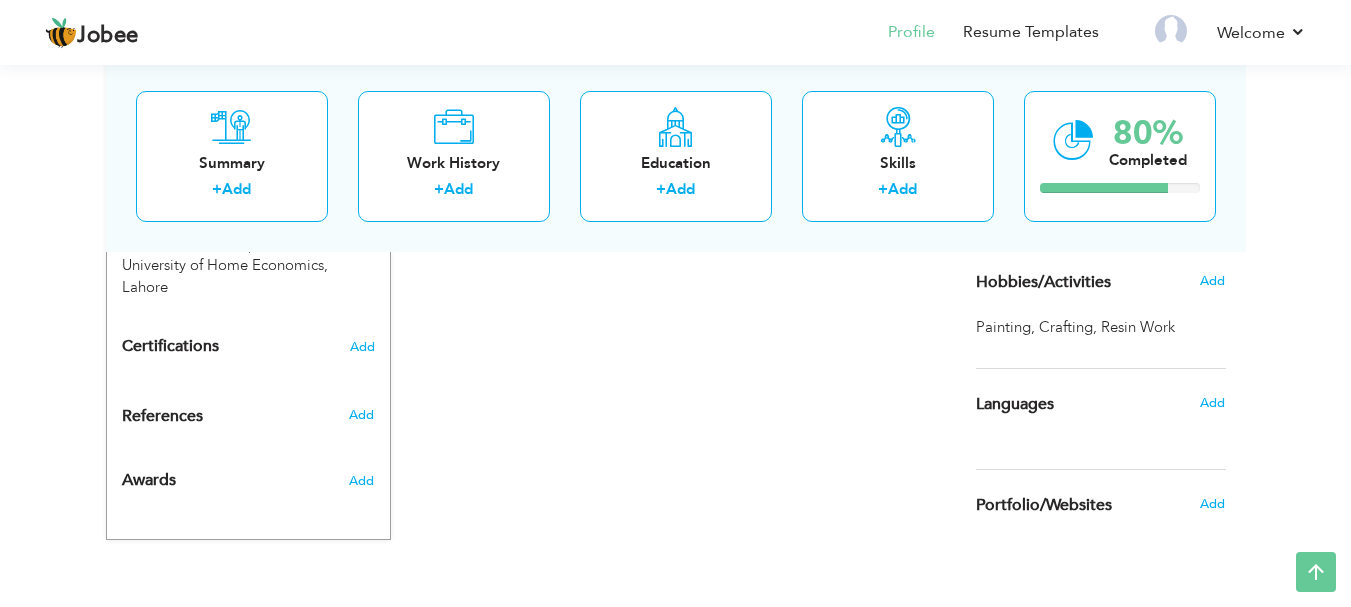 scroll, scrollTop: 930, scrollLeft: 0, axis: vertical 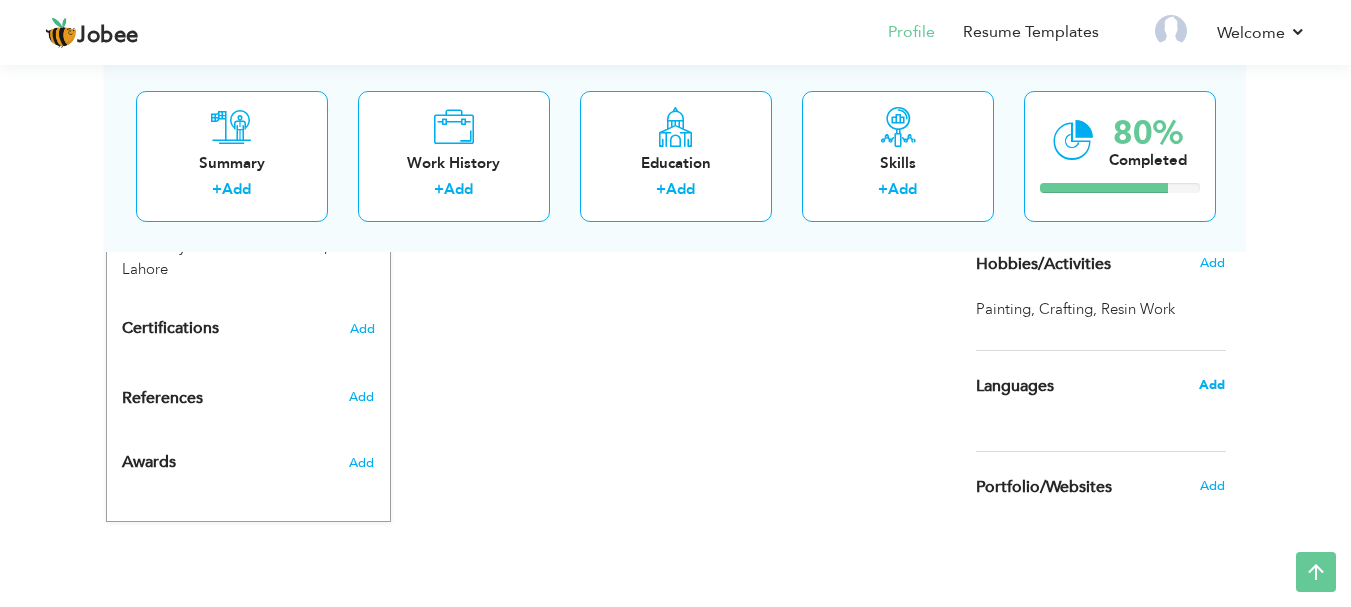click on "Add" at bounding box center (1212, 385) 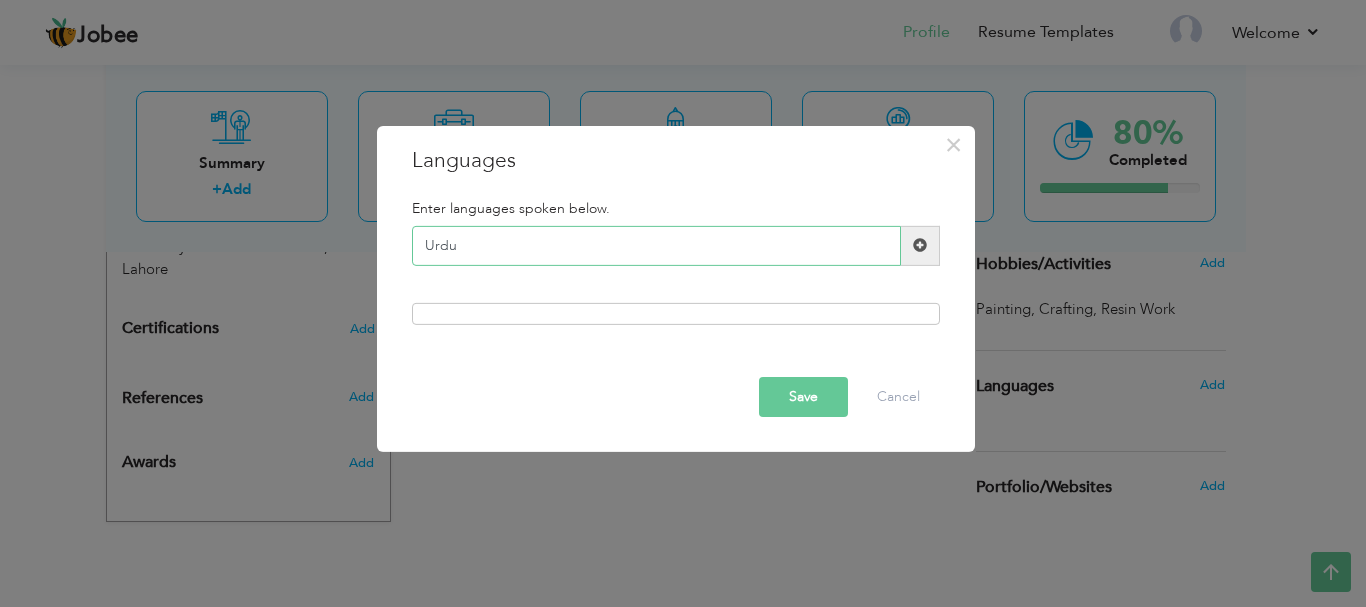 type on "Urdu" 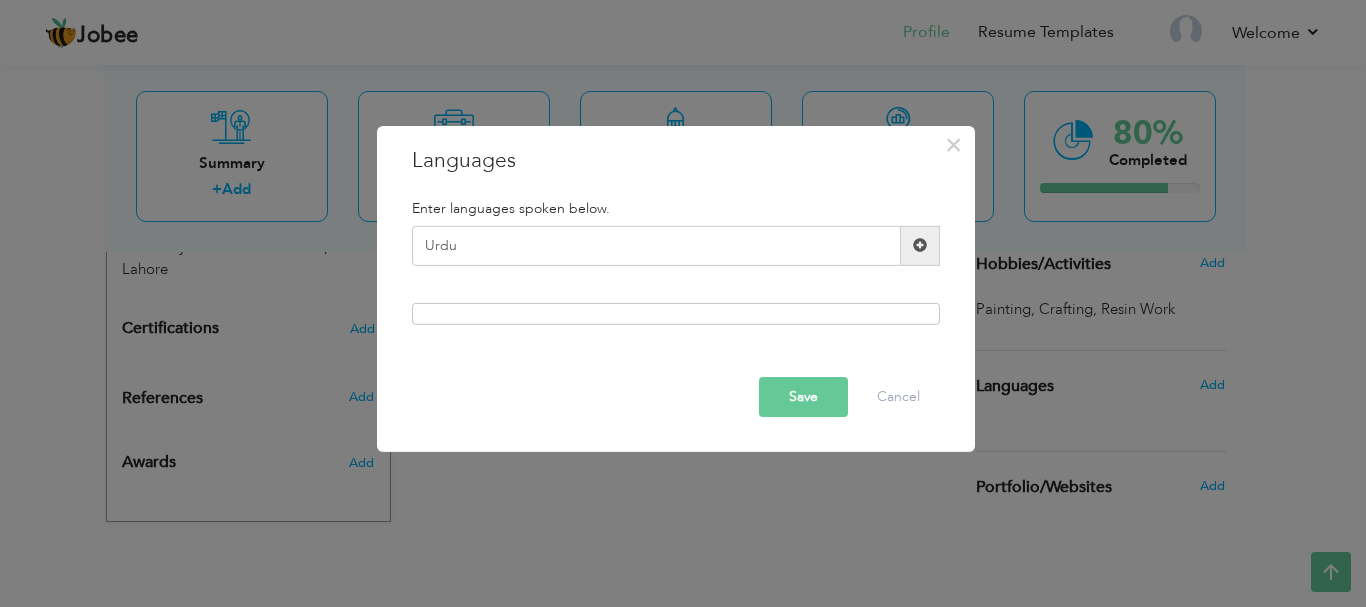 click at bounding box center (920, 245) 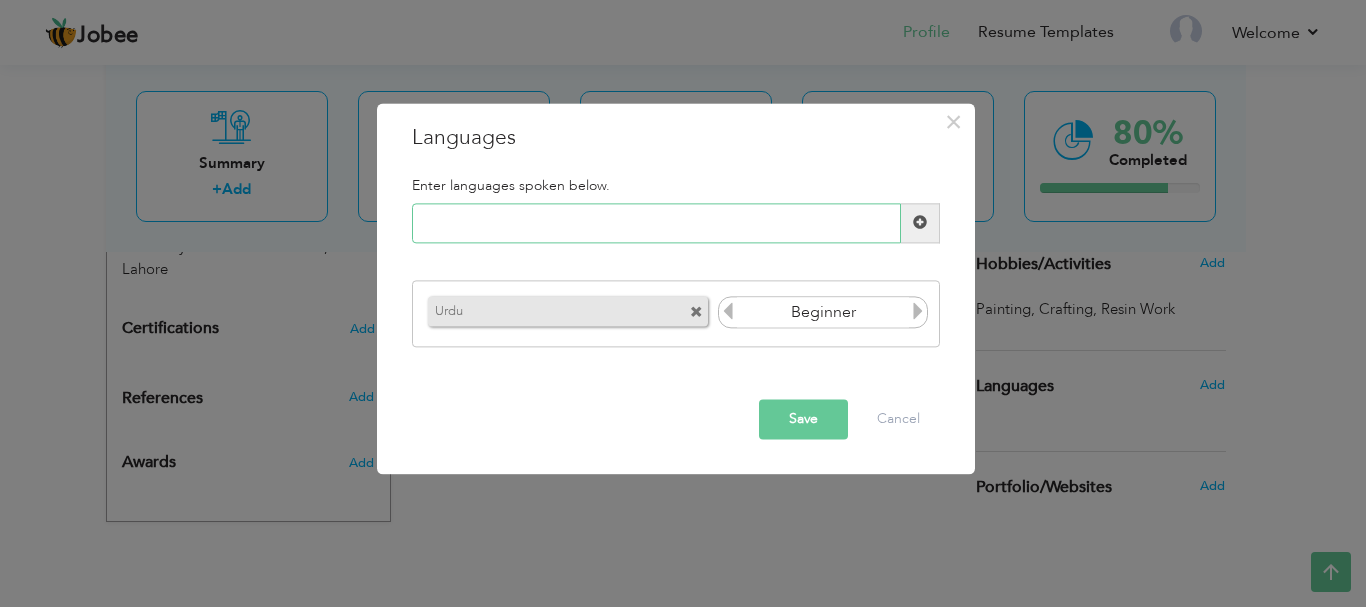 click at bounding box center (656, 223) 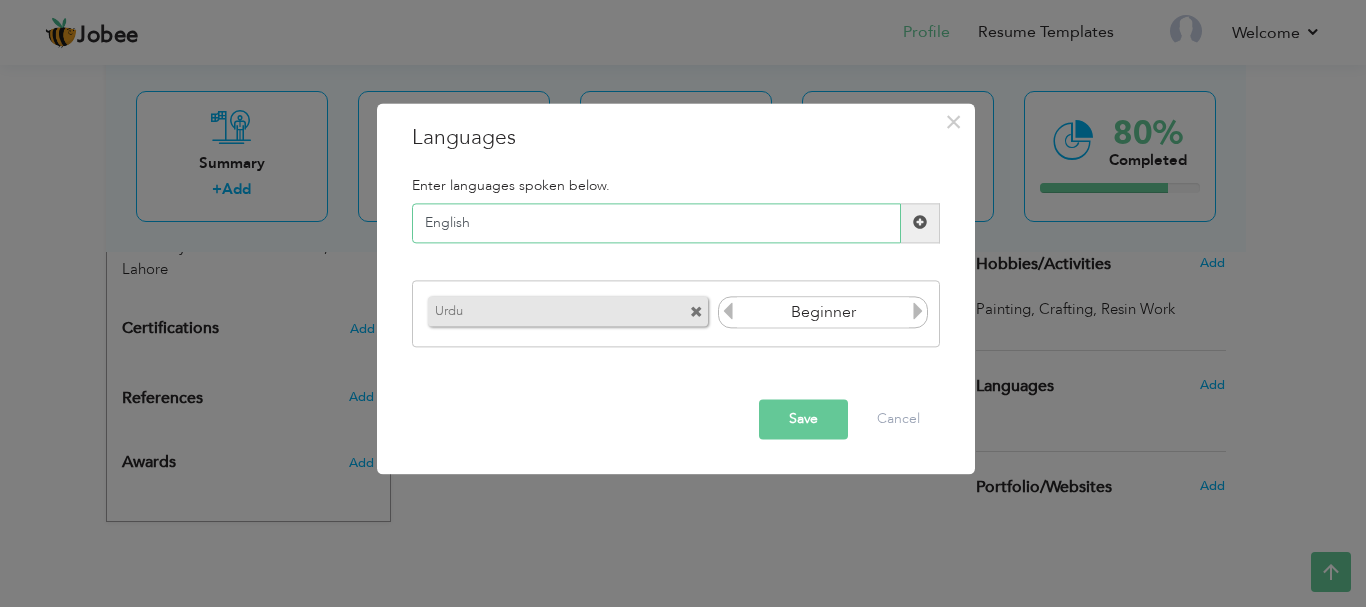 type on "English" 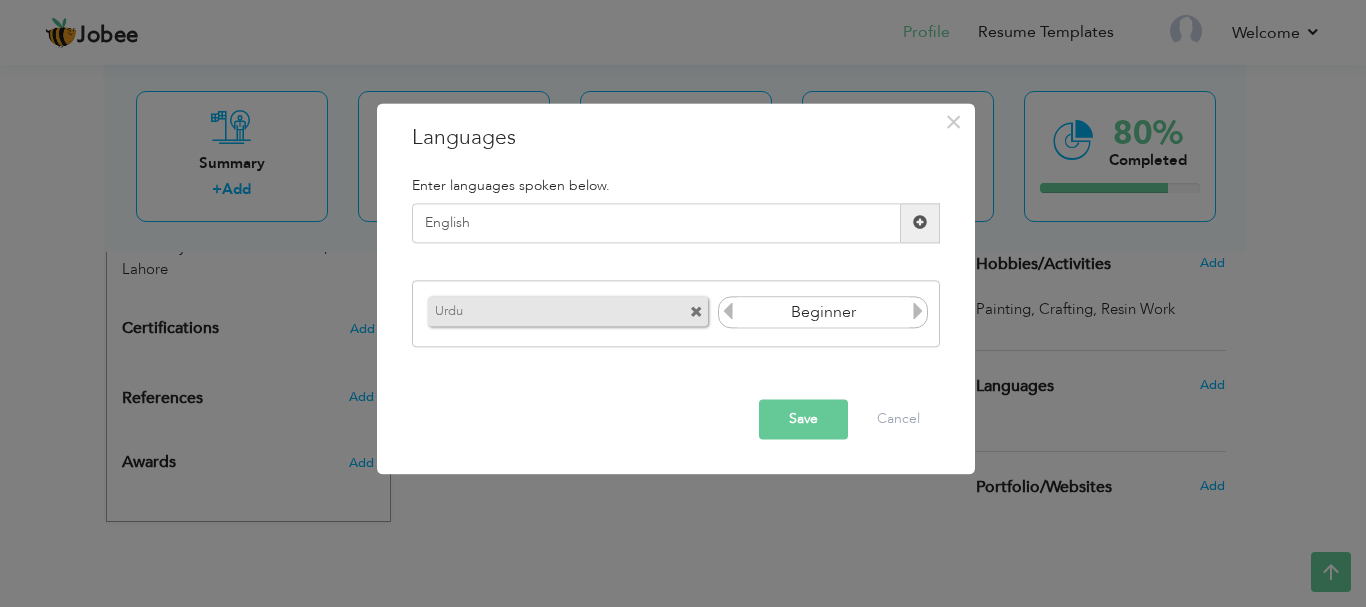 click at bounding box center (920, 223) 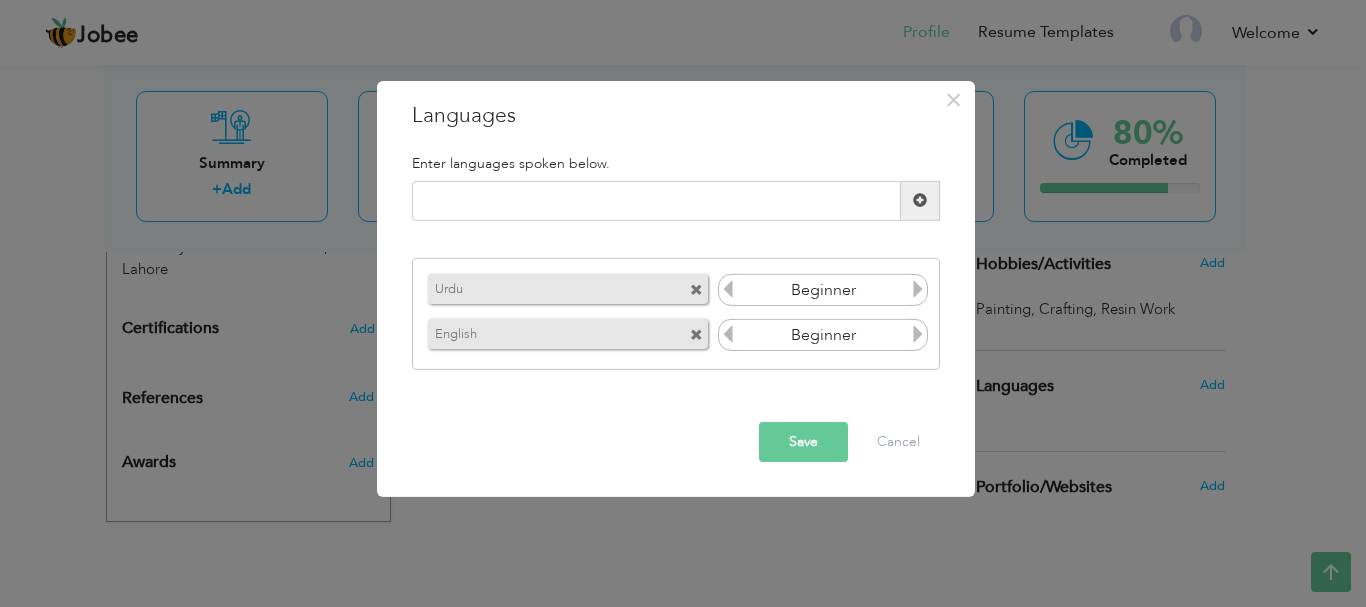click at bounding box center [918, 289] 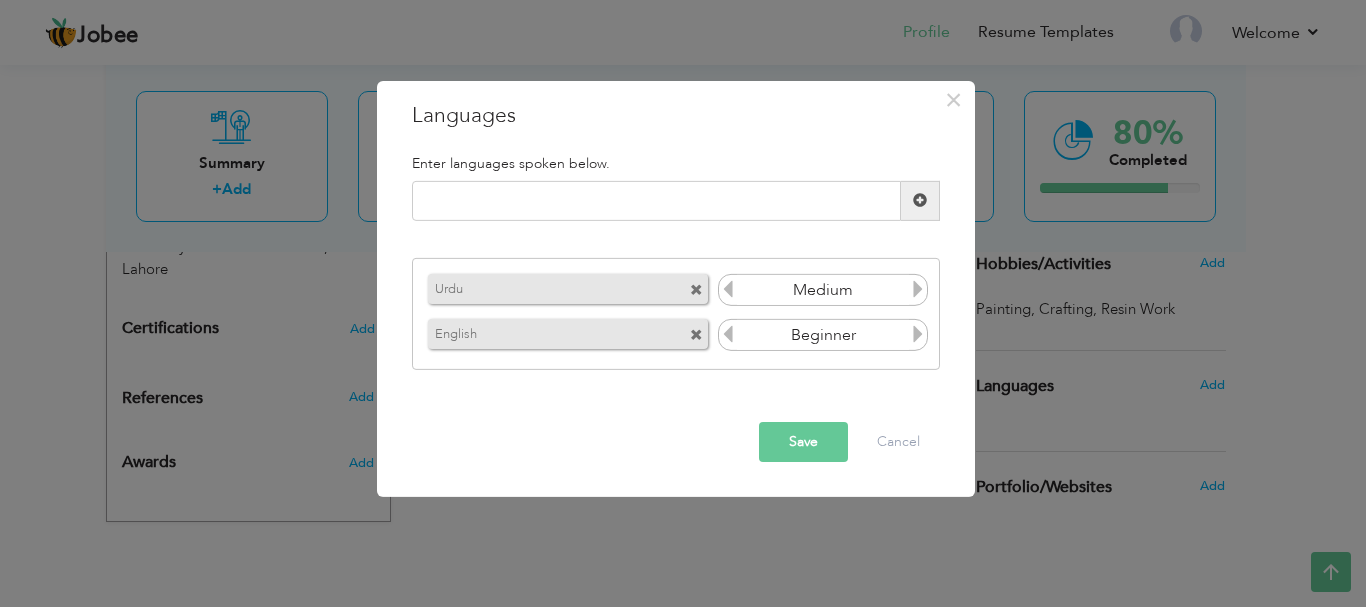 click at bounding box center [918, 334] 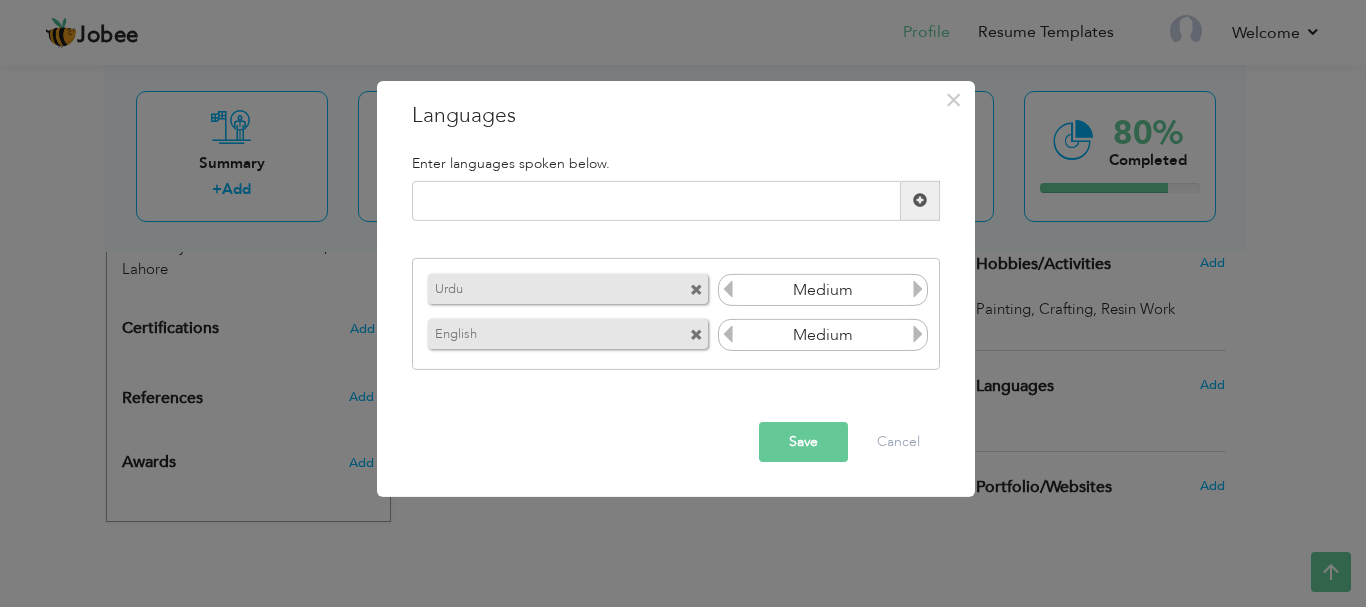 click at bounding box center [918, 289] 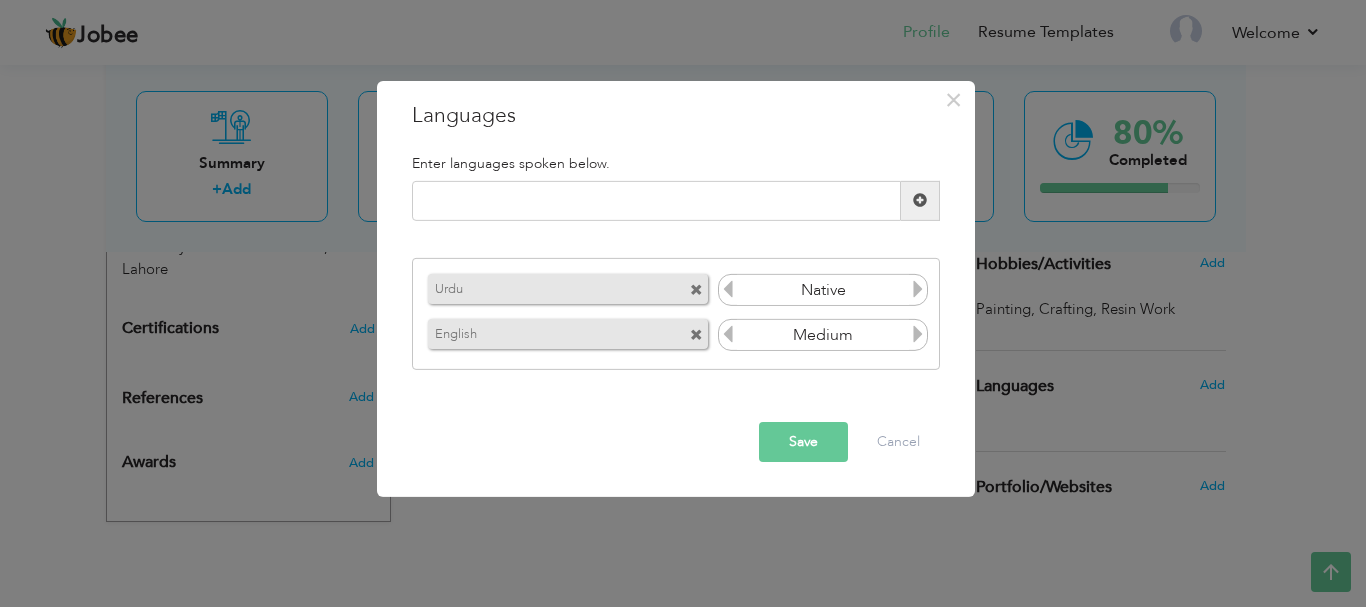 click on "Save" at bounding box center [803, 442] 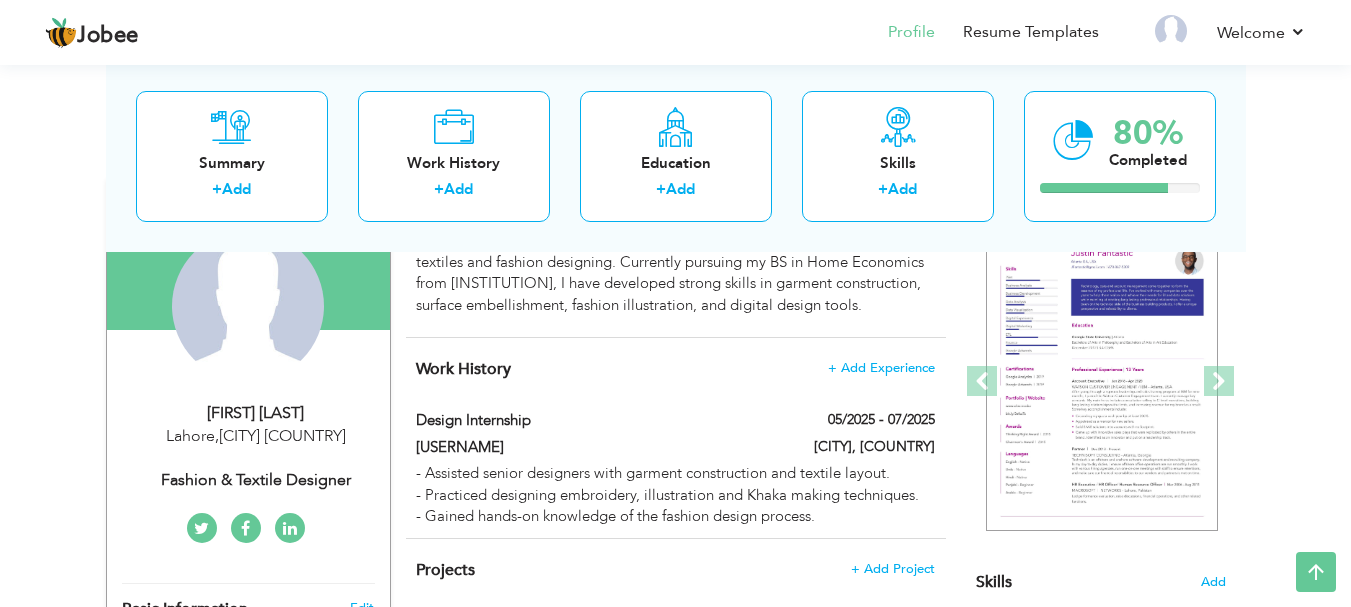 scroll, scrollTop: 197, scrollLeft: 0, axis: vertical 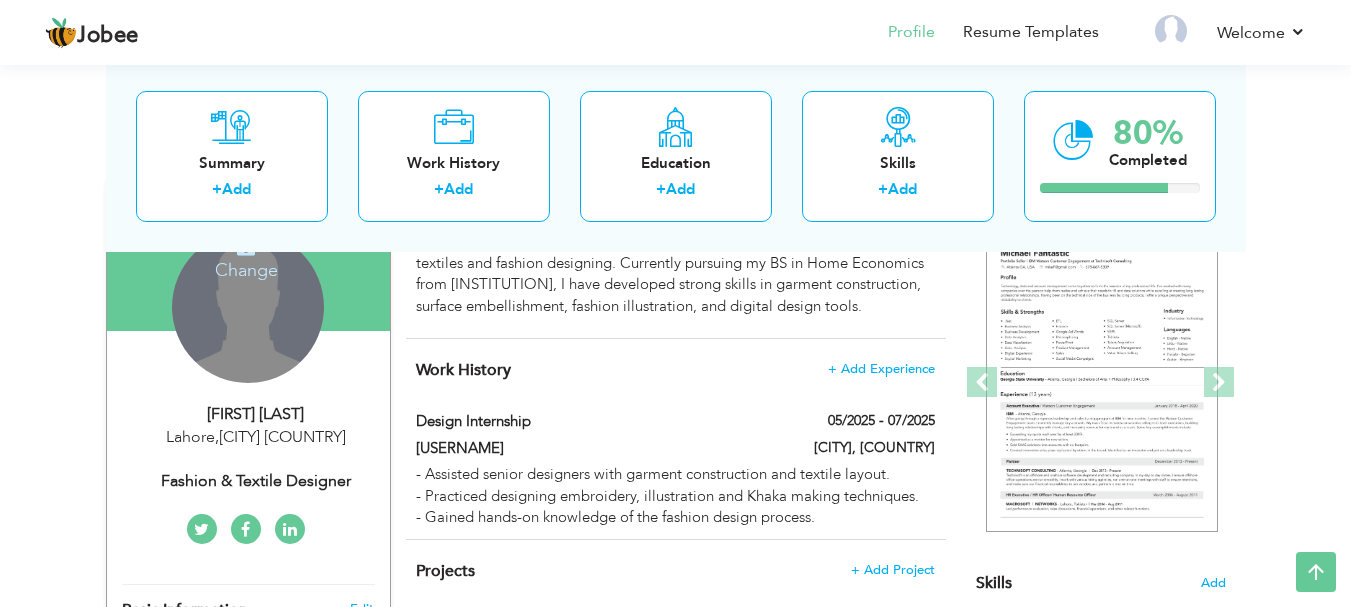 click on "Change
Remove" at bounding box center (248, 307) 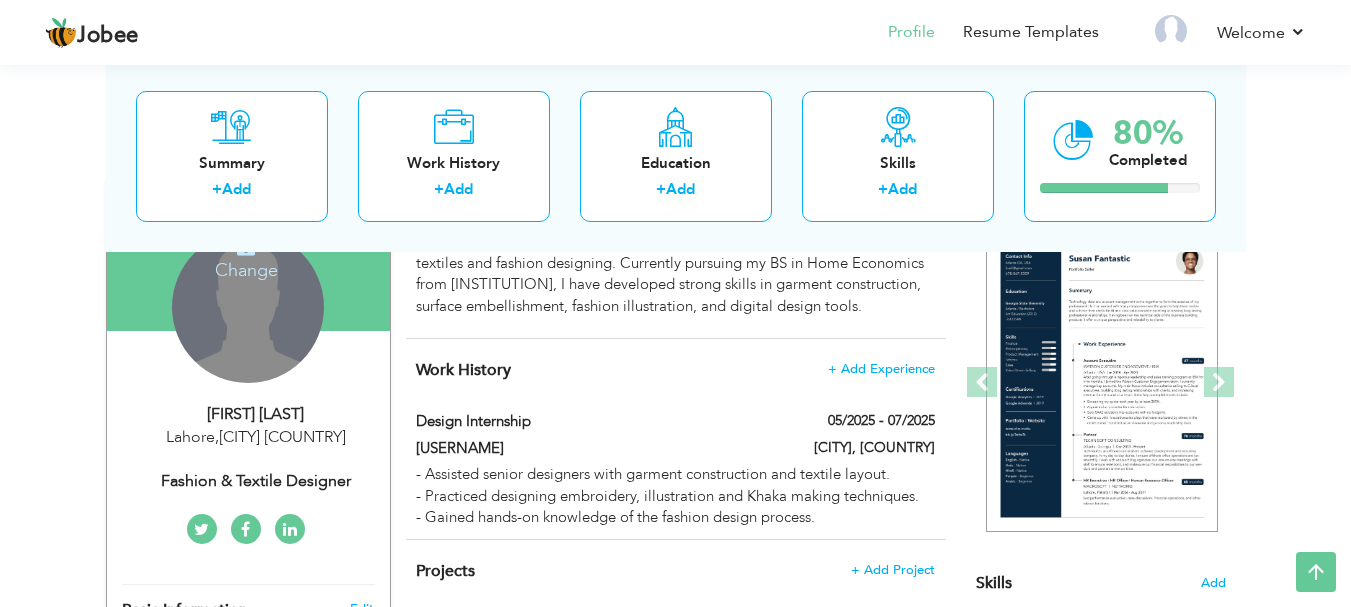 click on "Change" at bounding box center (246, 257) 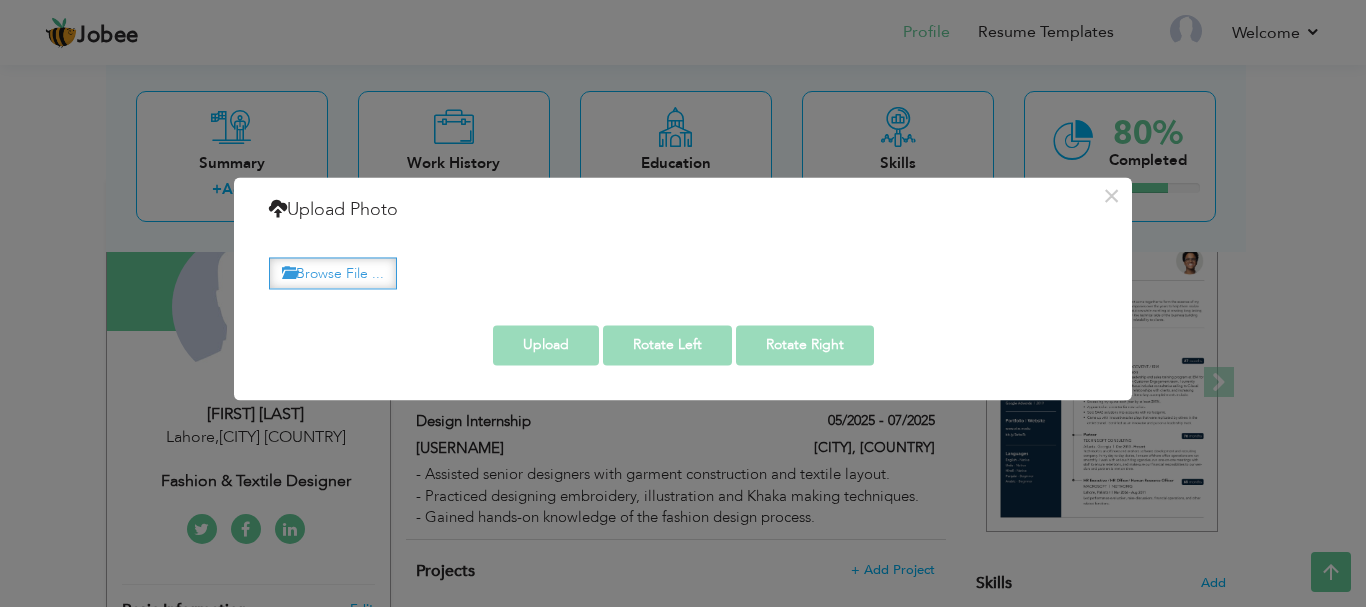 click on "Browse File ..." at bounding box center (333, 273) 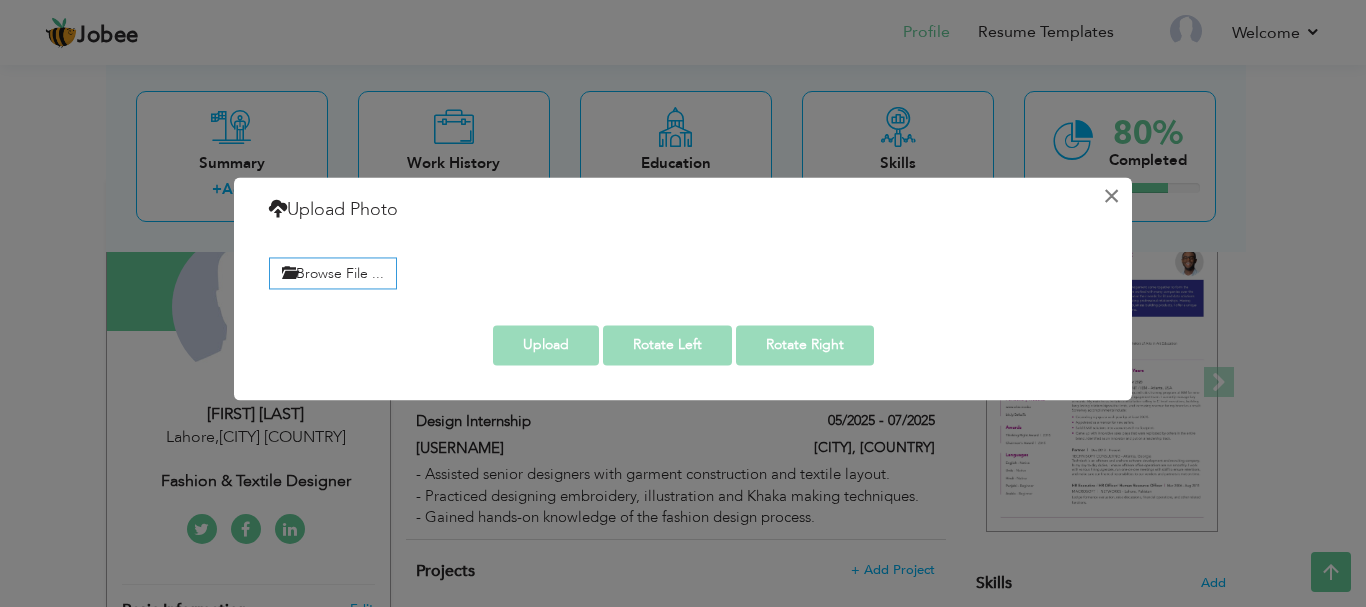 click on "×" at bounding box center [1111, 196] 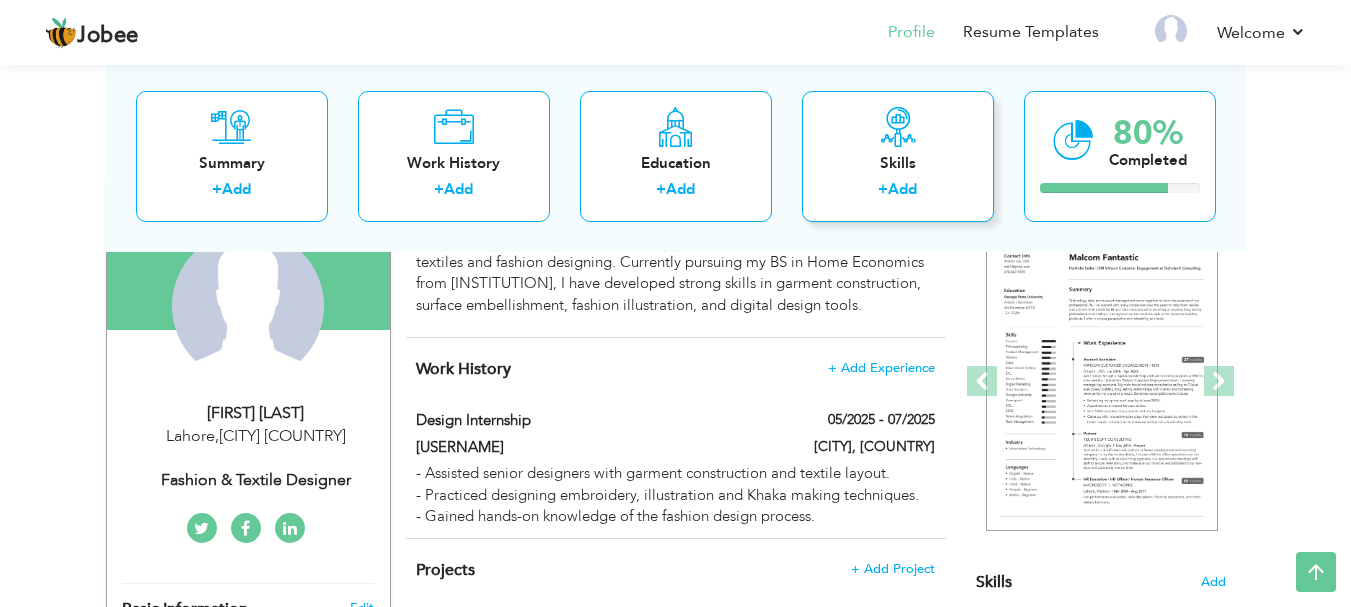 scroll, scrollTop: 0, scrollLeft: 0, axis: both 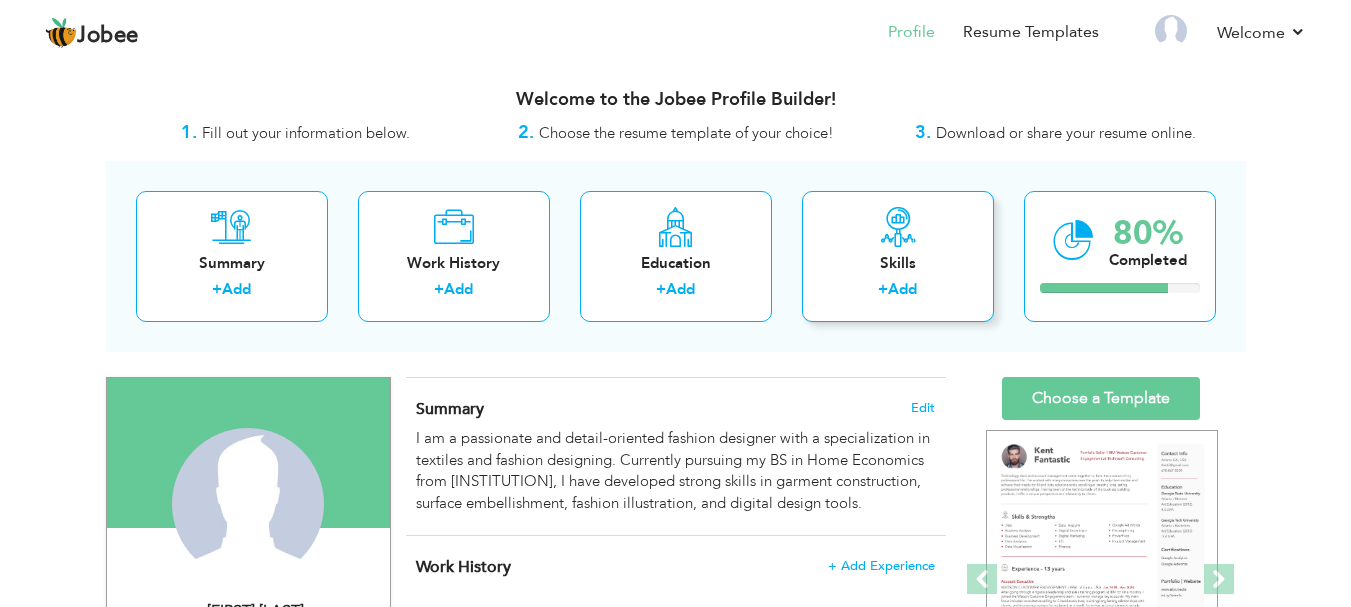 click on "Skills
+  Add" at bounding box center [898, 256] 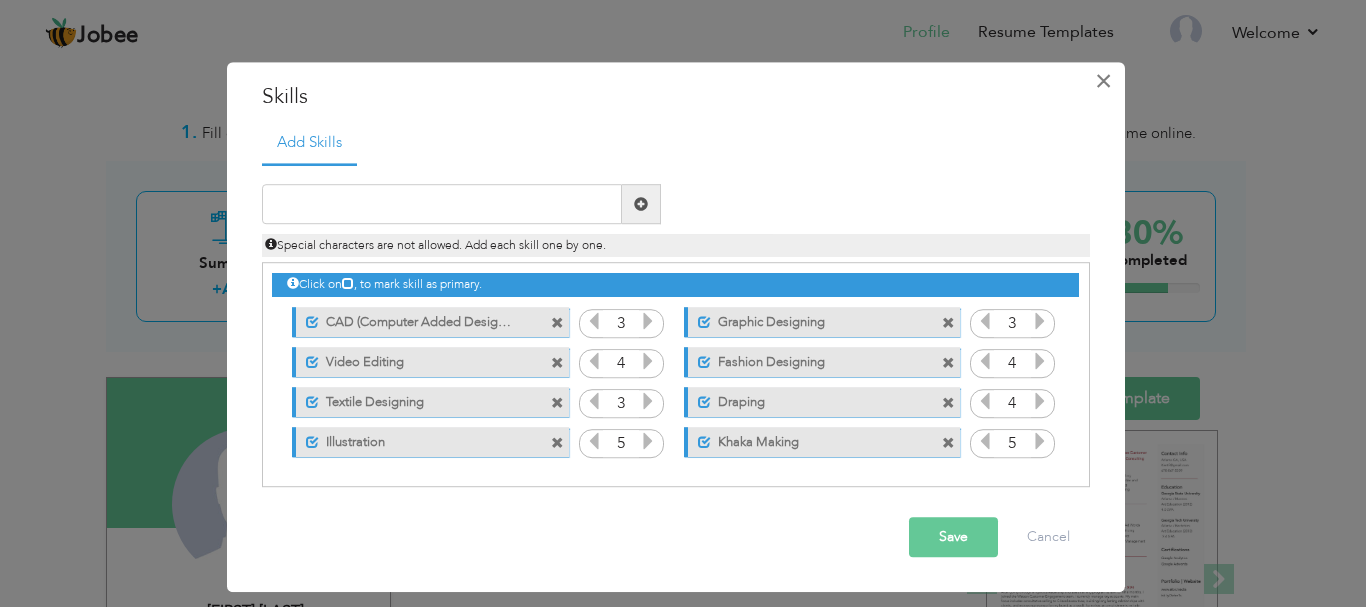 click on "×" at bounding box center [1103, 81] 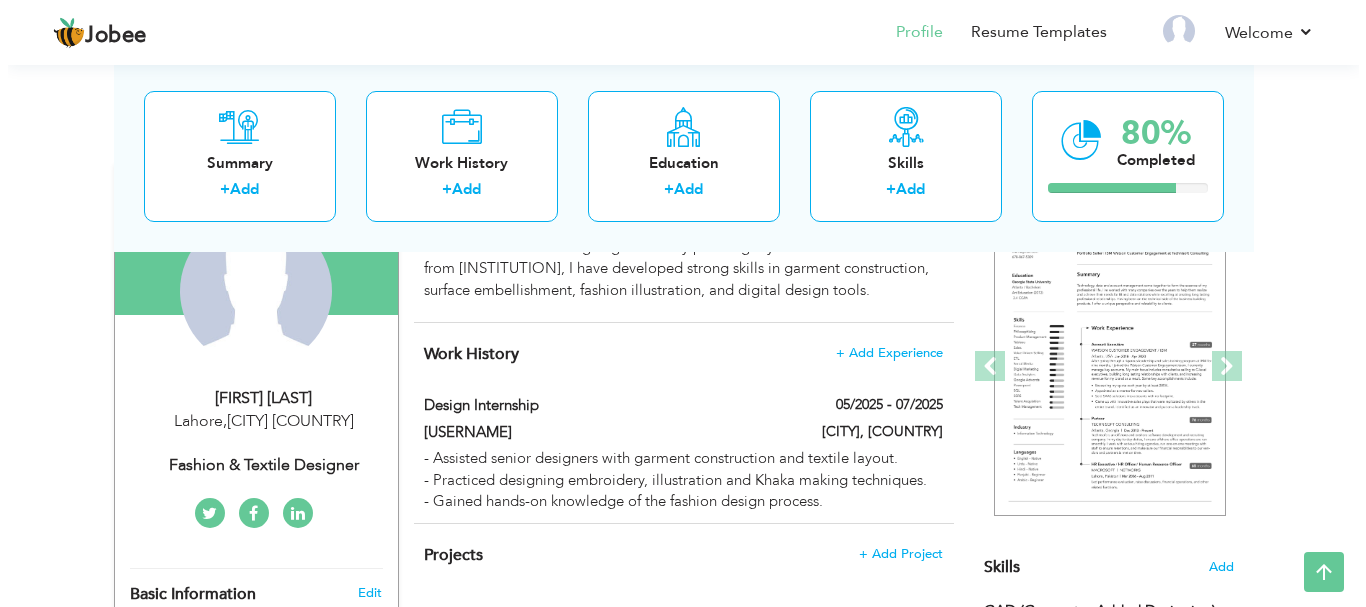 scroll, scrollTop: 0, scrollLeft: 0, axis: both 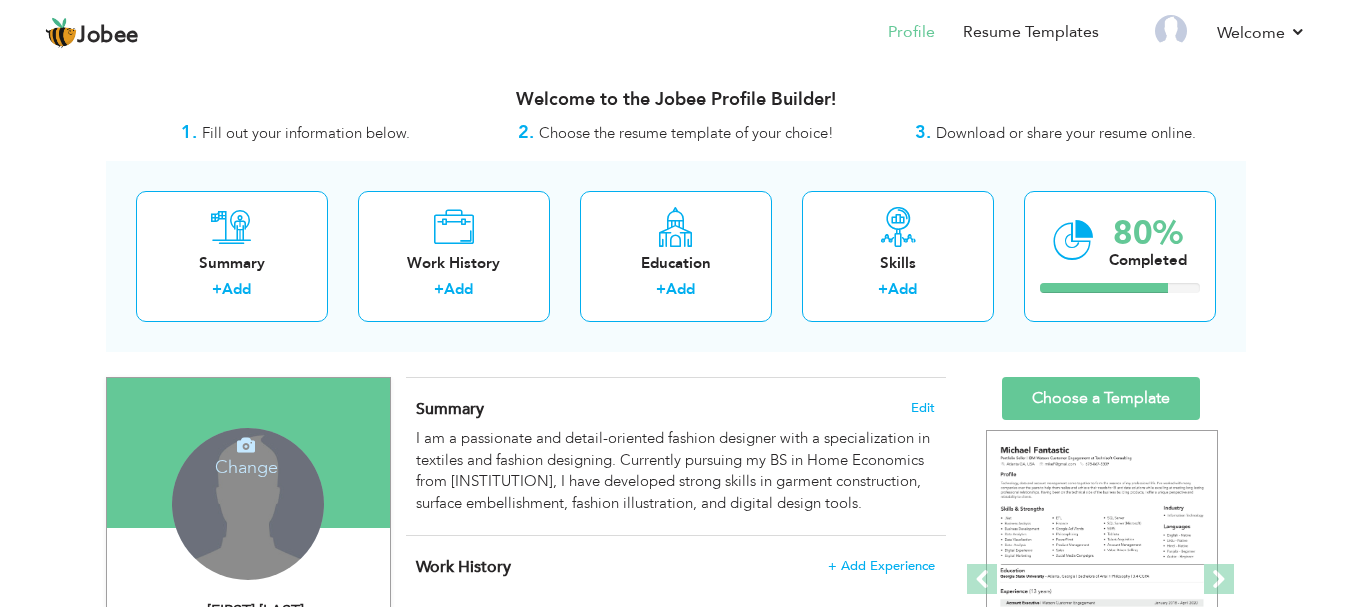 click on "Change" at bounding box center [246, 454] 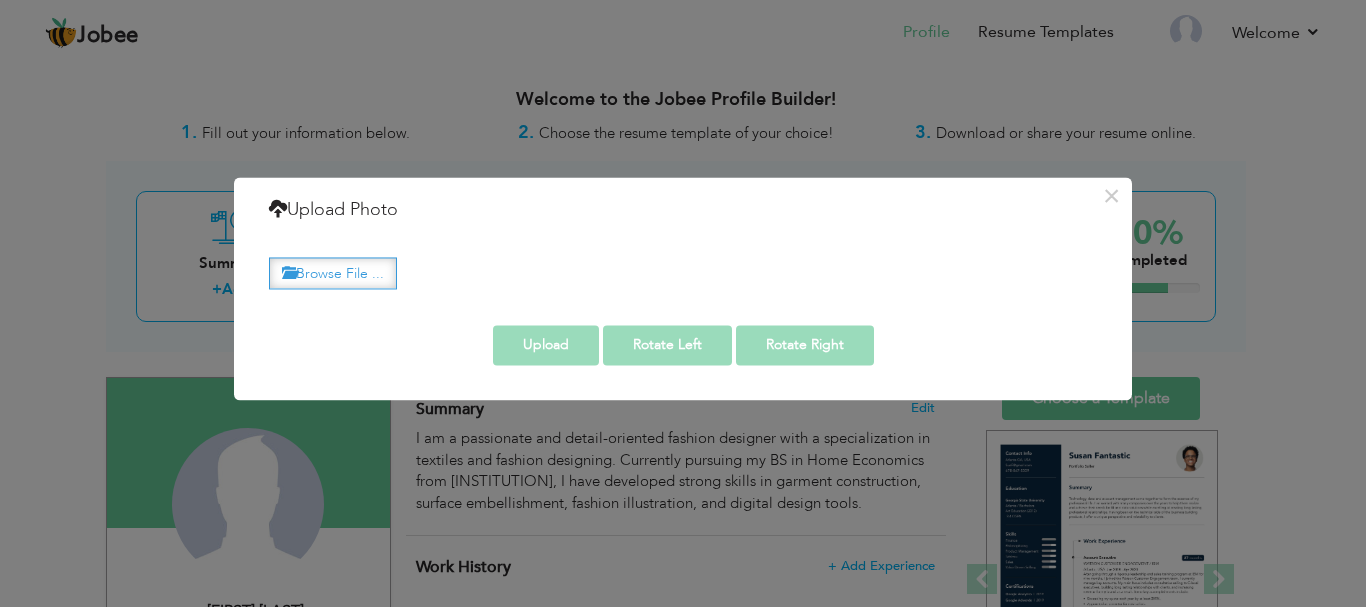 click on "Browse File ..." at bounding box center [333, 273] 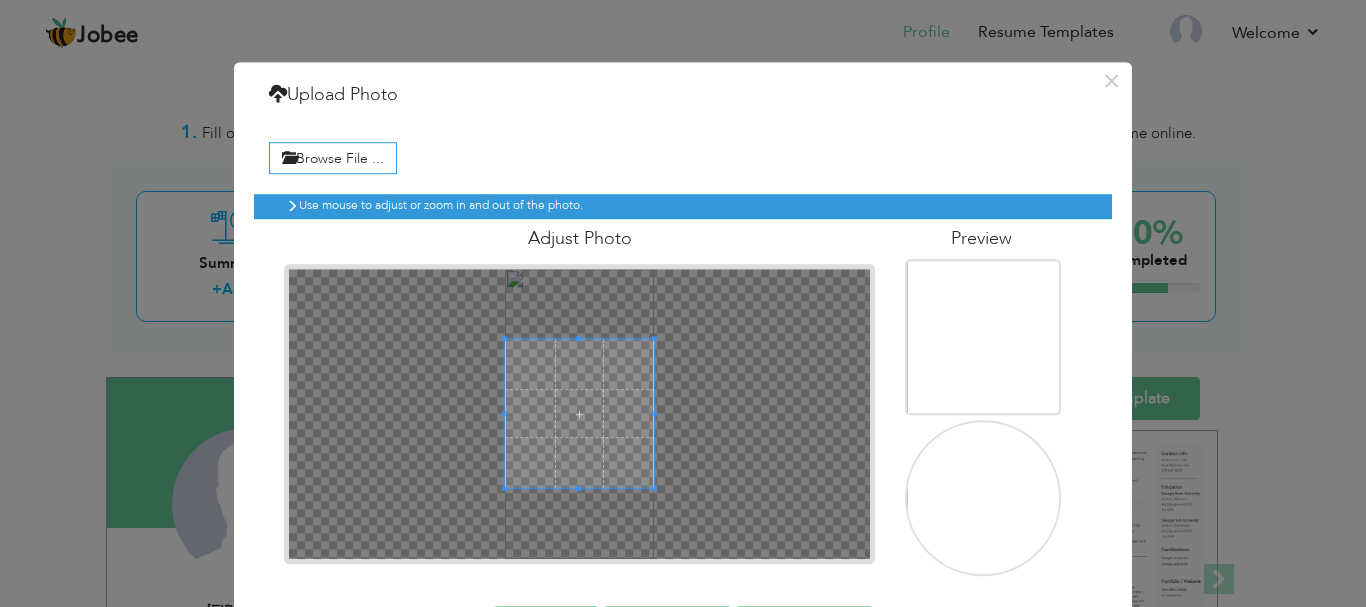click at bounding box center [985, 499] 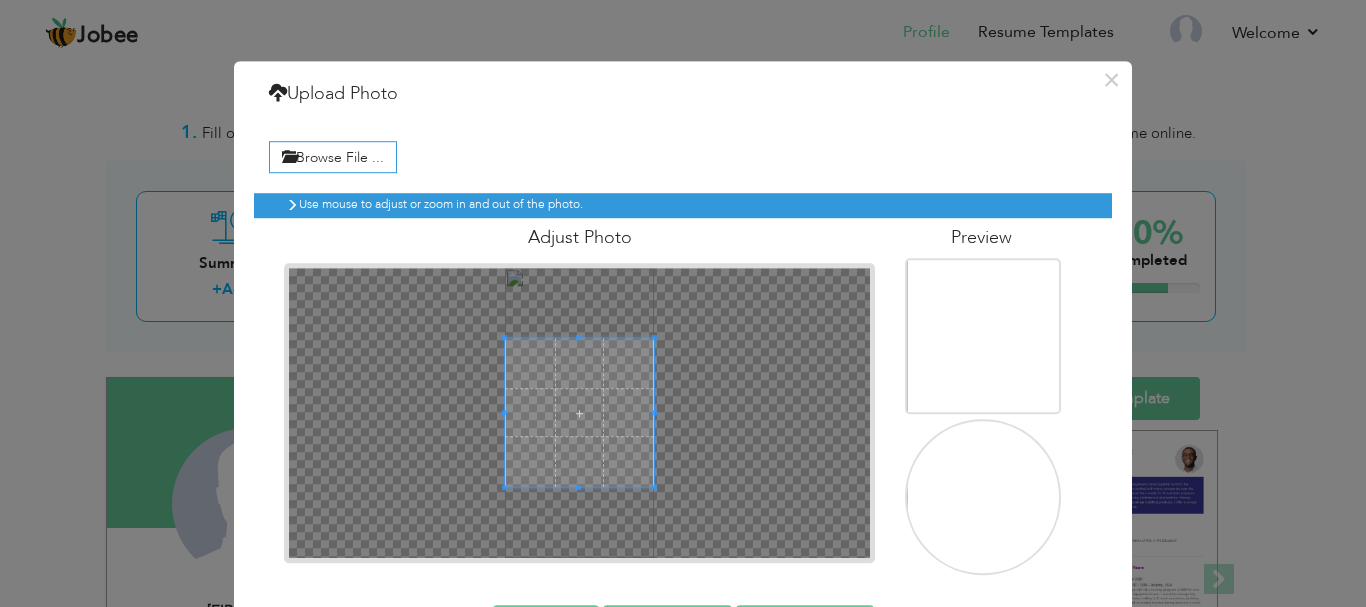 scroll, scrollTop: 74, scrollLeft: 0, axis: vertical 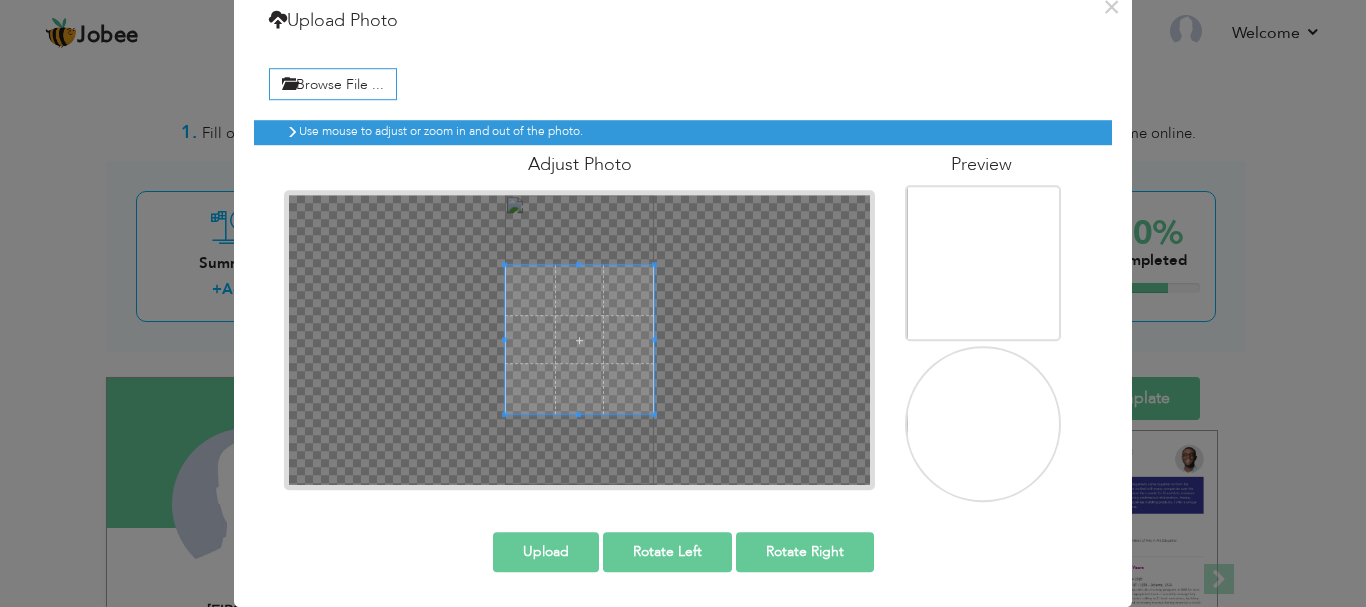 click on "Upload" at bounding box center [546, 552] 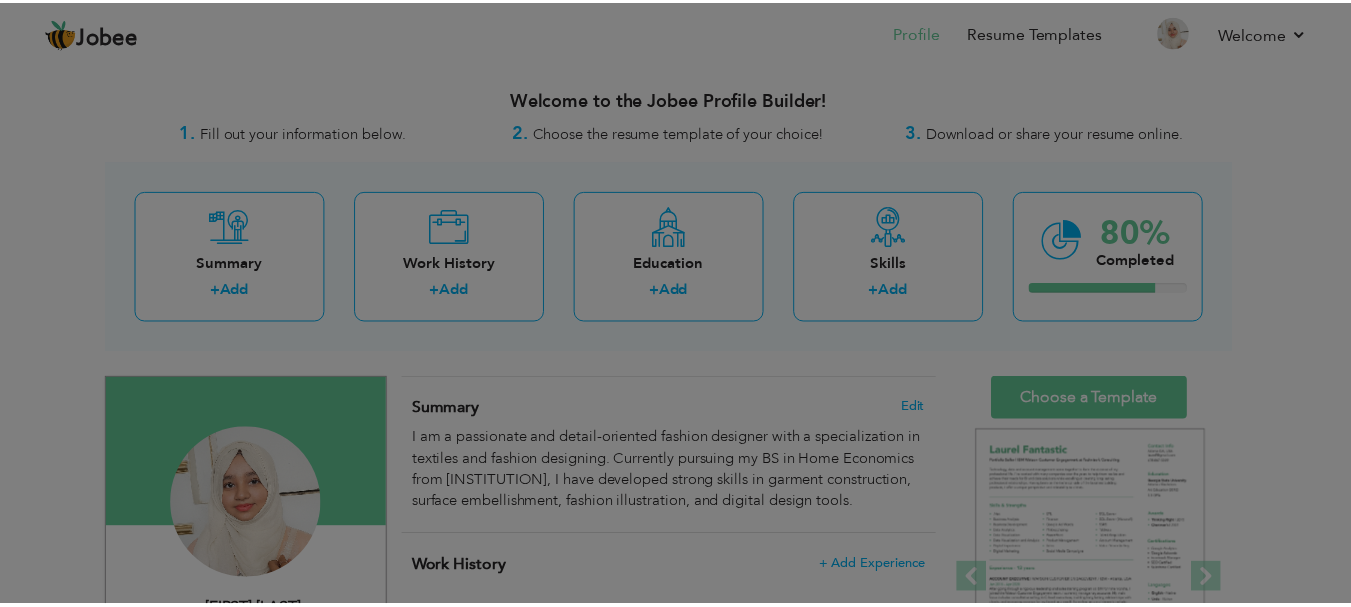 scroll, scrollTop: 0, scrollLeft: 0, axis: both 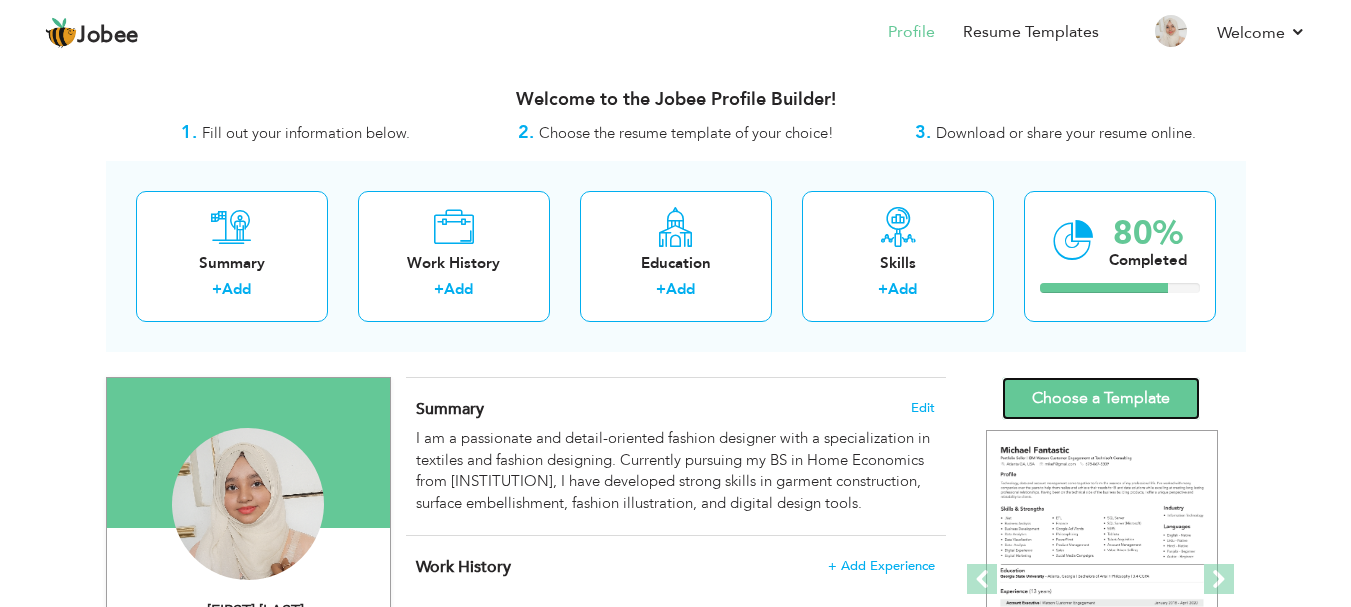 click on "Choose a Template" at bounding box center (1101, 398) 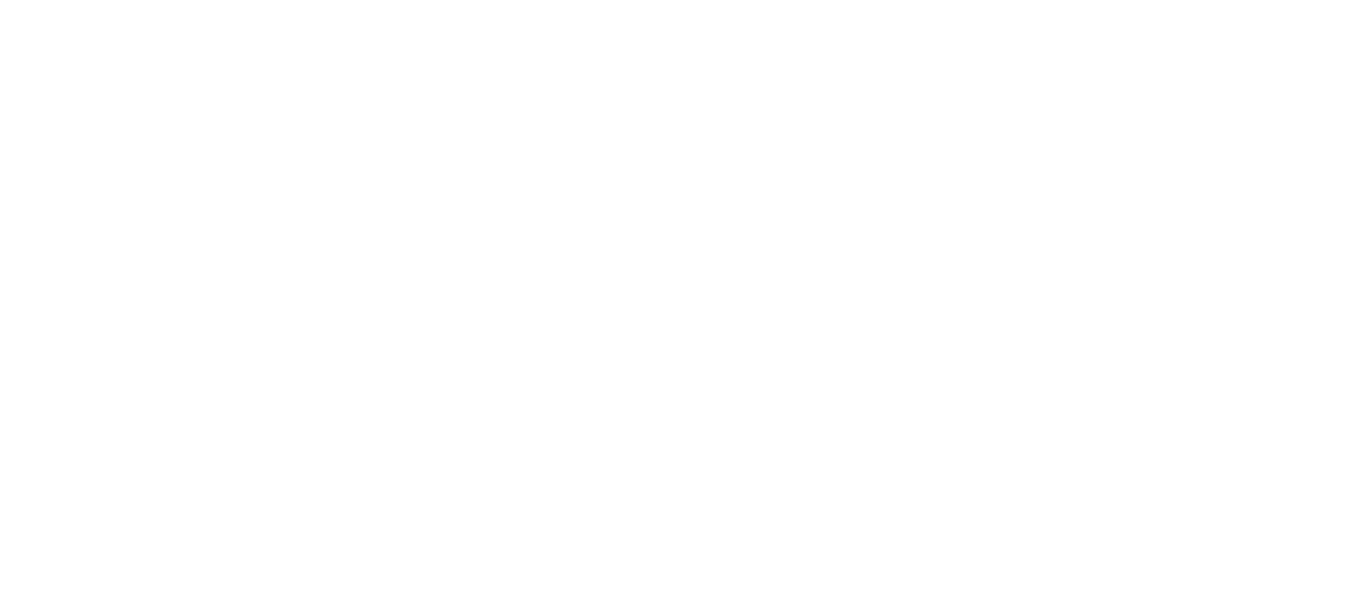 scroll, scrollTop: 0, scrollLeft: 0, axis: both 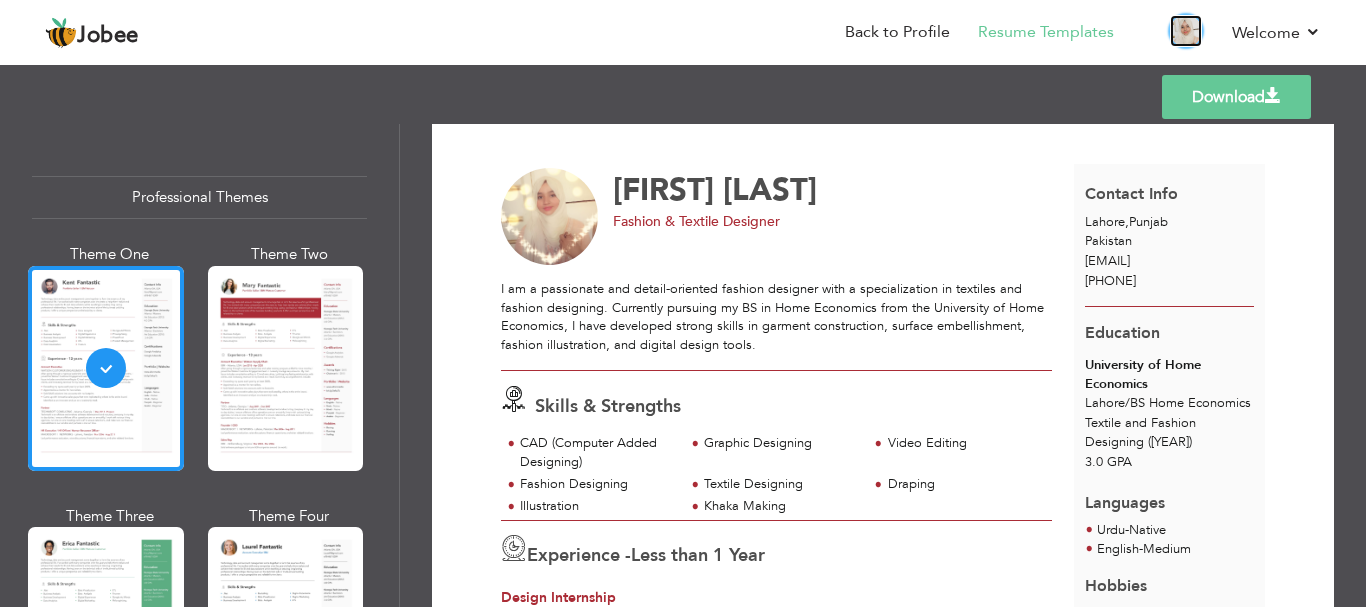 click at bounding box center (1186, 31) 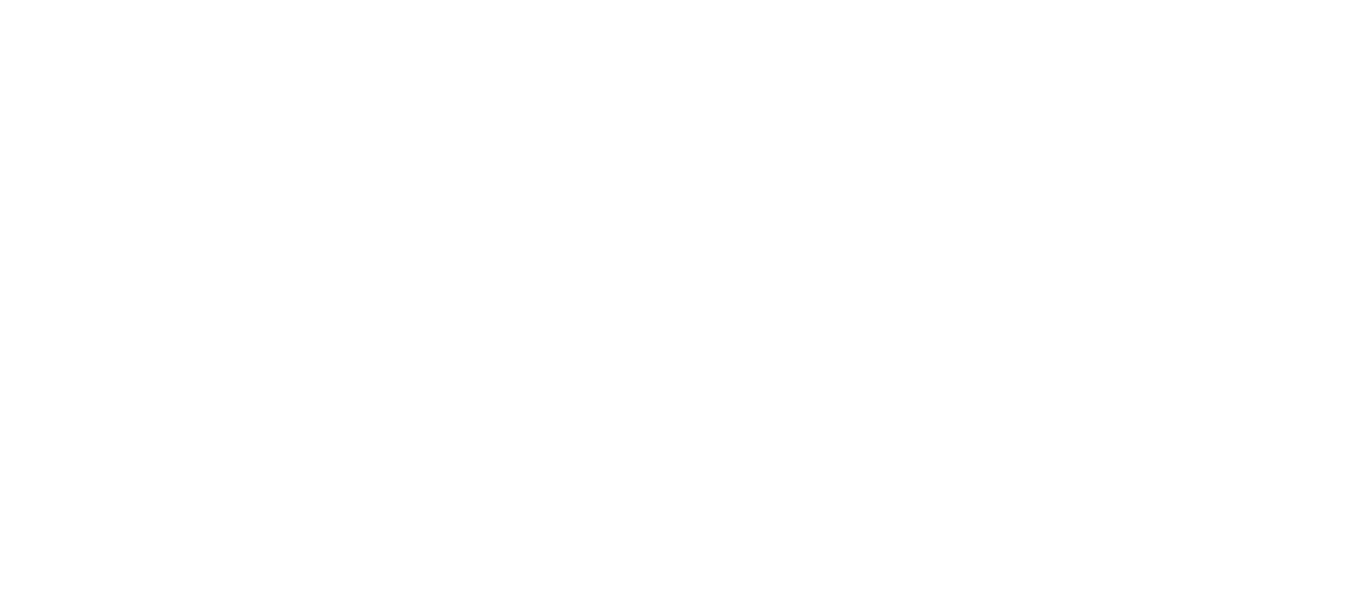 scroll, scrollTop: 0, scrollLeft: 0, axis: both 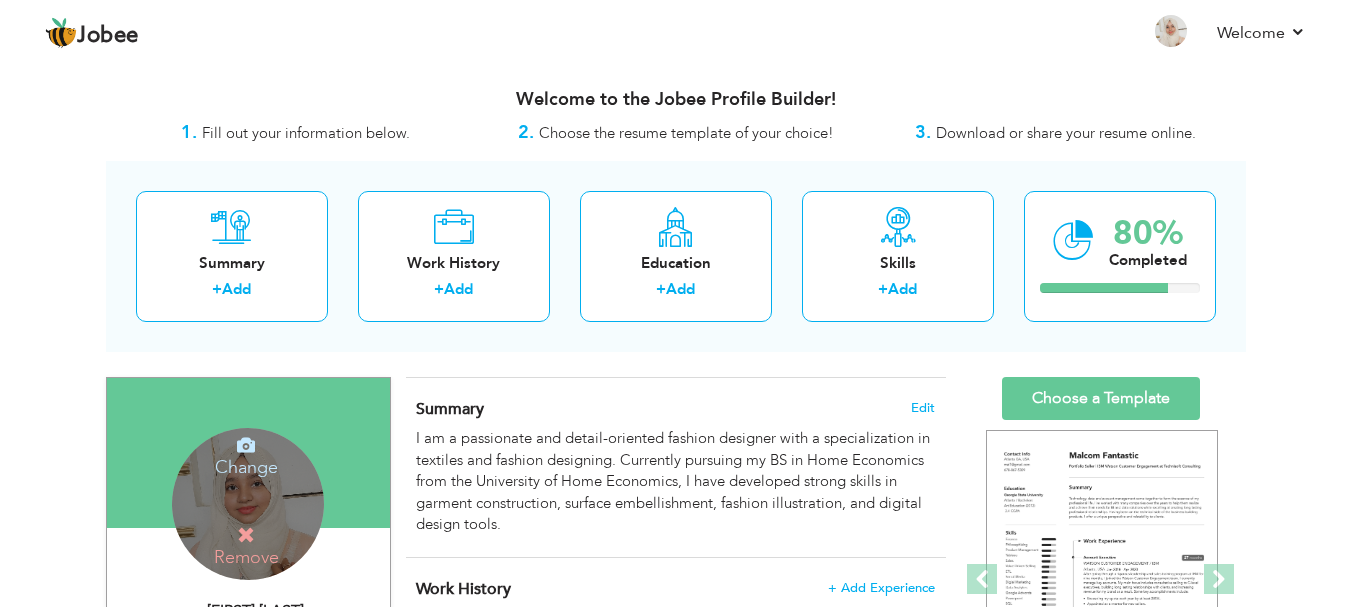 click on "Change
Remove" at bounding box center (248, 504) 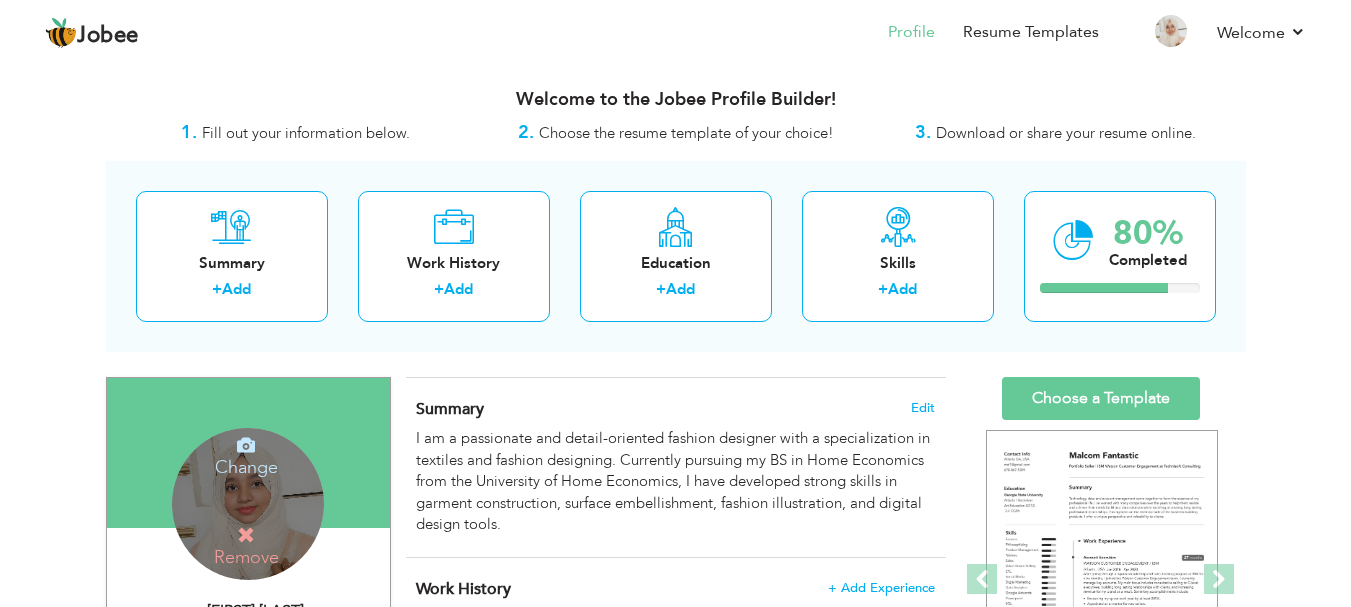 scroll, scrollTop: 0, scrollLeft: 0, axis: both 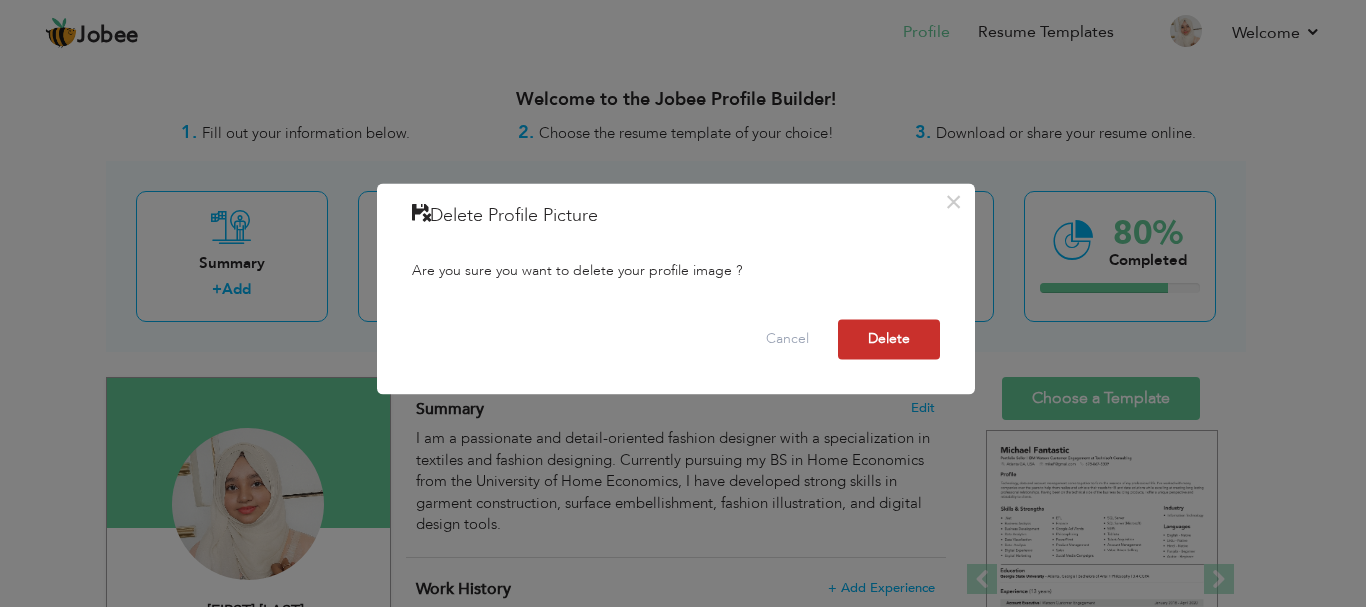 click on "Delete" at bounding box center [889, 339] 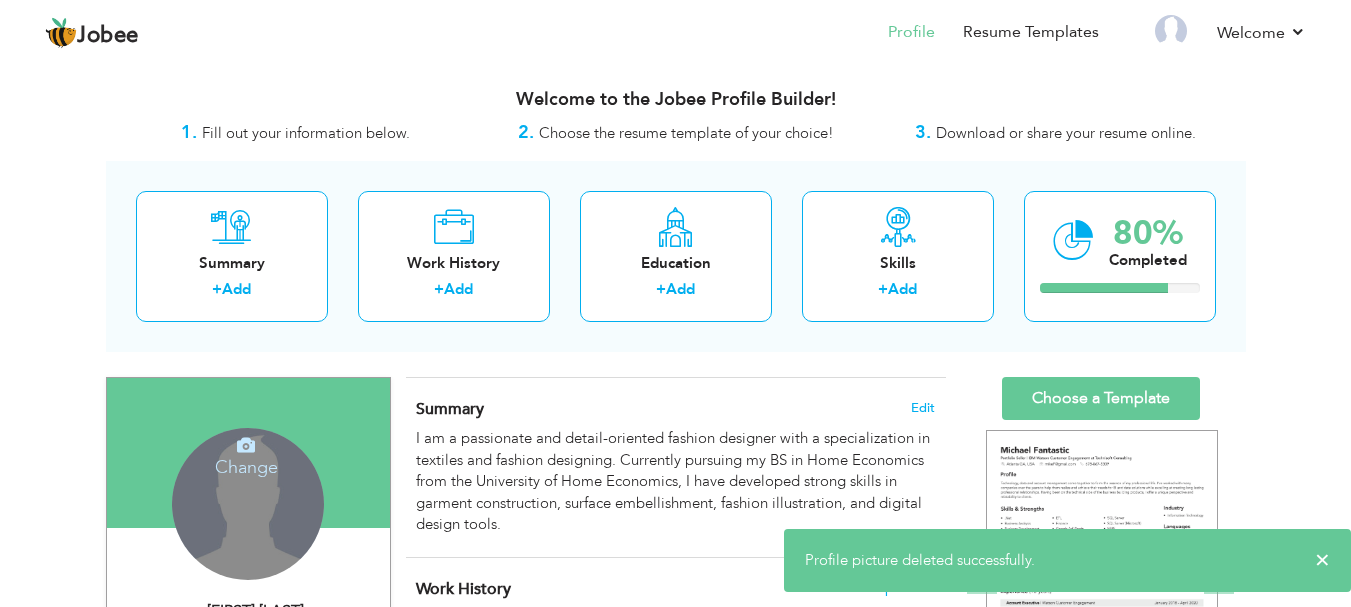 click on "Change
Remove" at bounding box center [248, 504] 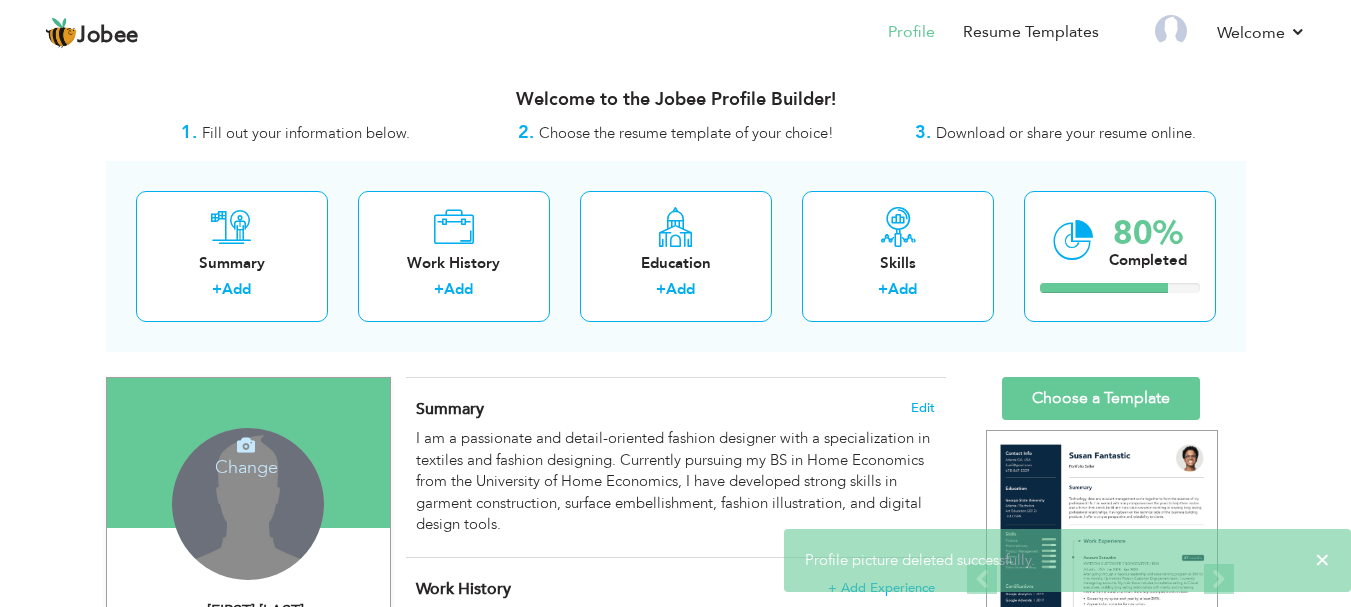 click on "Change" at bounding box center (246, 454) 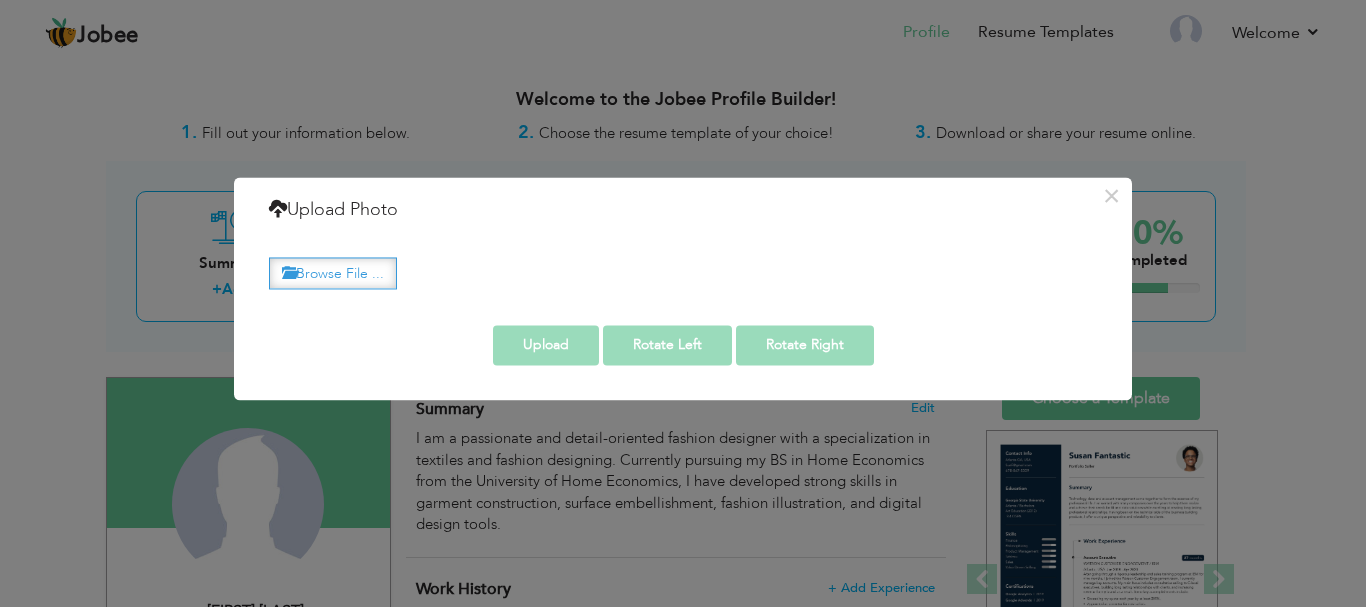 click on "Browse File ..." at bounding box center [333, 273] 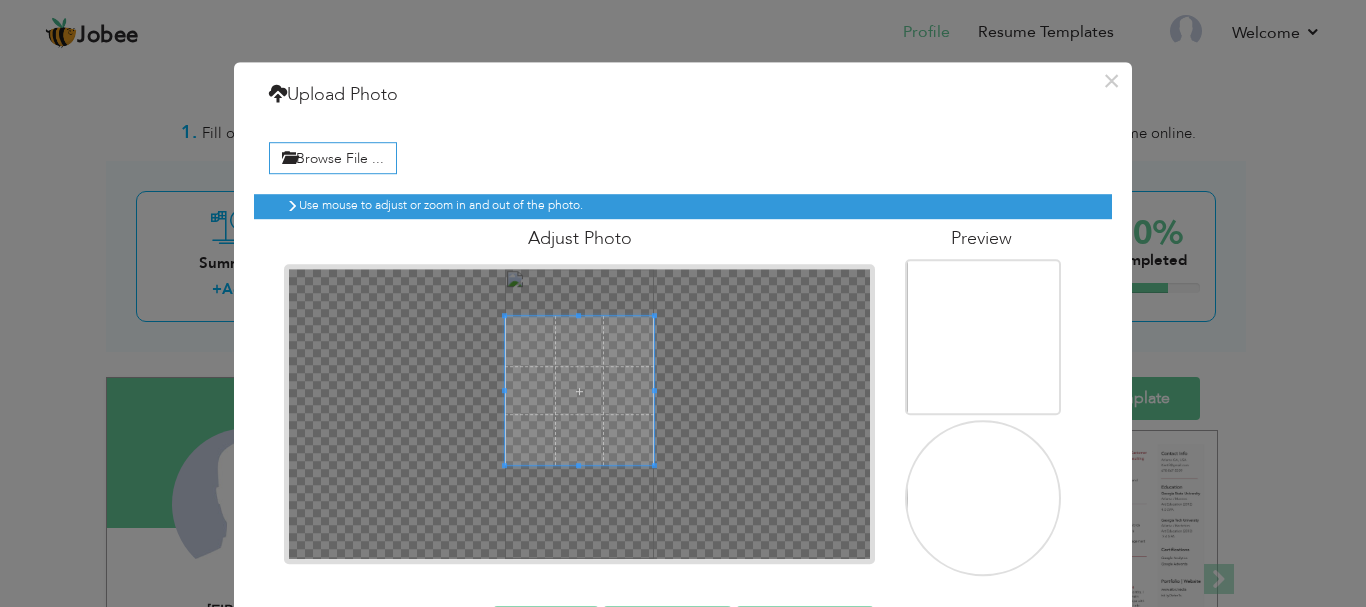 click at bounding box center [579, 390] 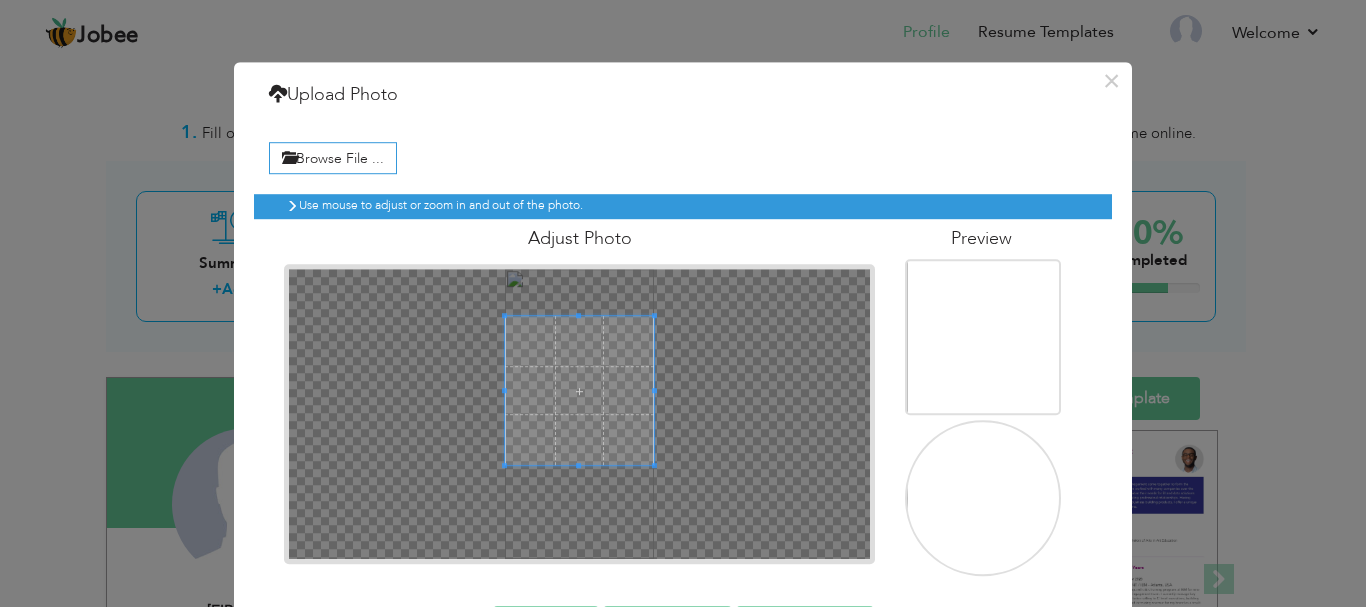 click at bounding box center [579, 390] 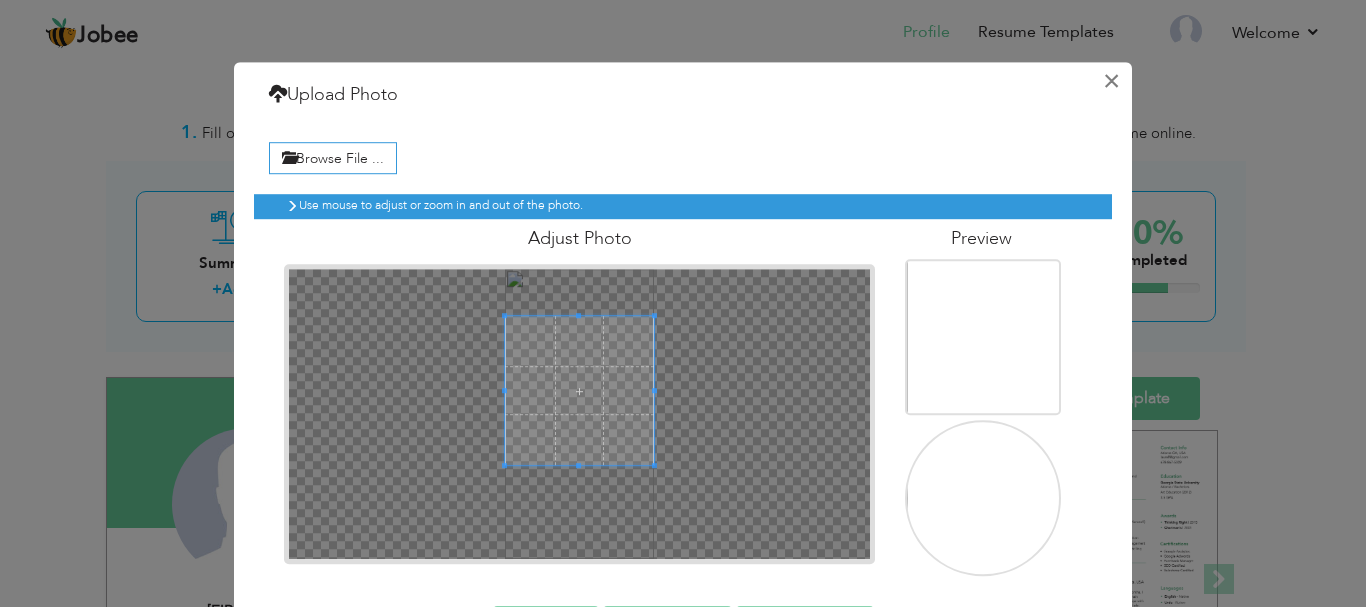 drag, startPoint x: 1107, startPoint y: 76, endPoint x: 1124, endPoint y: 77, distance: 17.029387 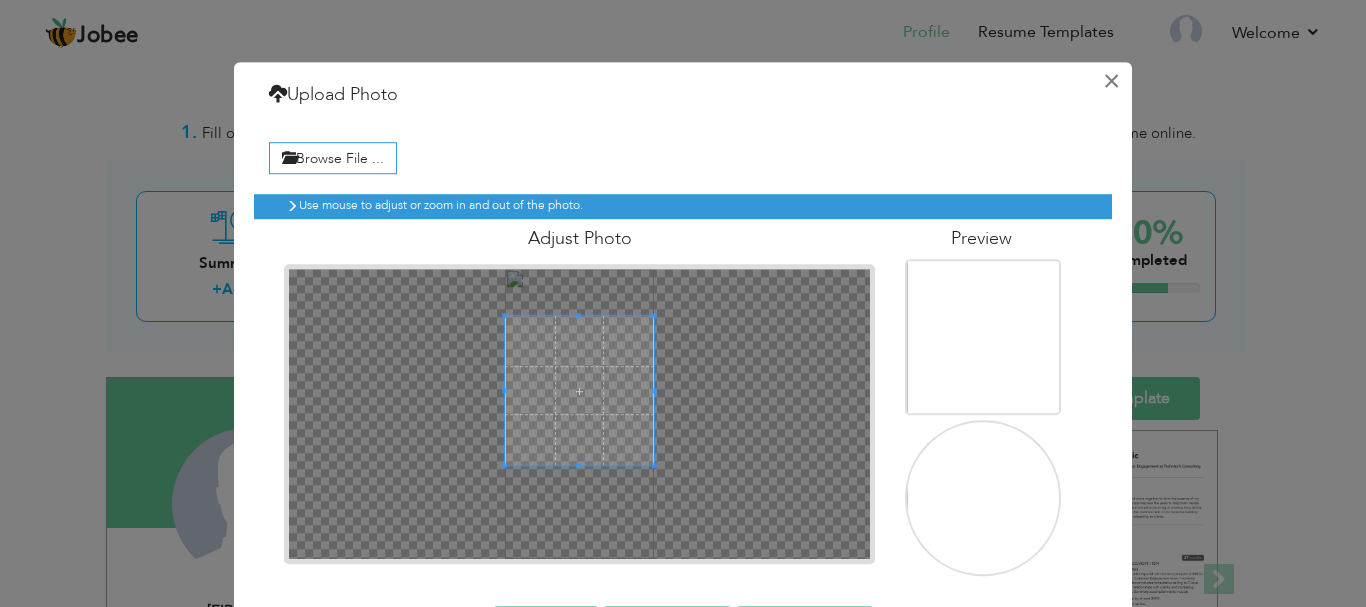 click on "×" at bounding box center [1111, 81] 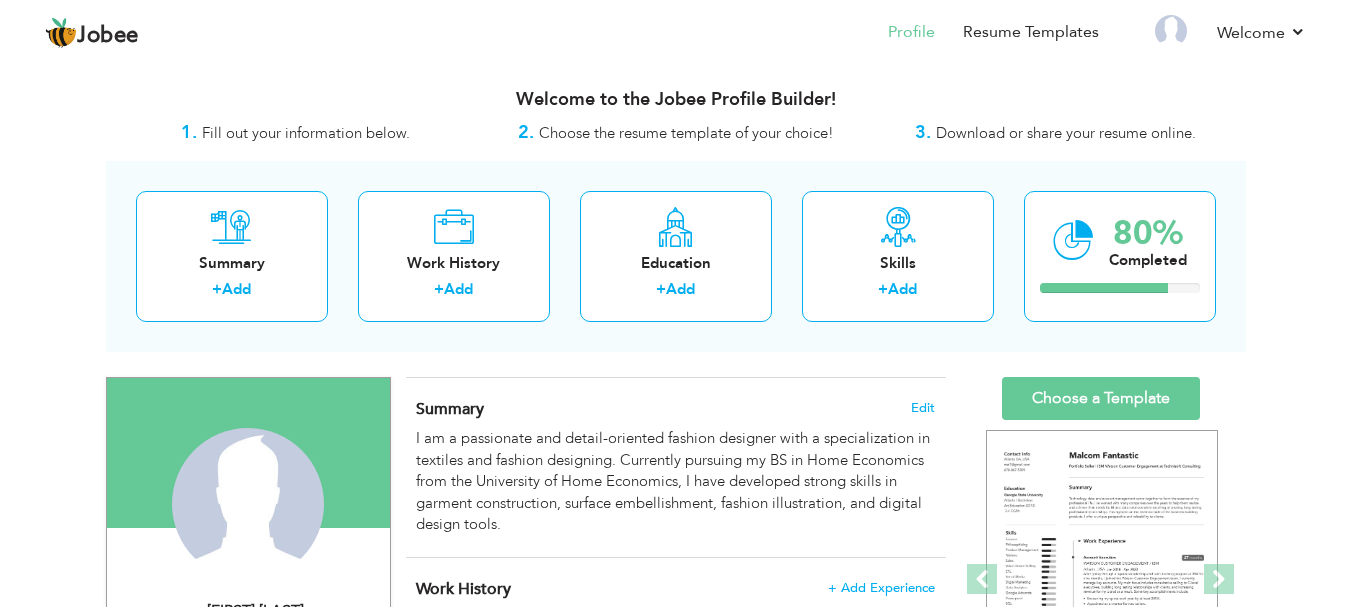 click on "Summary
+  Add
Work History
+  Add
Education
+  Add
Skills
+  Add
80%
Completed" at bounding box center [676, 256] 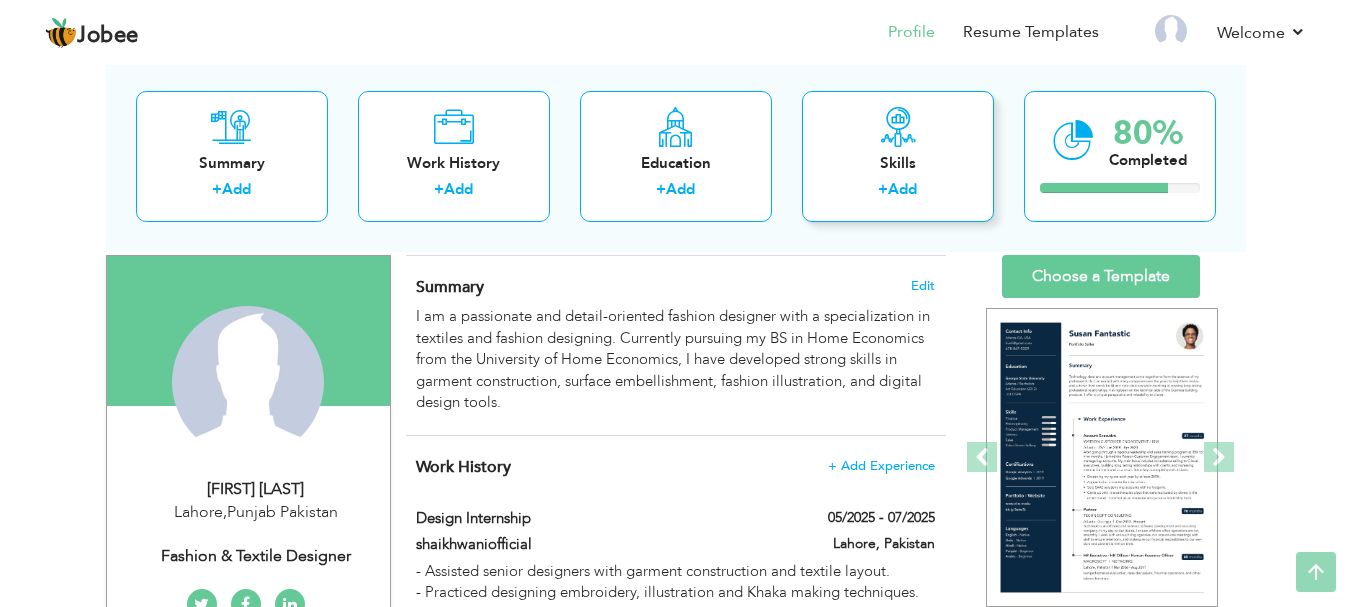 scroll, scrollTop: 0, scrollLeft: 0, axis: both 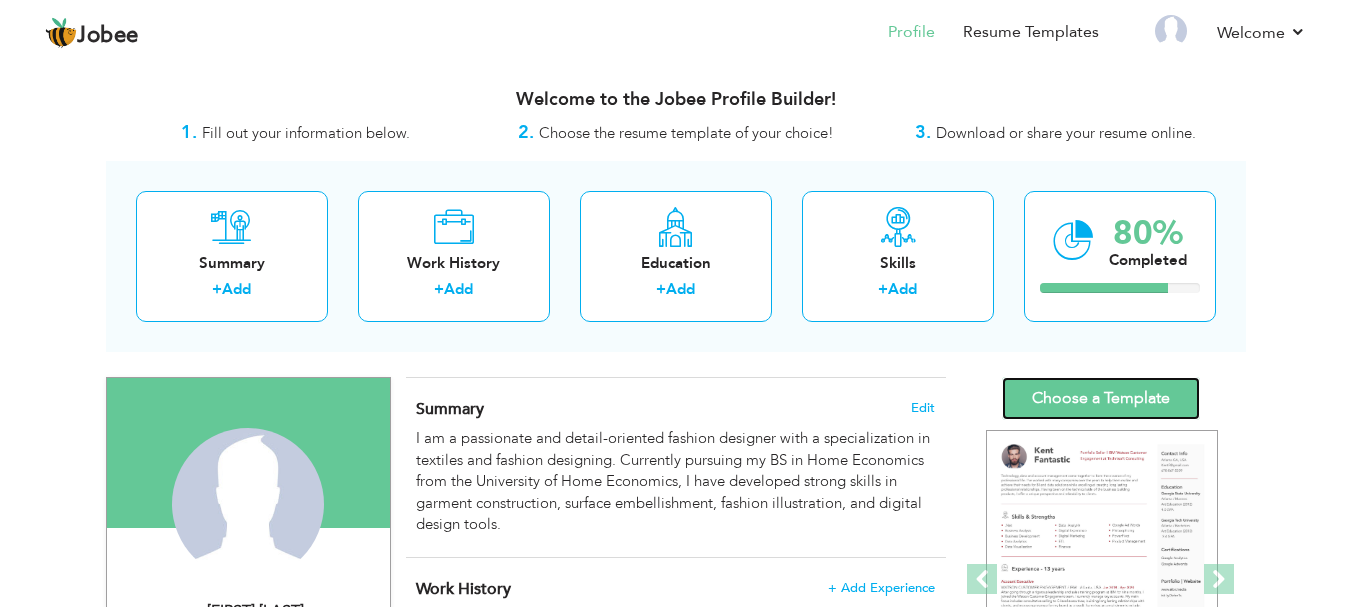 click on "Choose a Template" at bounding box center [1101, 398] 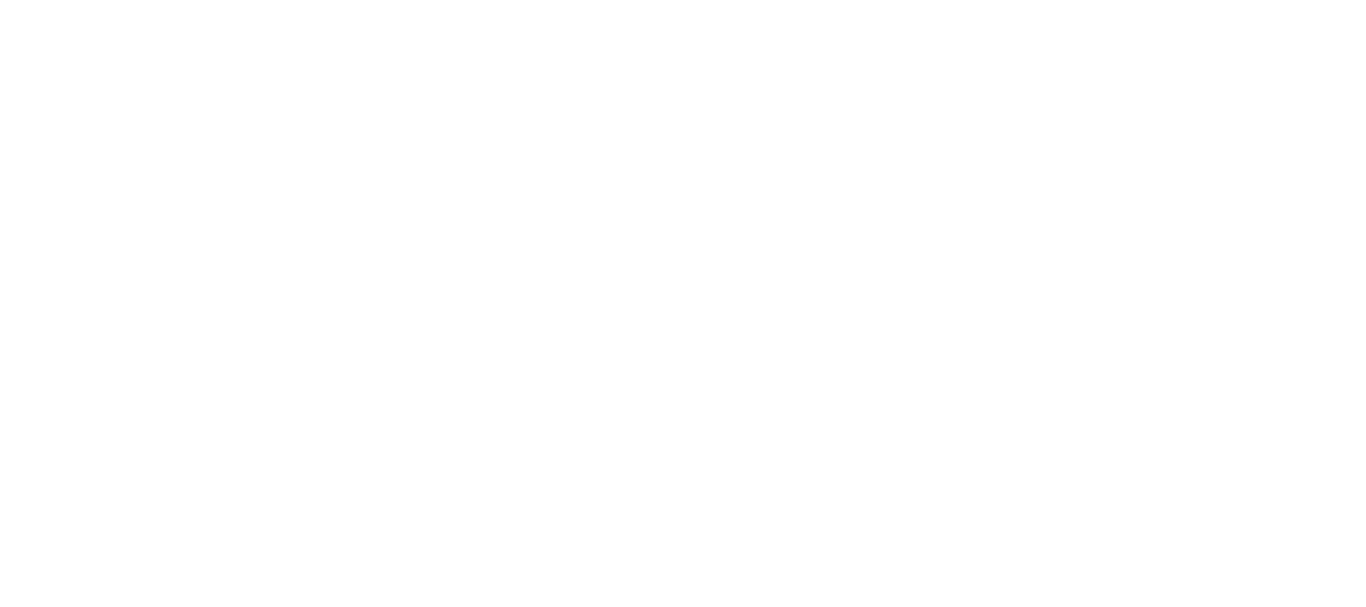 scroll, scrollTop: 0, scrollLeft: 0, axis: both 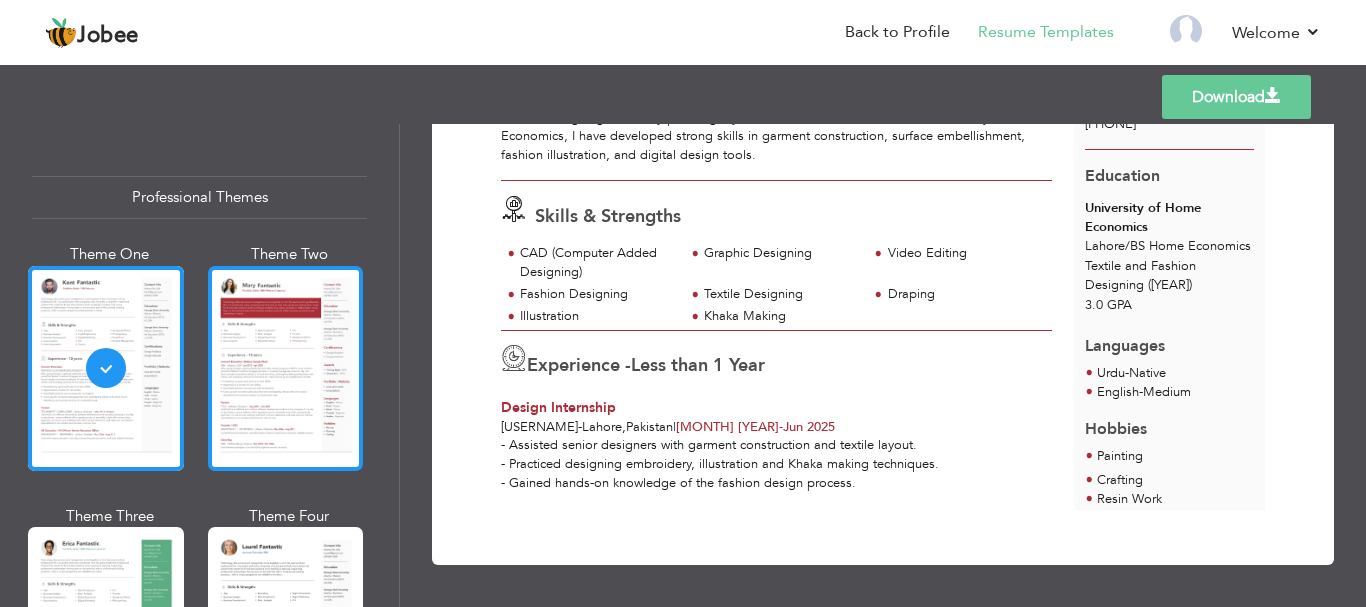 click at bounding box center (286, 368) 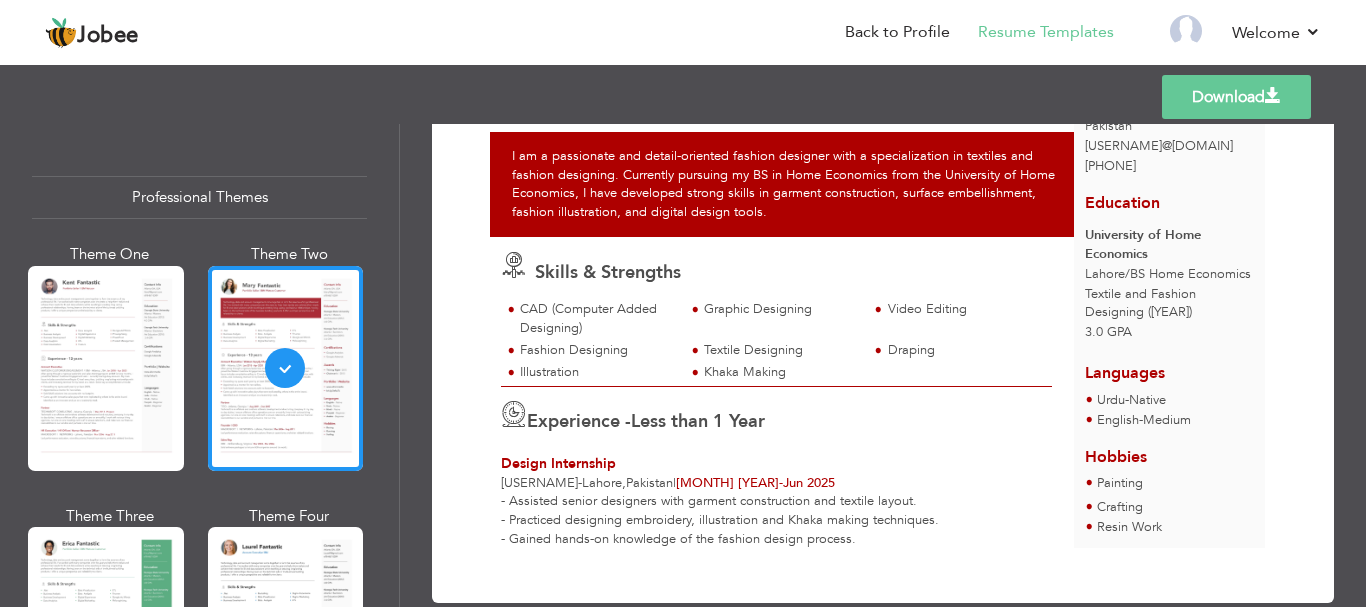 scroll, scrollTop: 181, scrollLeft: 0, axis: vertical 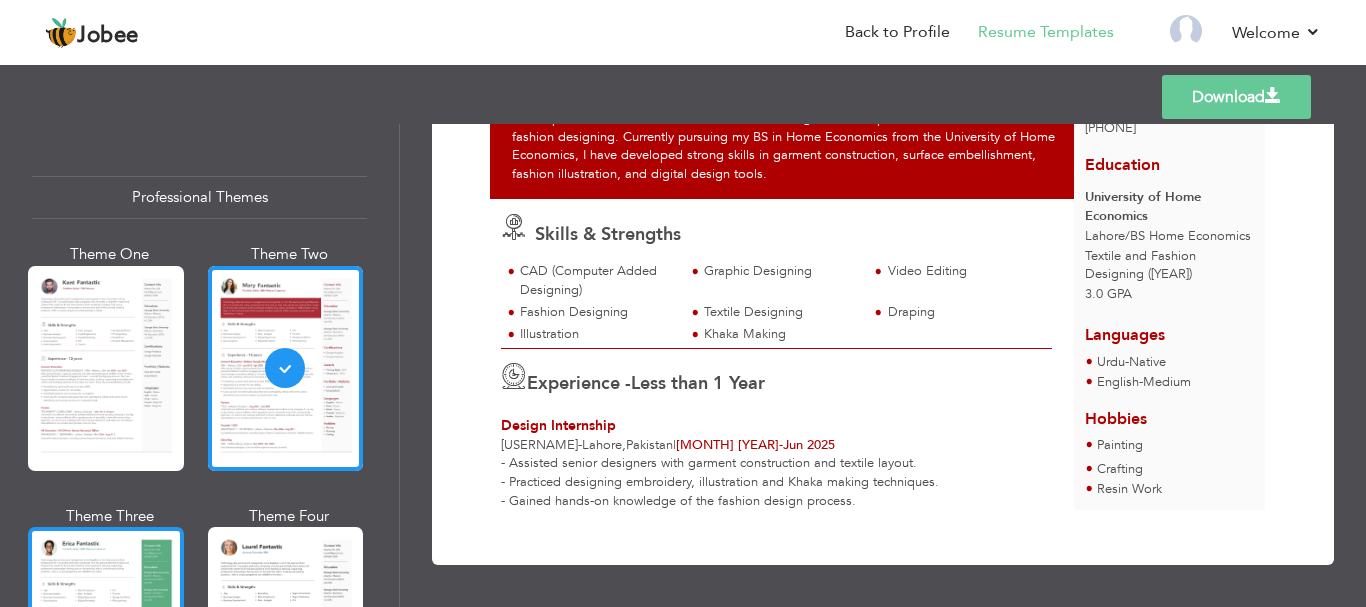 click at bounding box center [106, 629] 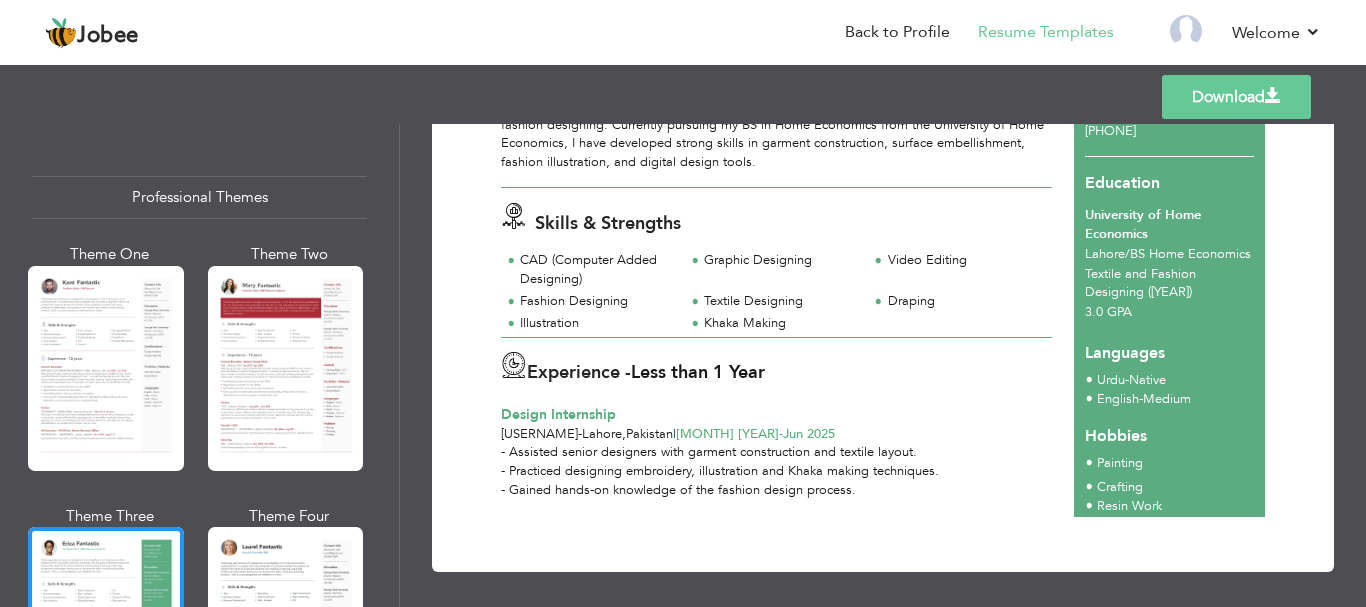 scroll, scrollTop: 196, scrollLeft: 0, axis: vertical 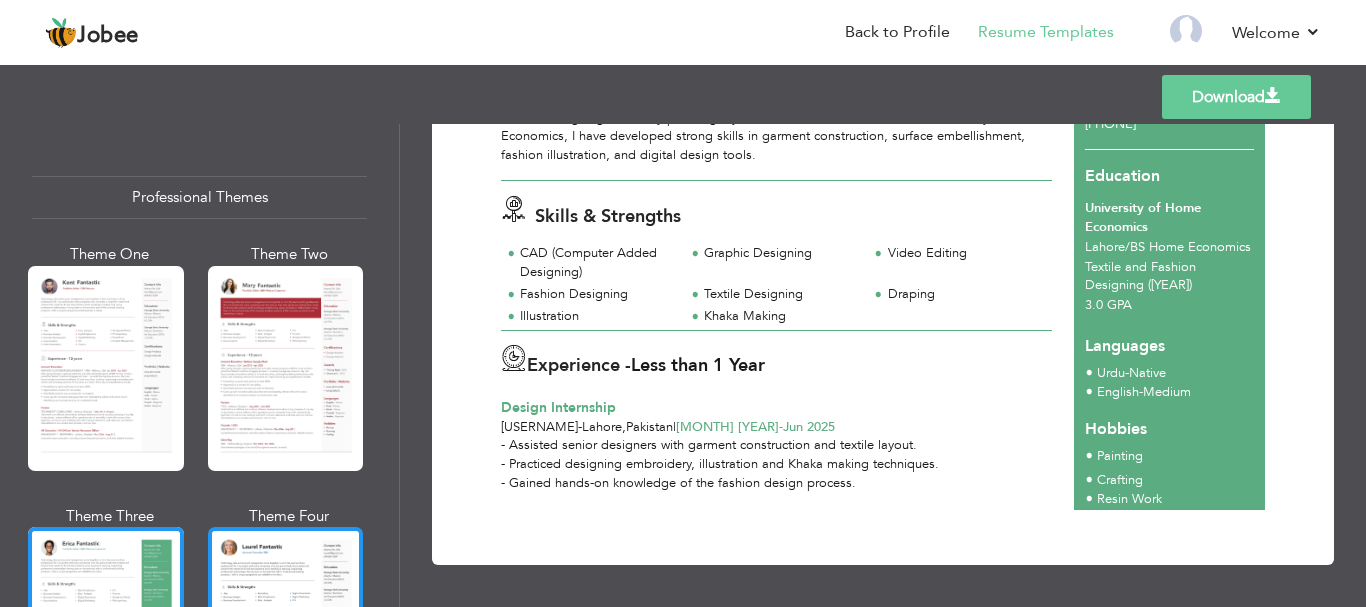 click at bounding box center [286, 629] 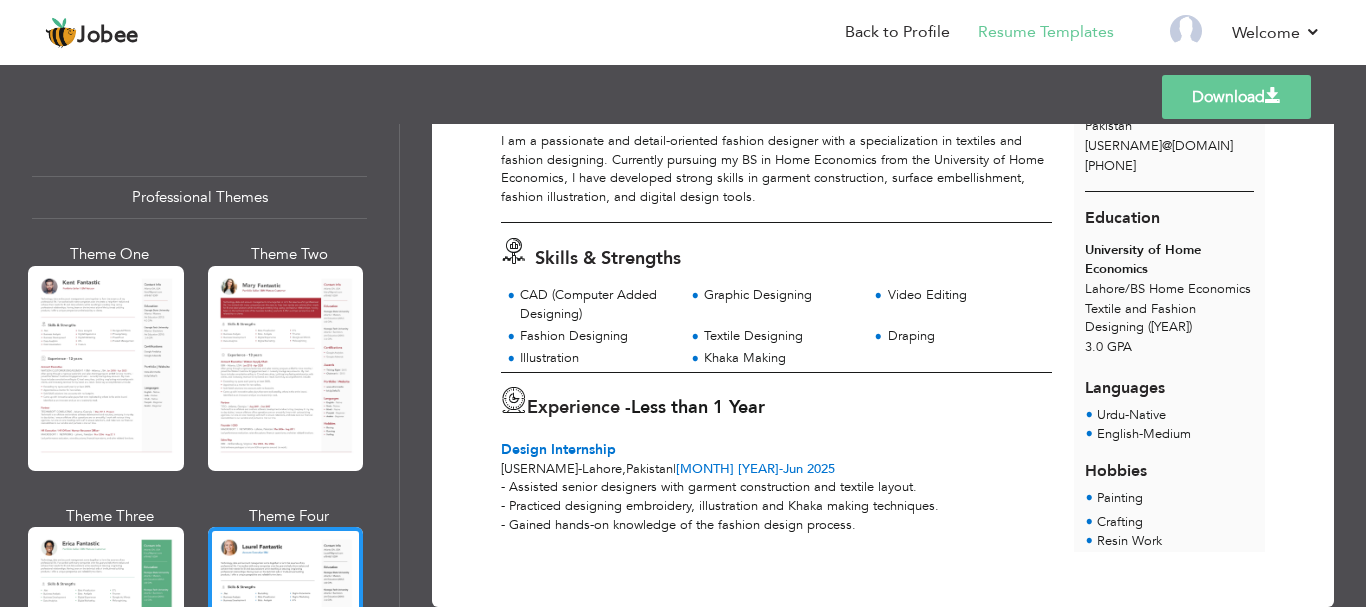 scroll, scrollTop: 124, scrollLeft: 0, axis: vertical 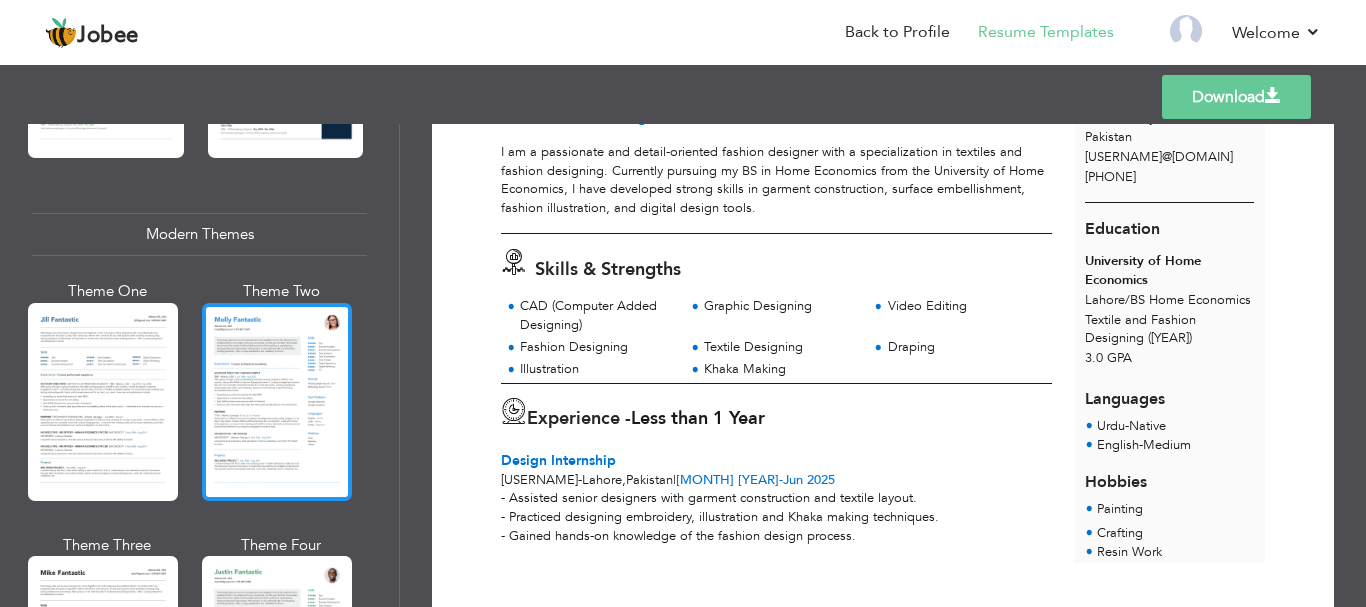 click at bounding box center [277, 402] 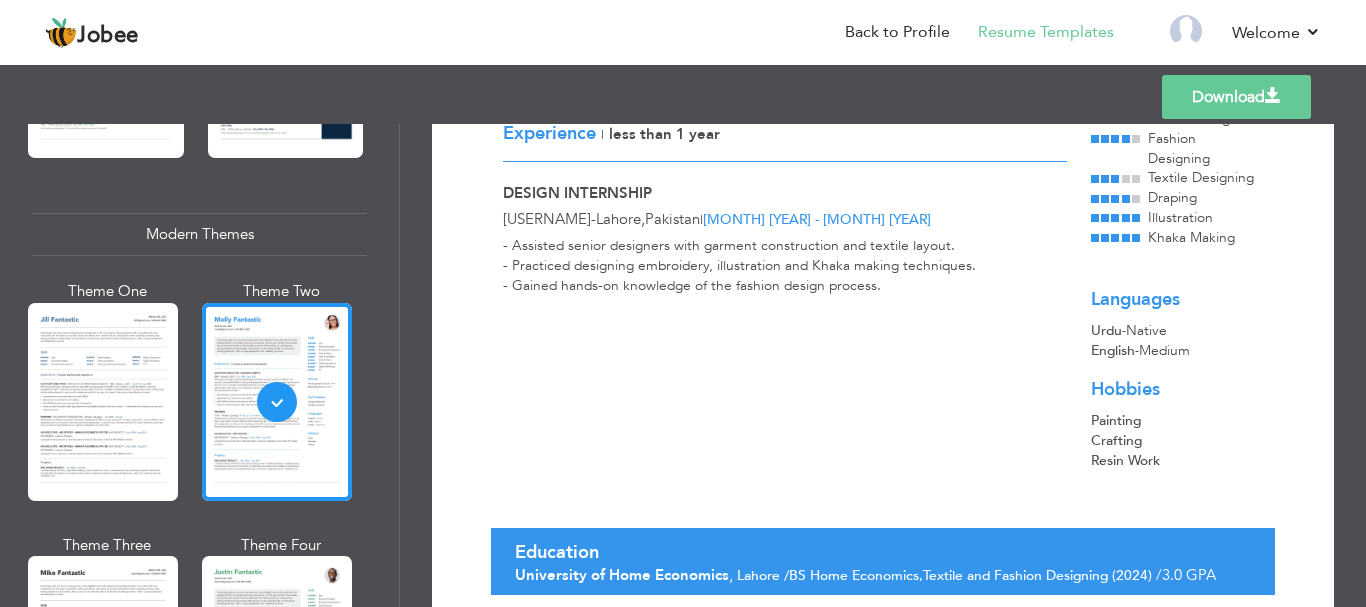 scroll, scrollTop: 422, scrollLeft: 0, axis: vertical 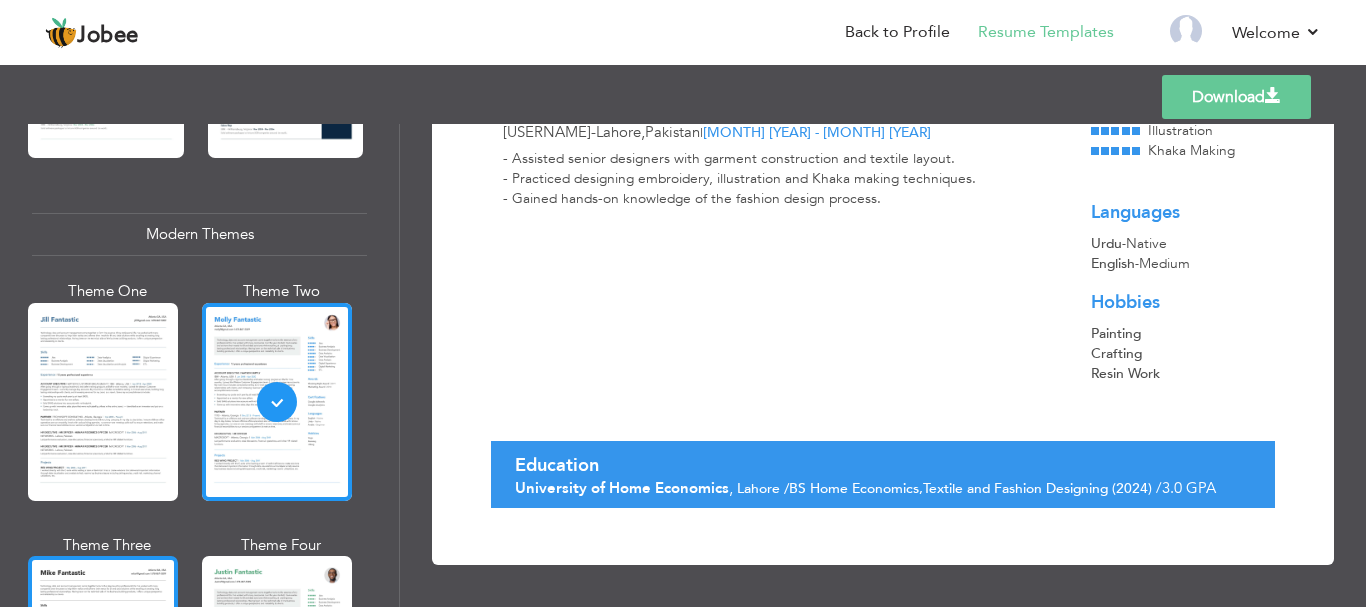 click at bounding box center (103, 655) 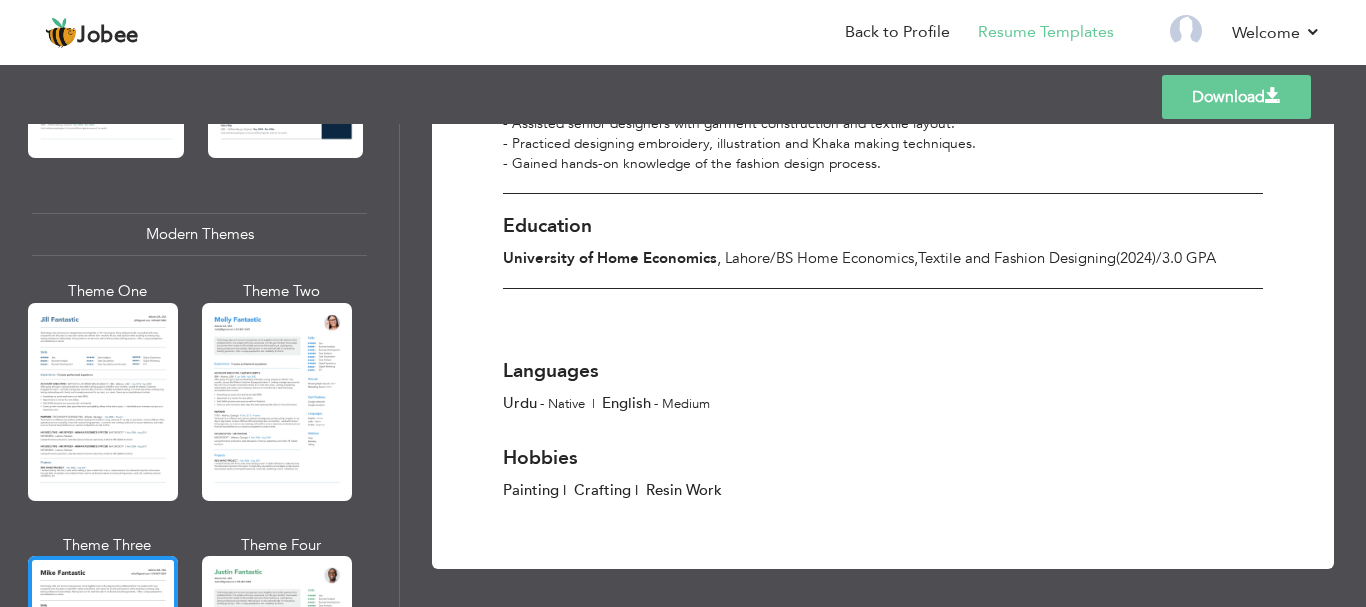 scroll, scrollTop: 0, scrollLeft: 0, axis: both 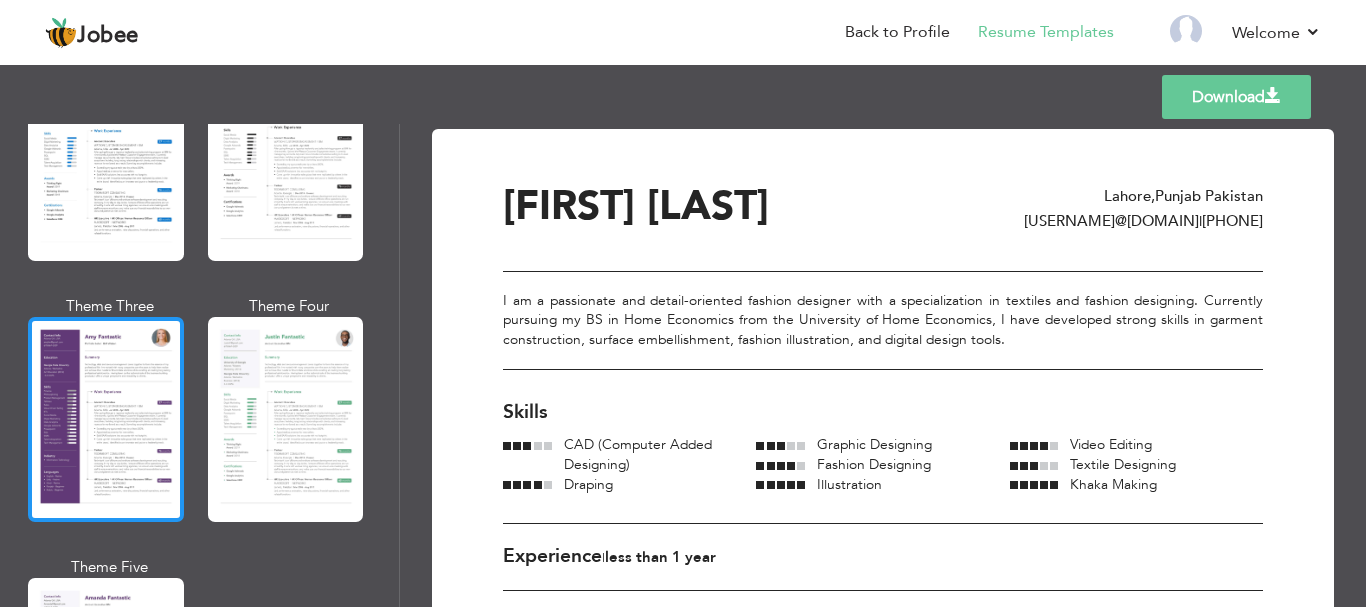 click at bounding box center [106, 419] 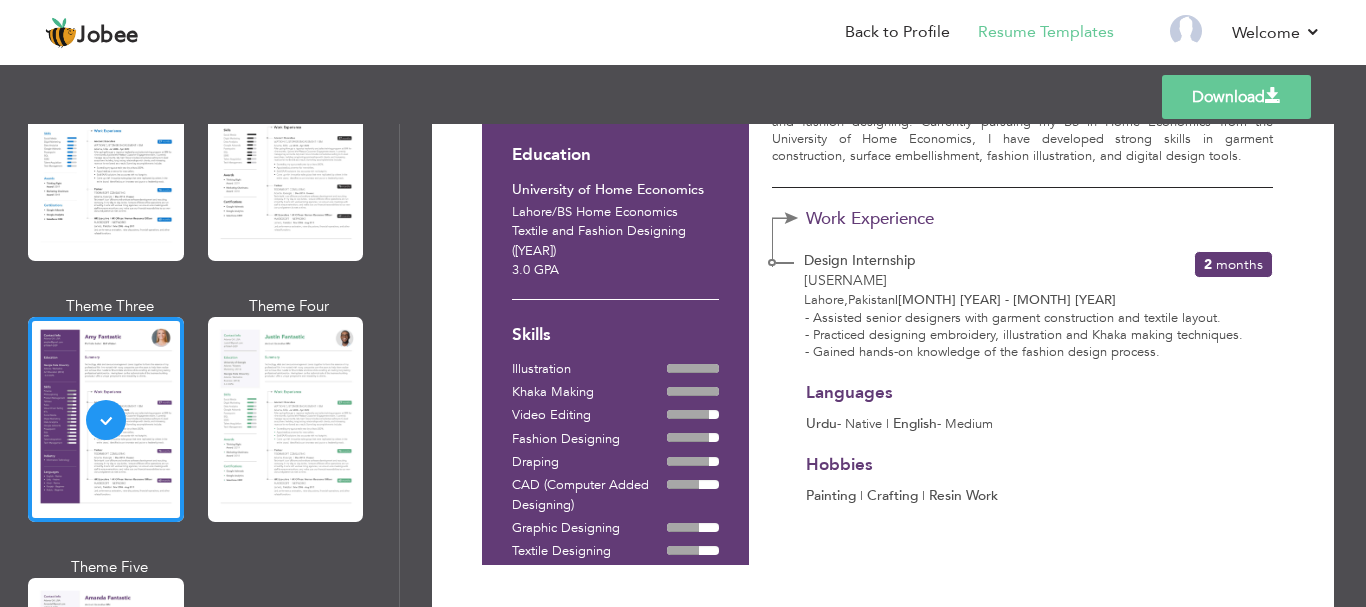 scroll, scrollTop: 268, scrollLeft: 0, axis: vertical 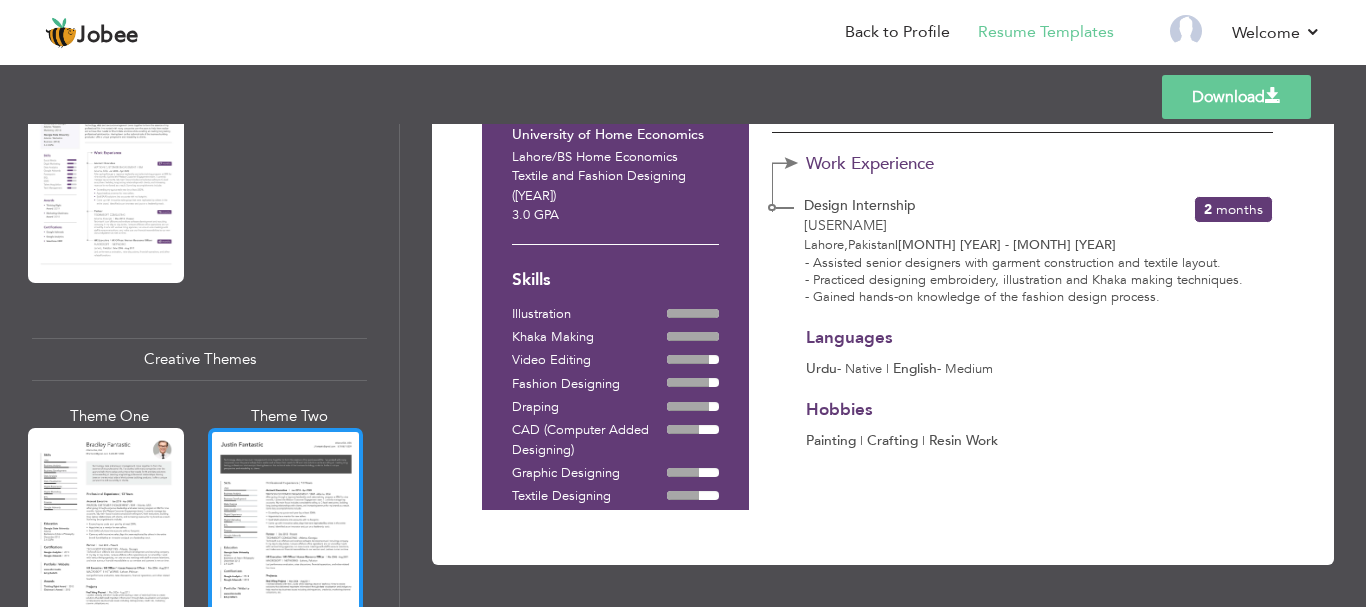 click at bounding box center [286, 530] 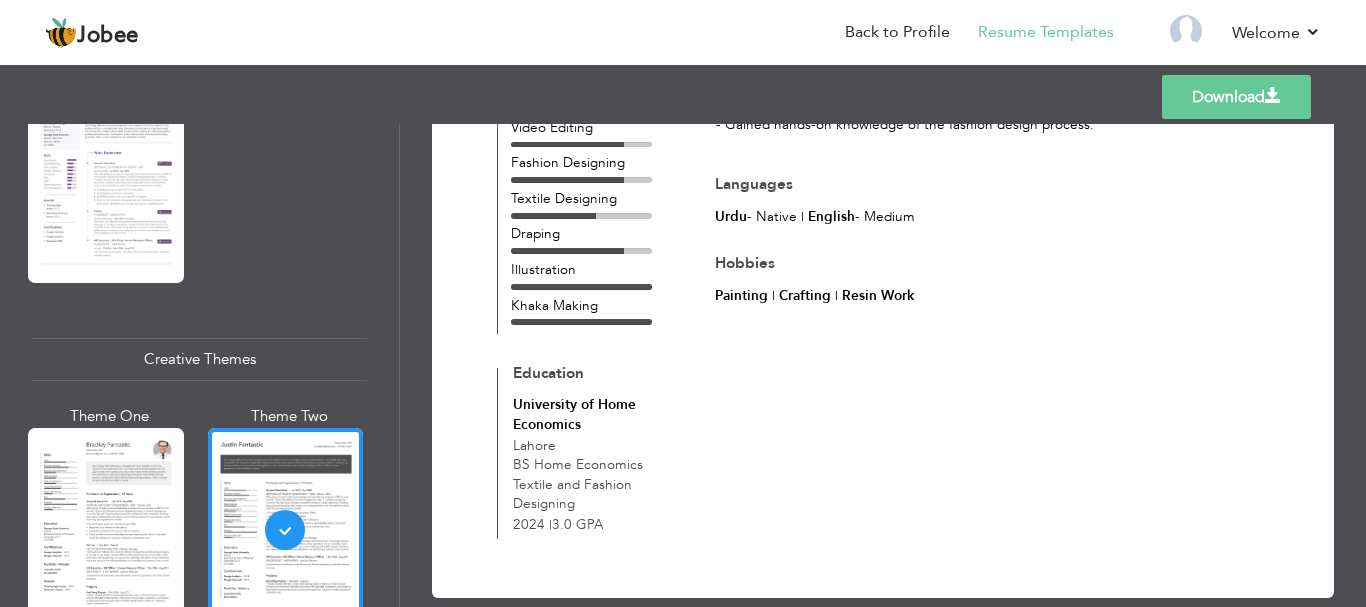 scroll, scrollTop: 436, scrollLeft: 0, axis: vertical 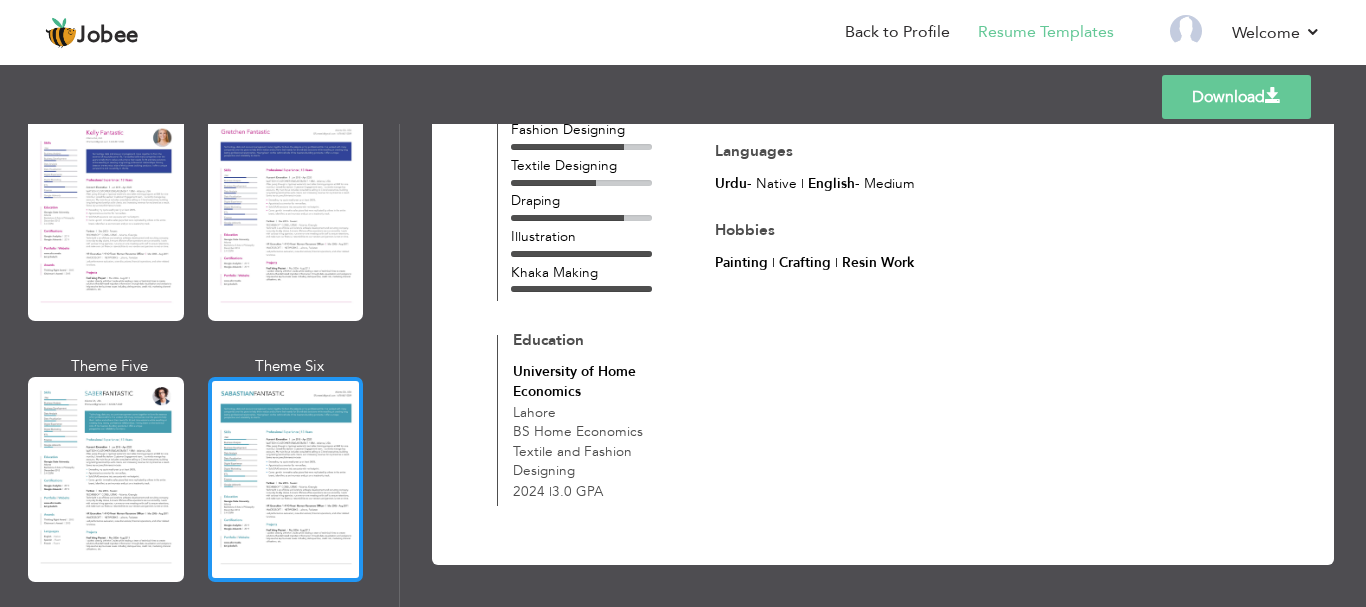 click at bounding box center [286, 479] 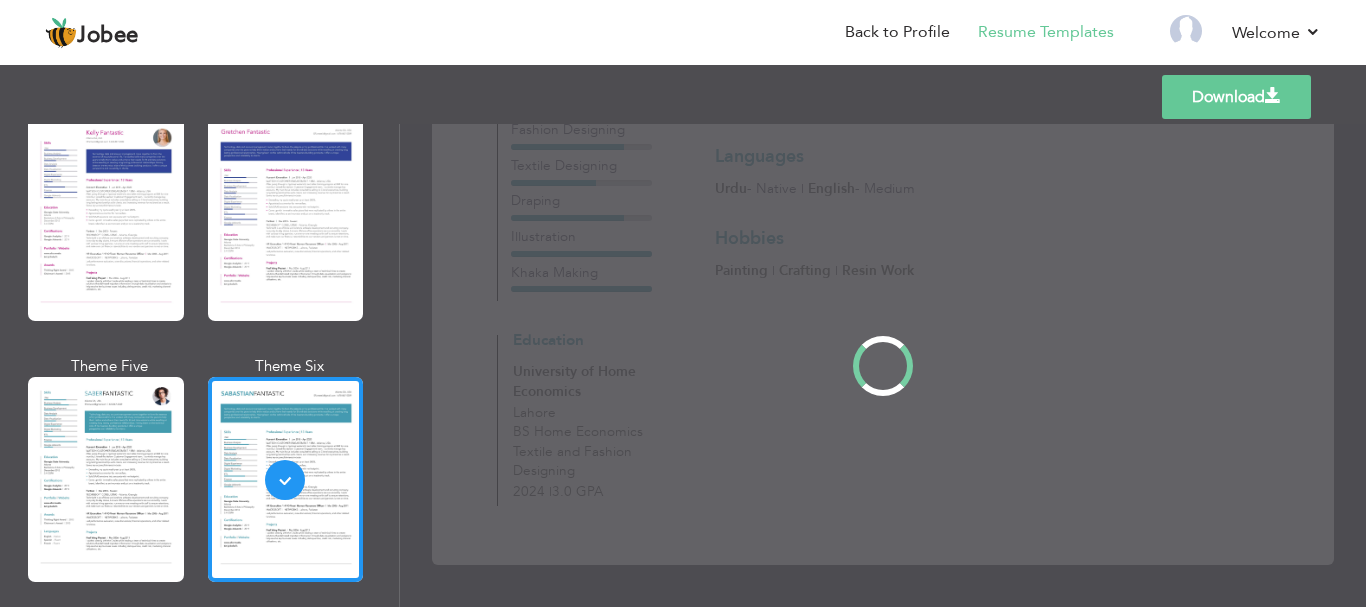 scroll, scrollTop: 0, scrollLeft: 0, axis: both 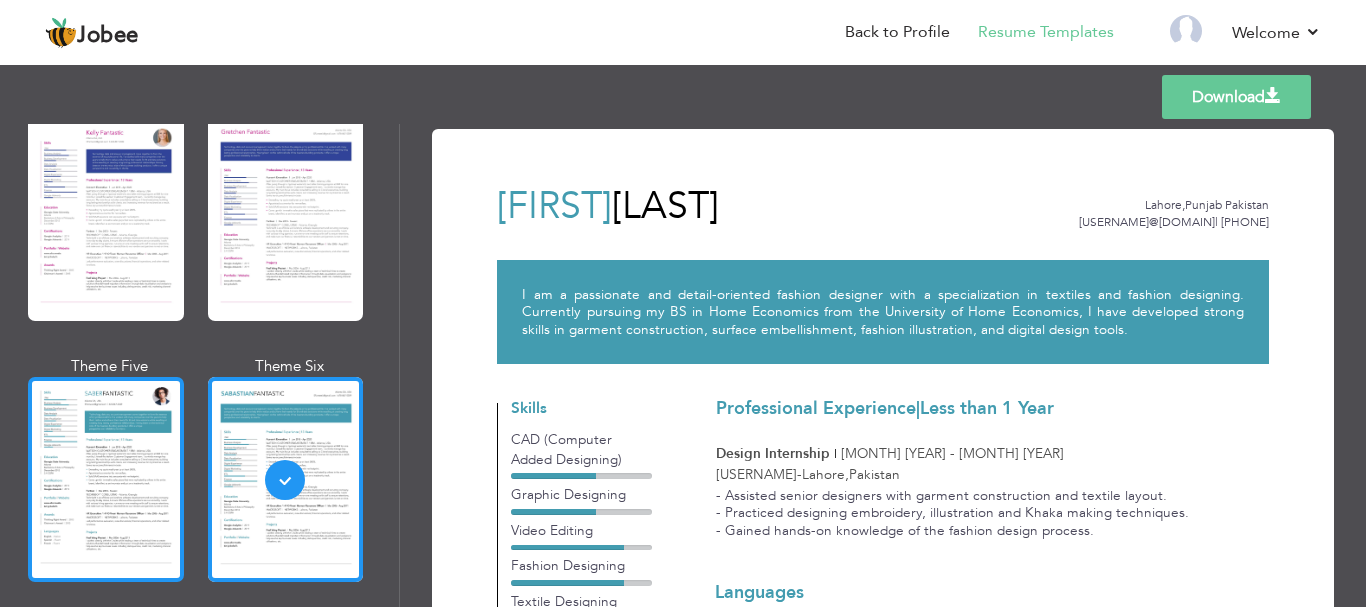 click at bounding box center (106, 479) 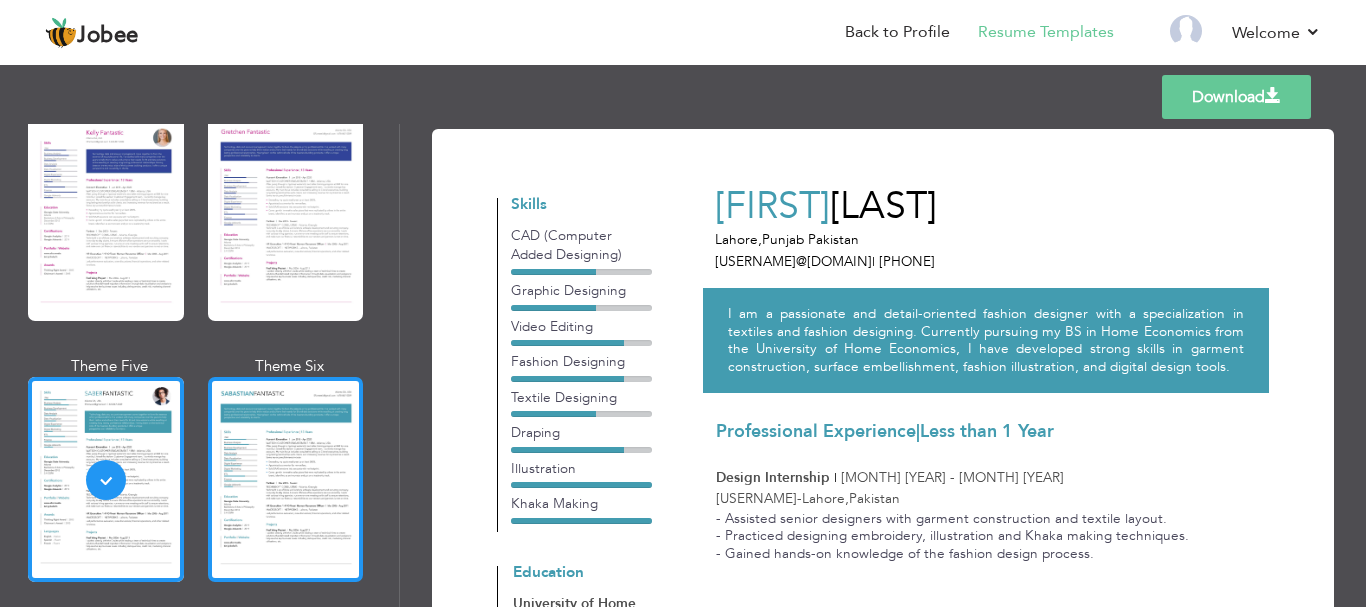 click at bounding box center (286, 479) 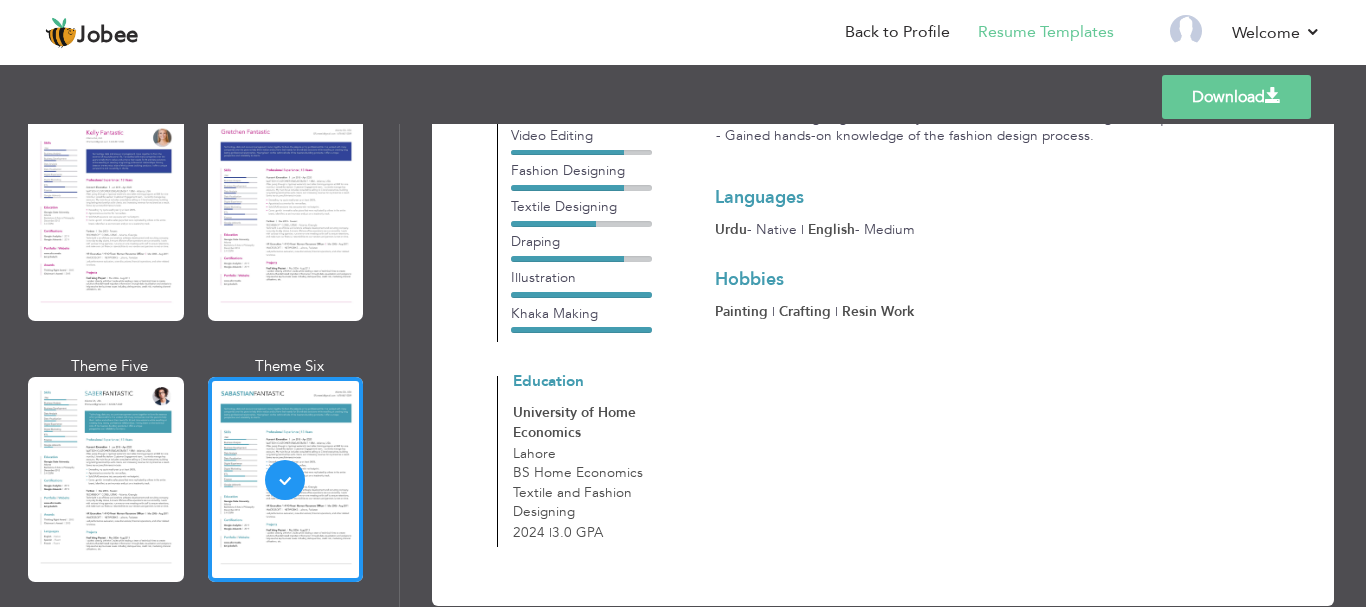 scroll, scrollTop: 436, scrollLeft: 0, axis: vertical 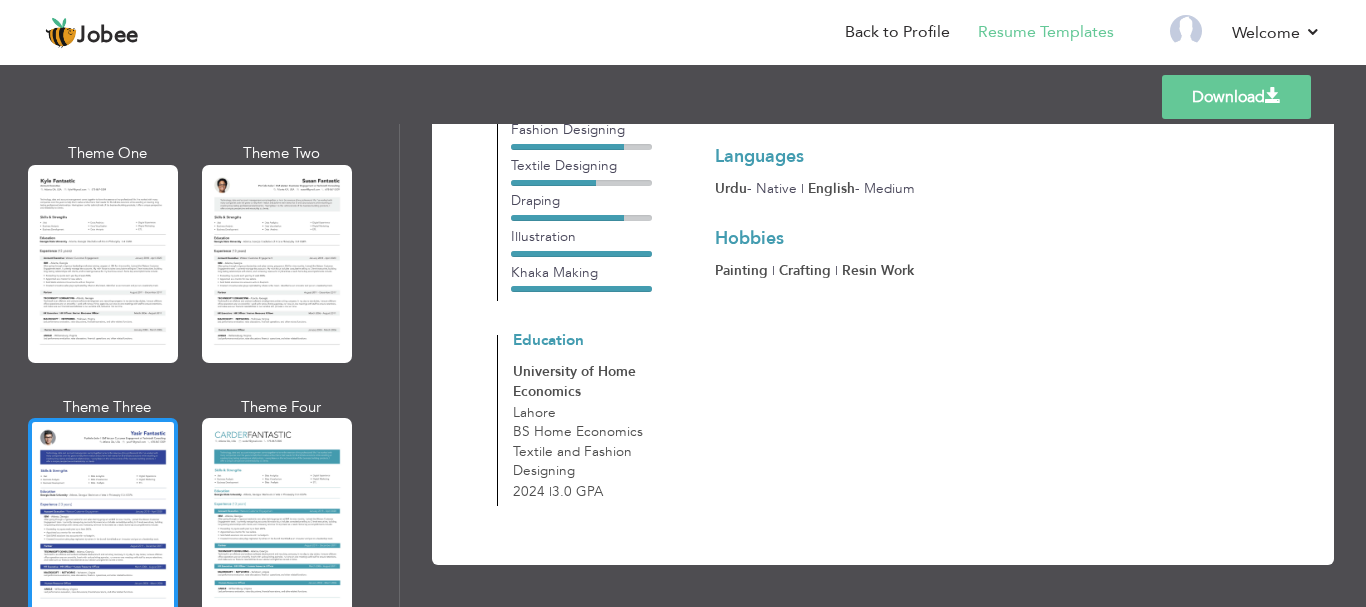 click at bounding box center (103, 517) 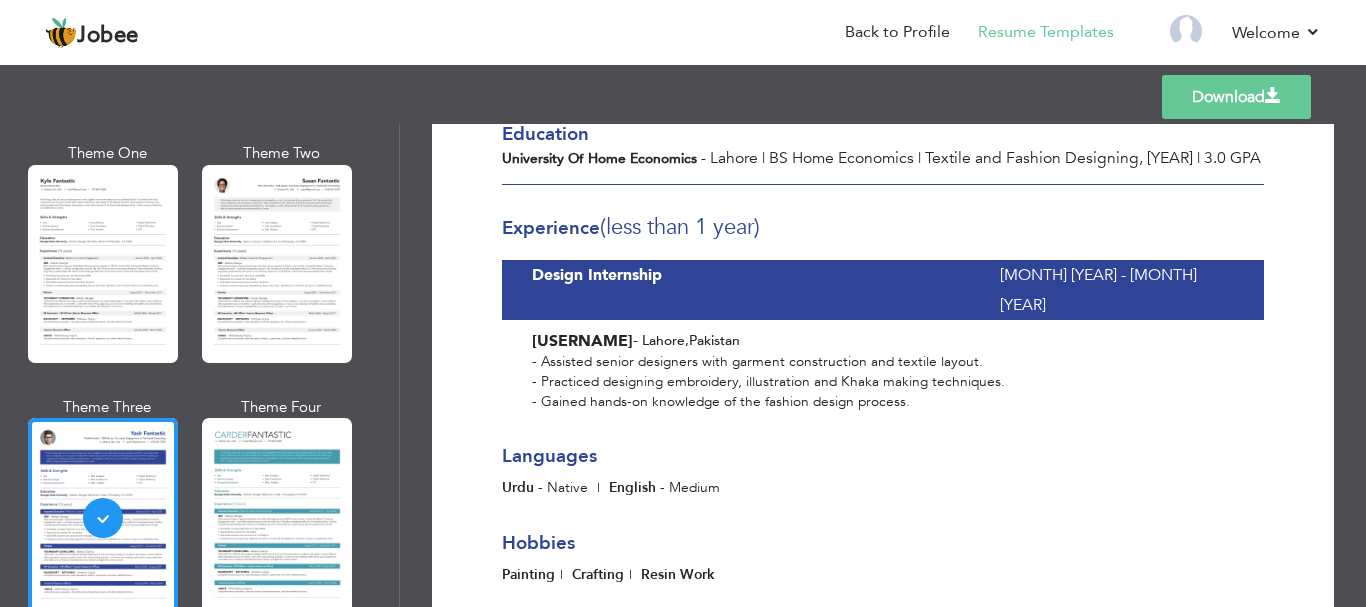 scroll, scrollTop: 570, scrollLeft: 0, axis: vertical 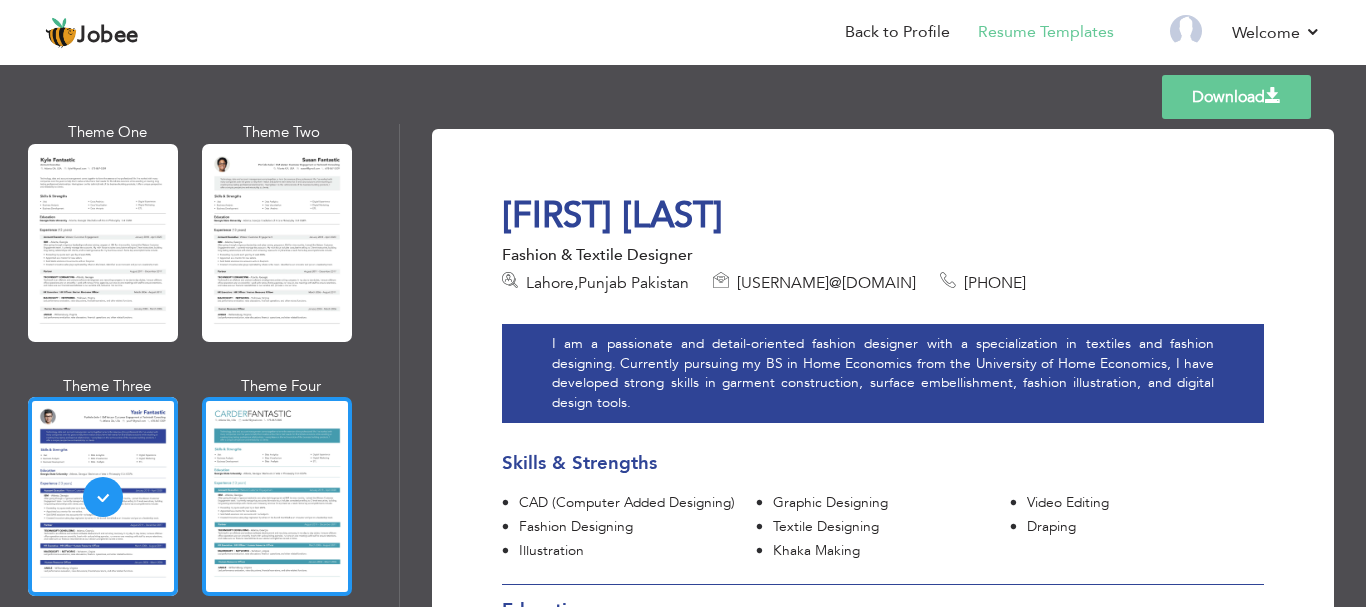 click at bounding box center (277, 496) 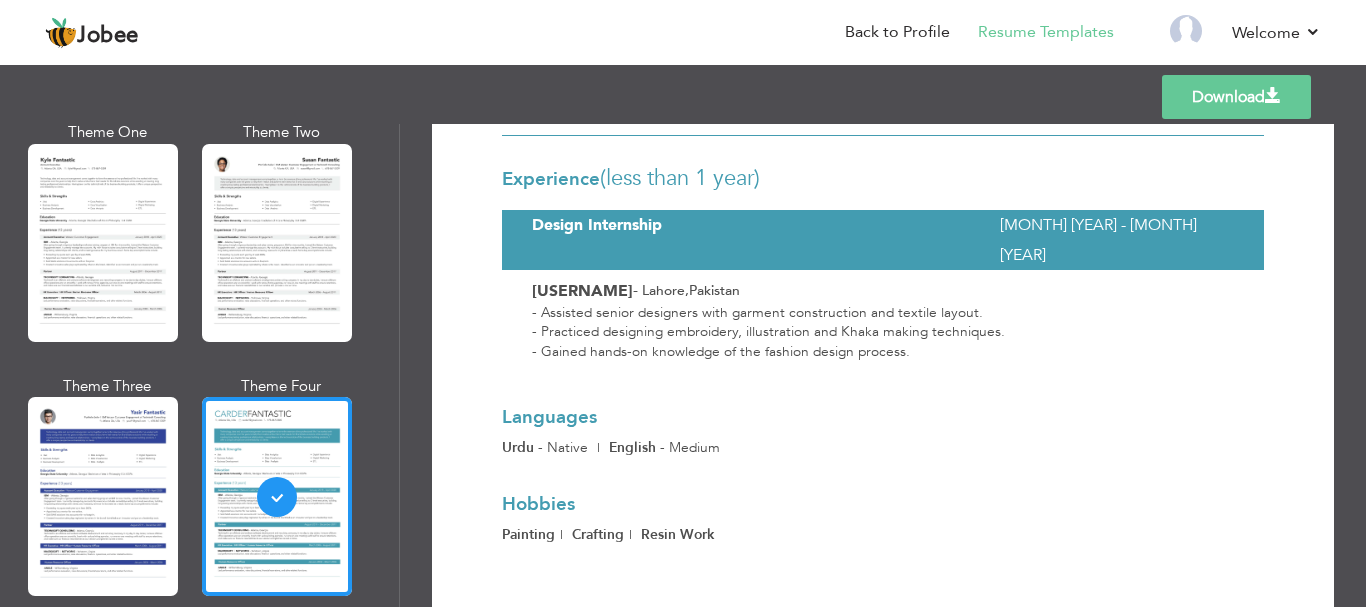 scroll, scrollTop: 562, scrollLeft: 0, axis: vertical 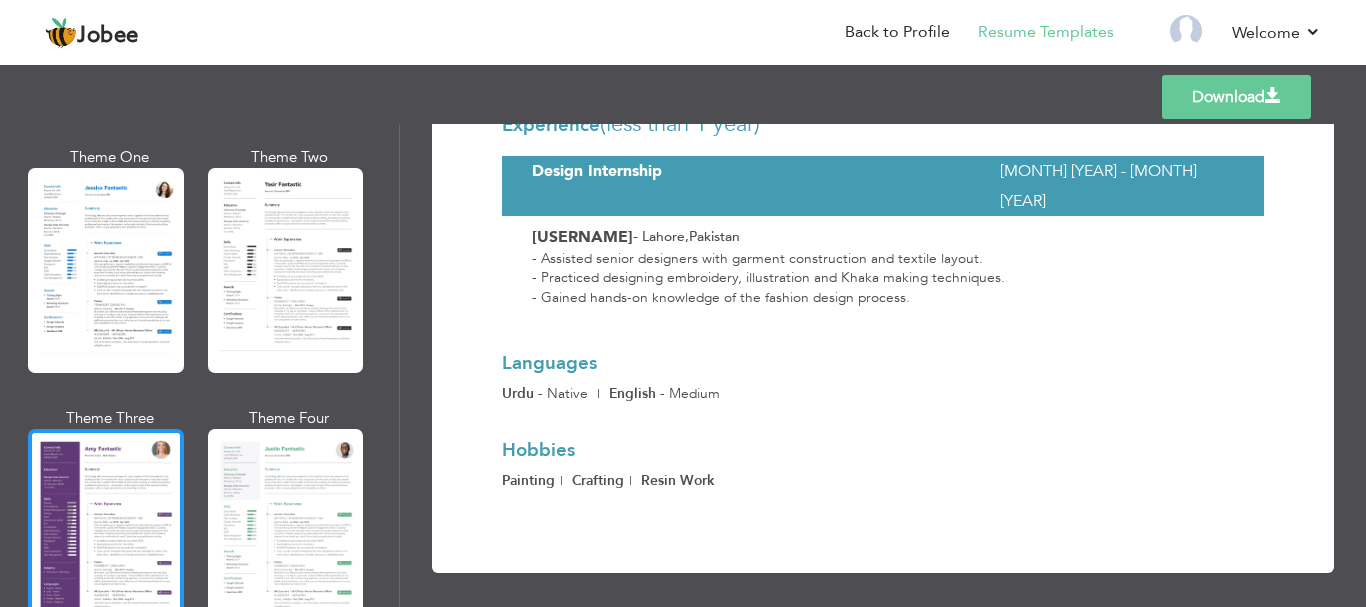 click at bounding box center (106, 531) 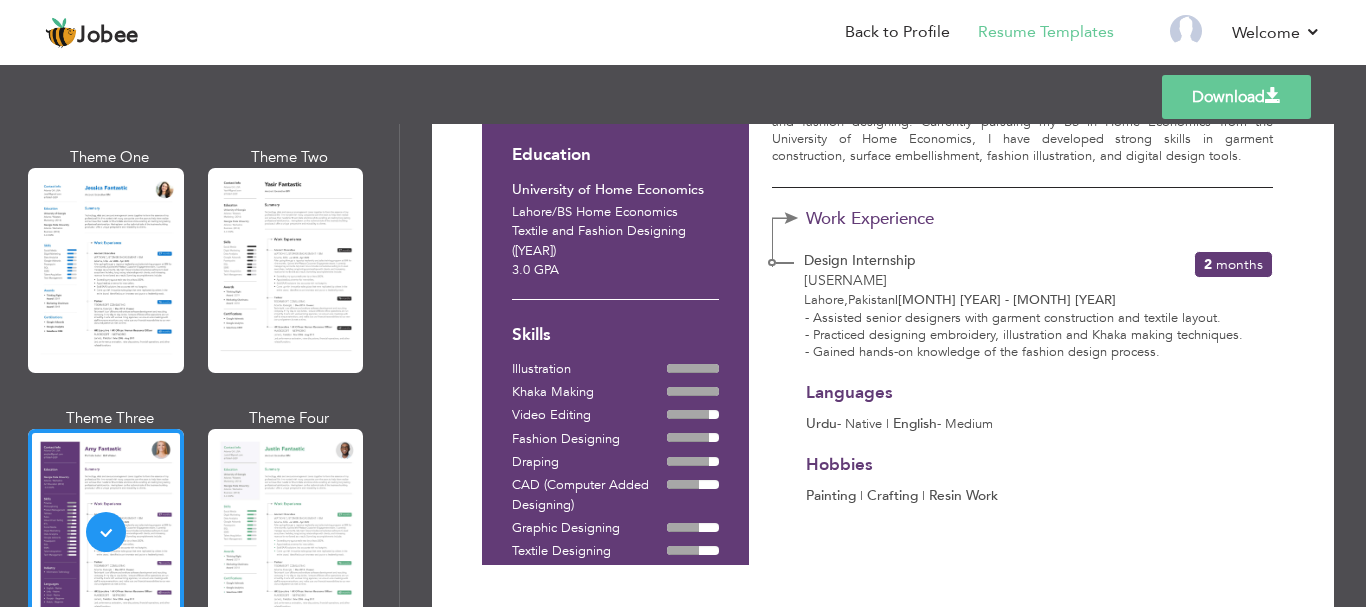 scroll, scrollTop: 268, scrollLeft: 0, axis: vertical 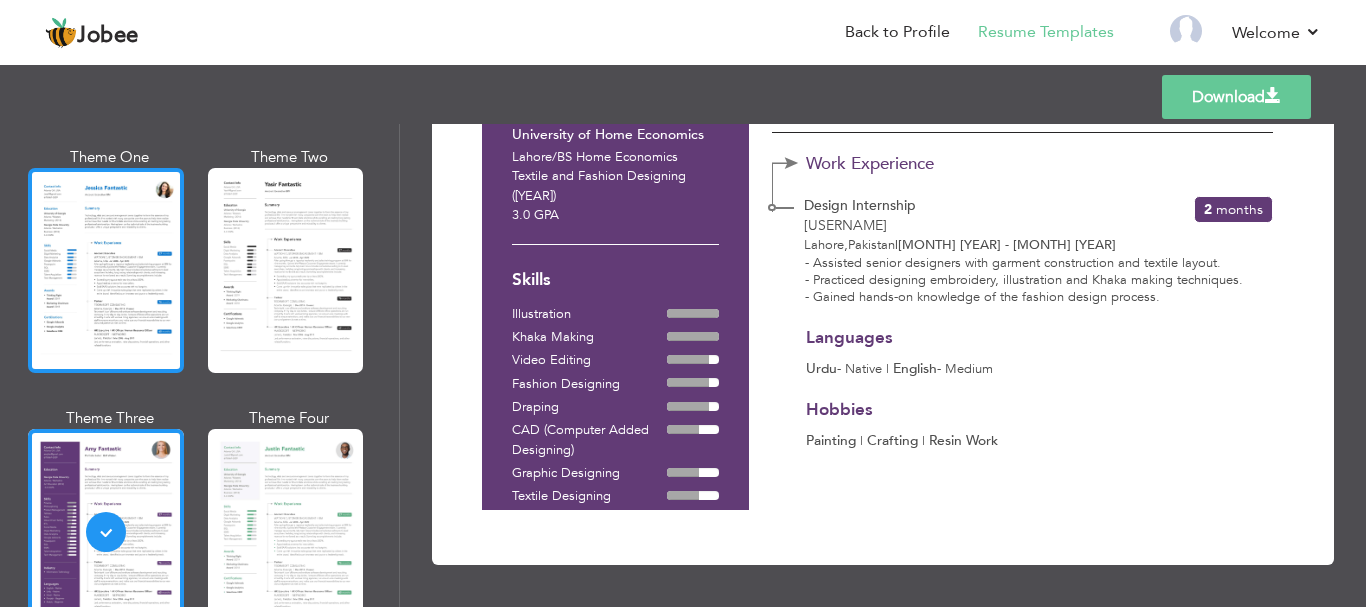 click at bounding box center (106, 270) 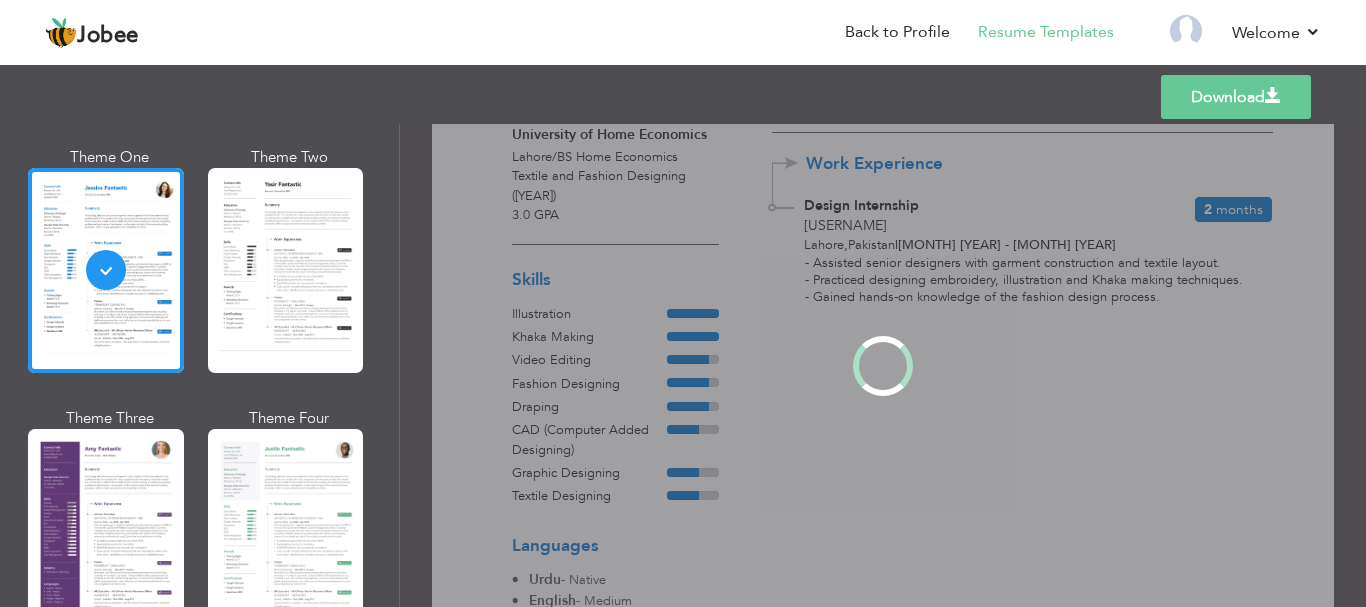 scroll, scrollTop: 0, scrollLeft: 0, axis: both 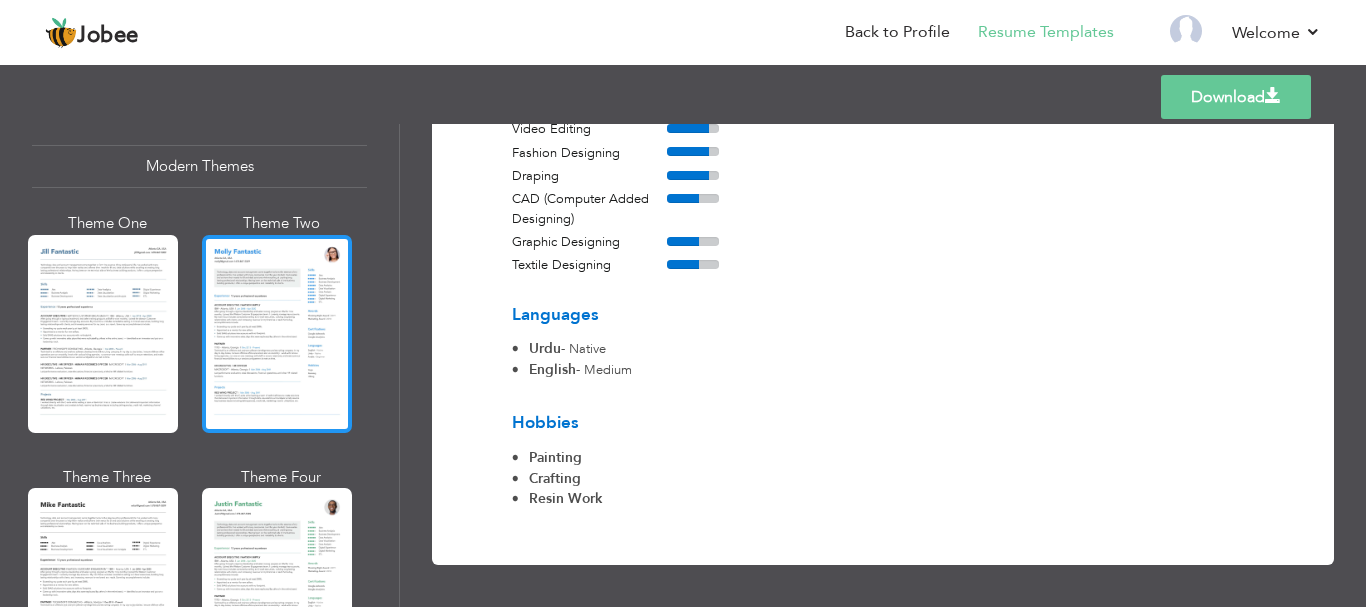 click at bounding box center [277, 334] 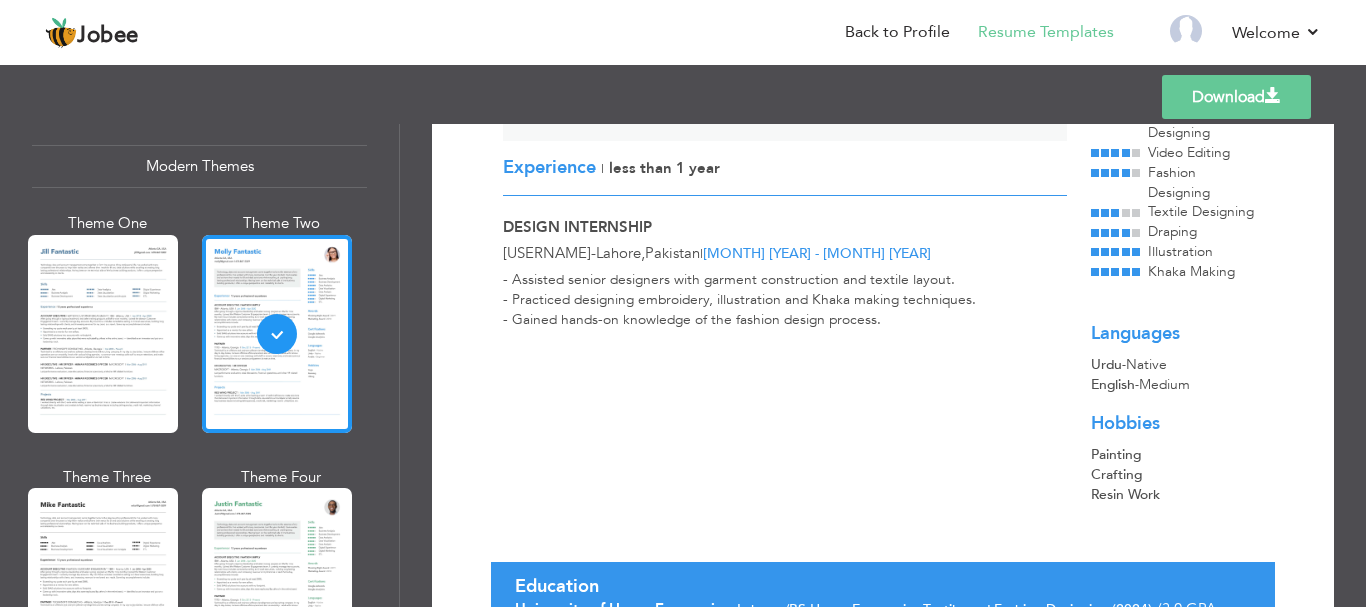 scroll, scrollTop: 422, scrollLeft: 0, axis: vertical 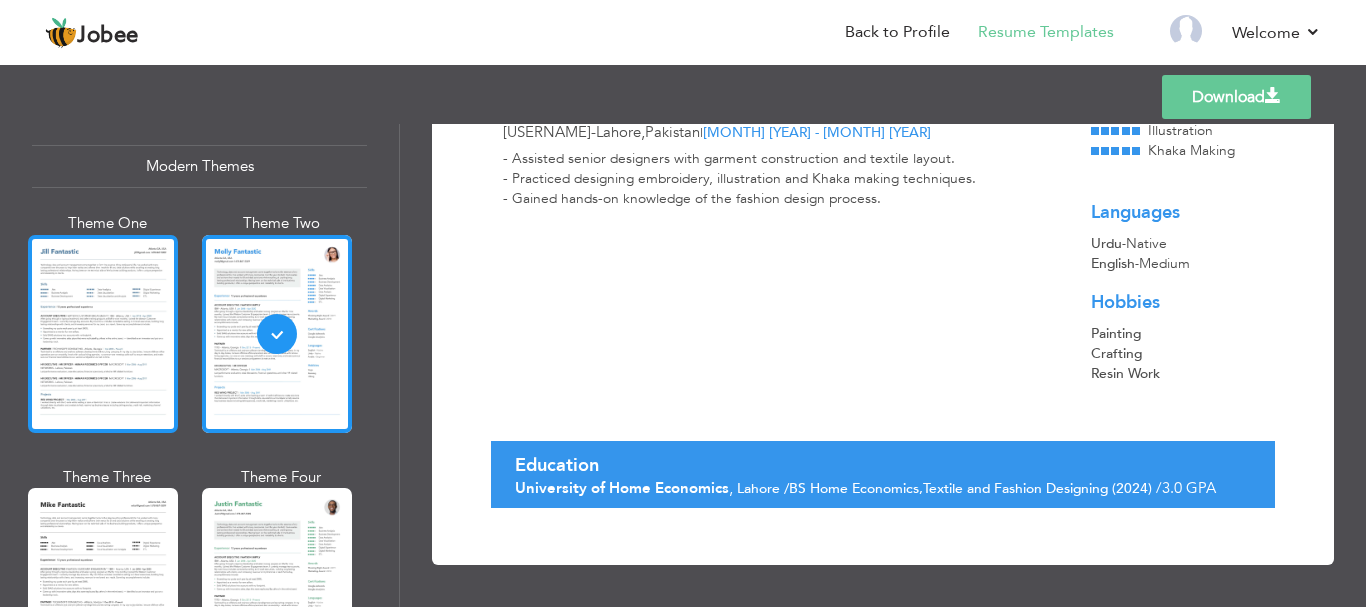 click at bounding box center (103, 334) 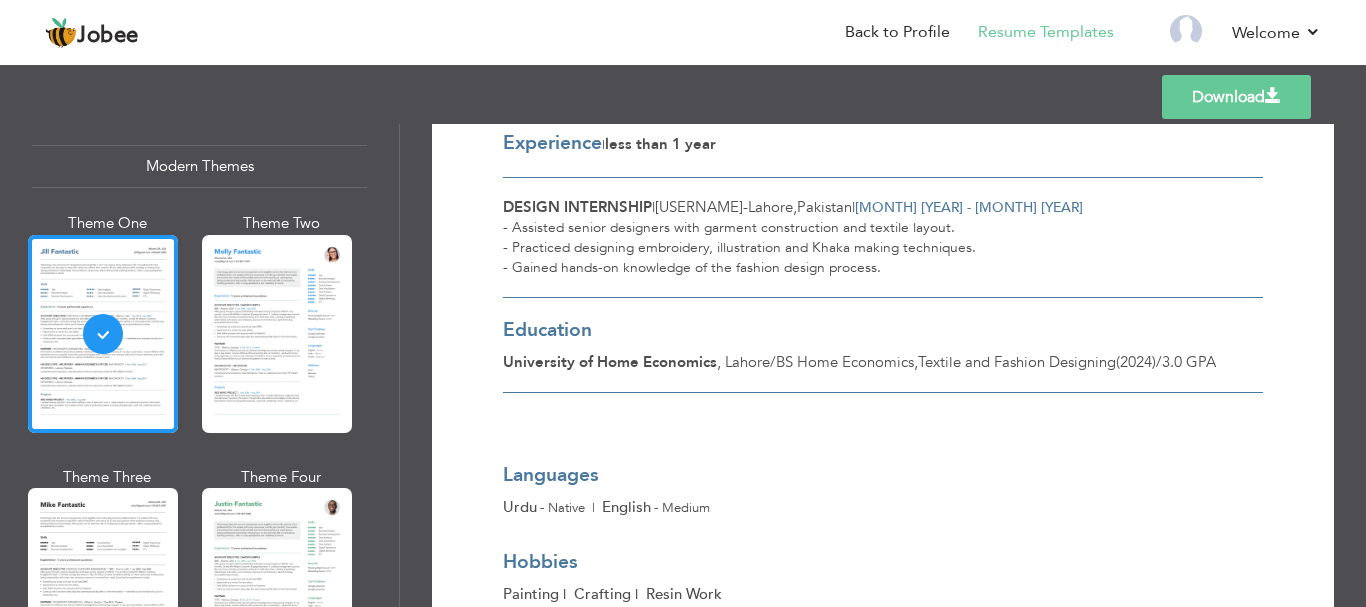 scroll, scrollTop: 517, scrollLeft: 0, axis: vertical 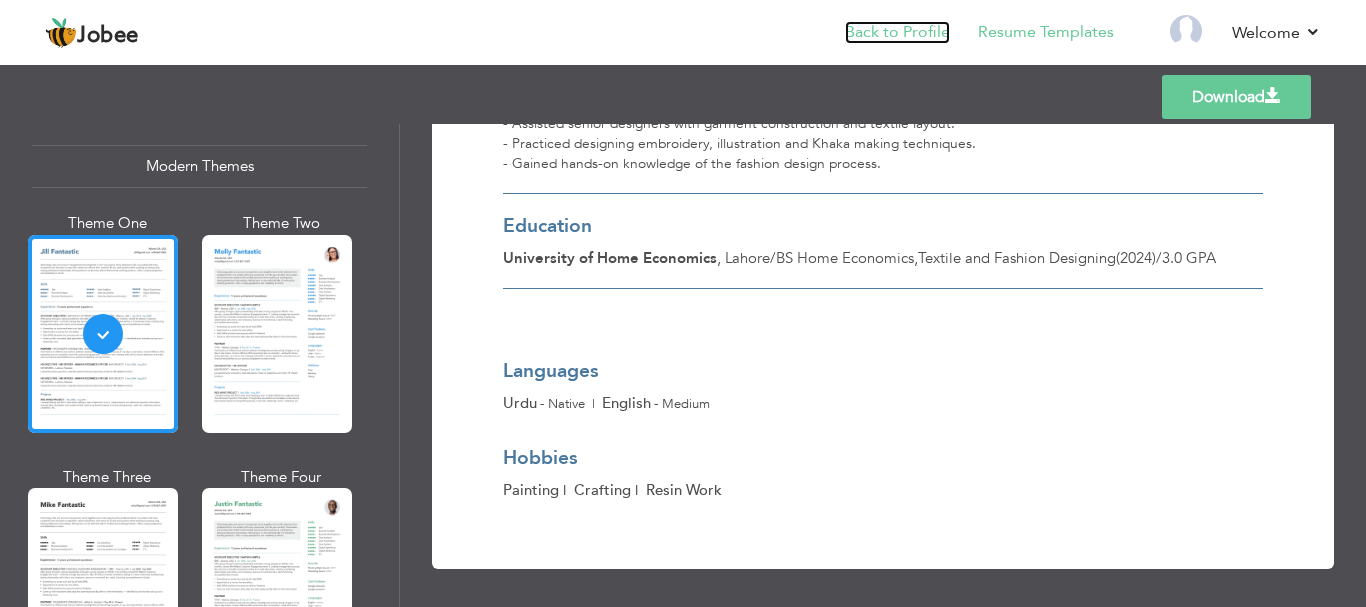 click on "Back to Profile" at bounding box center [897, 32] 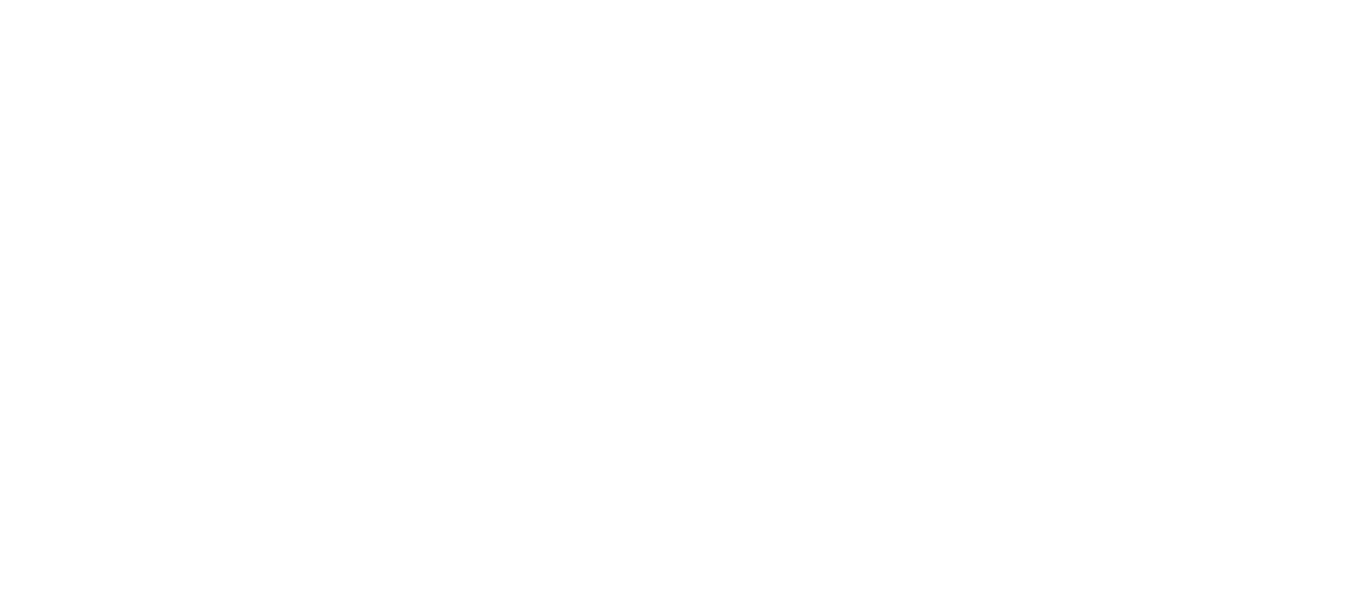 scroll, scrollTop: 0, scrollLeft: 0, axis: both 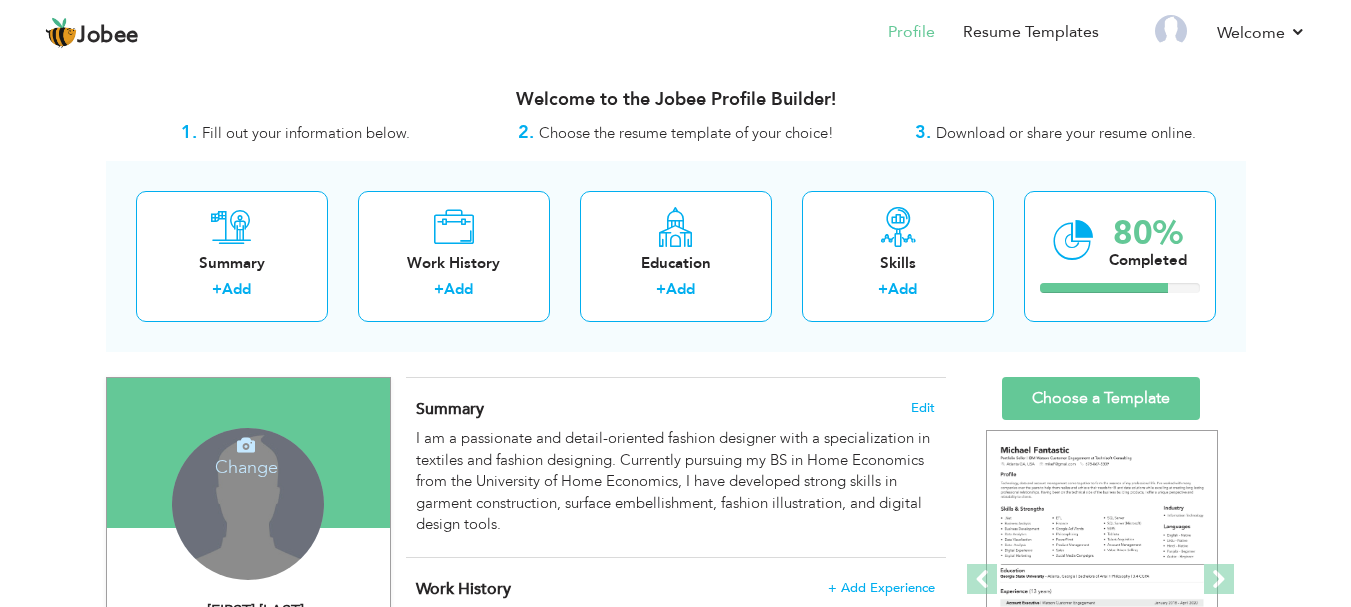 click on "Change
Remove" at bounding box center [248, 504] 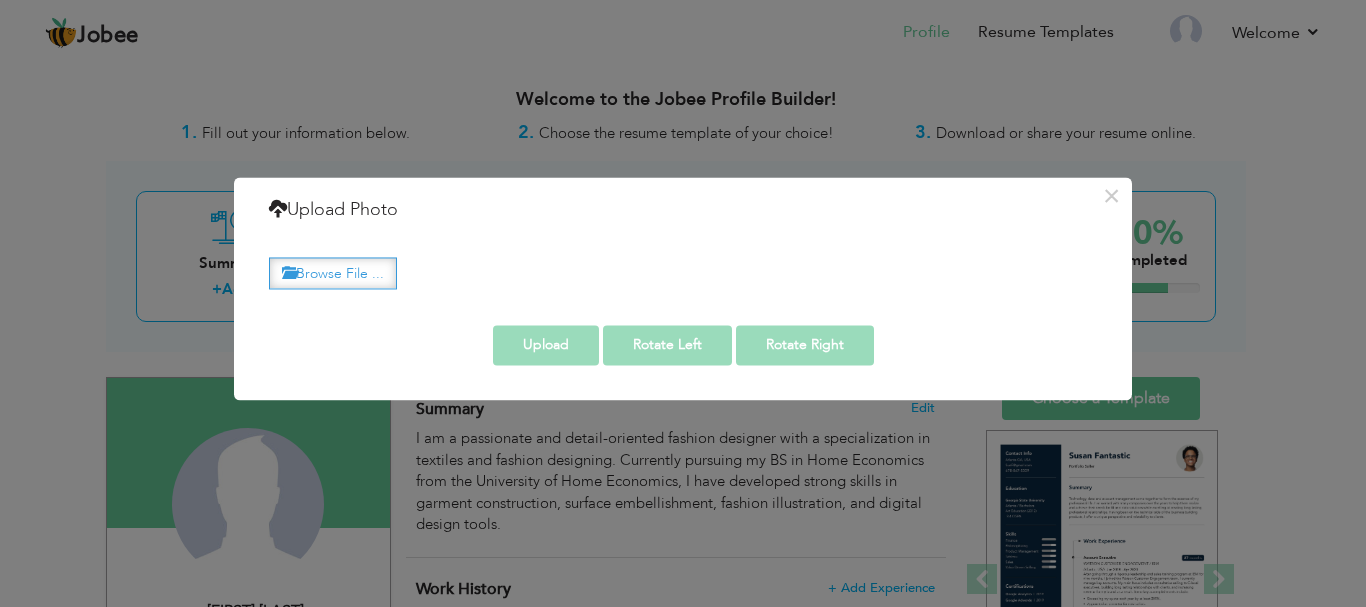 click on "Browse File ..." at bounding box center (333, 273) 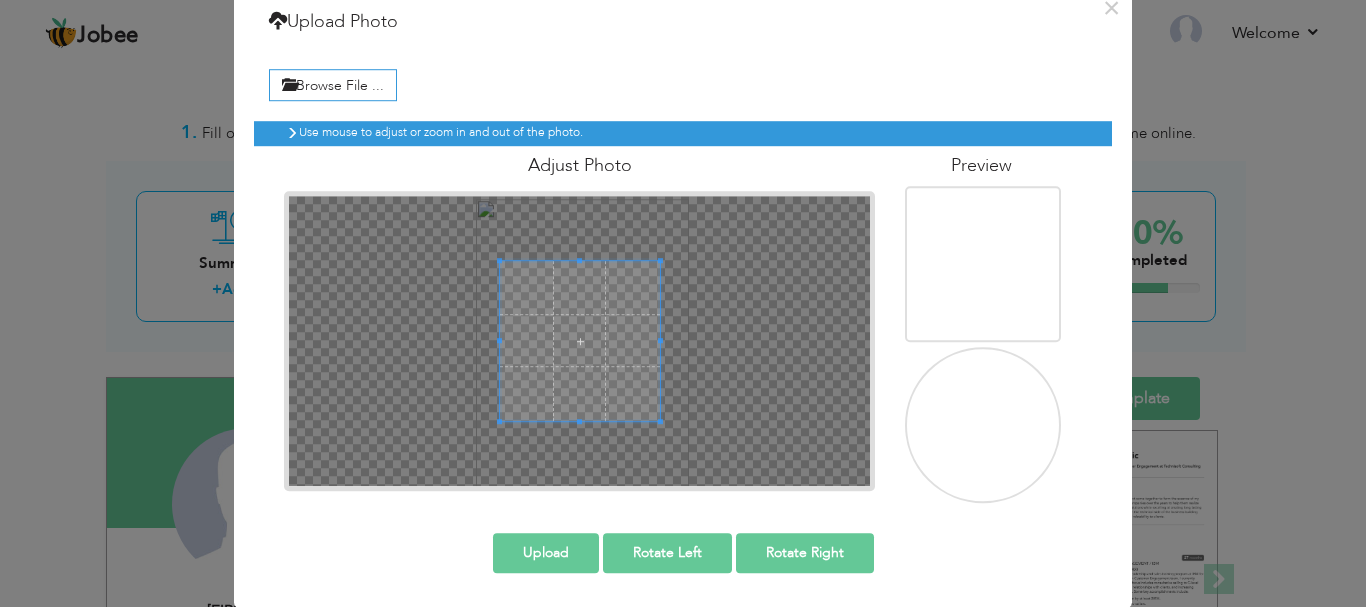 scroll, scrollTop: 74, scrollLeft: 0, axis: vertical 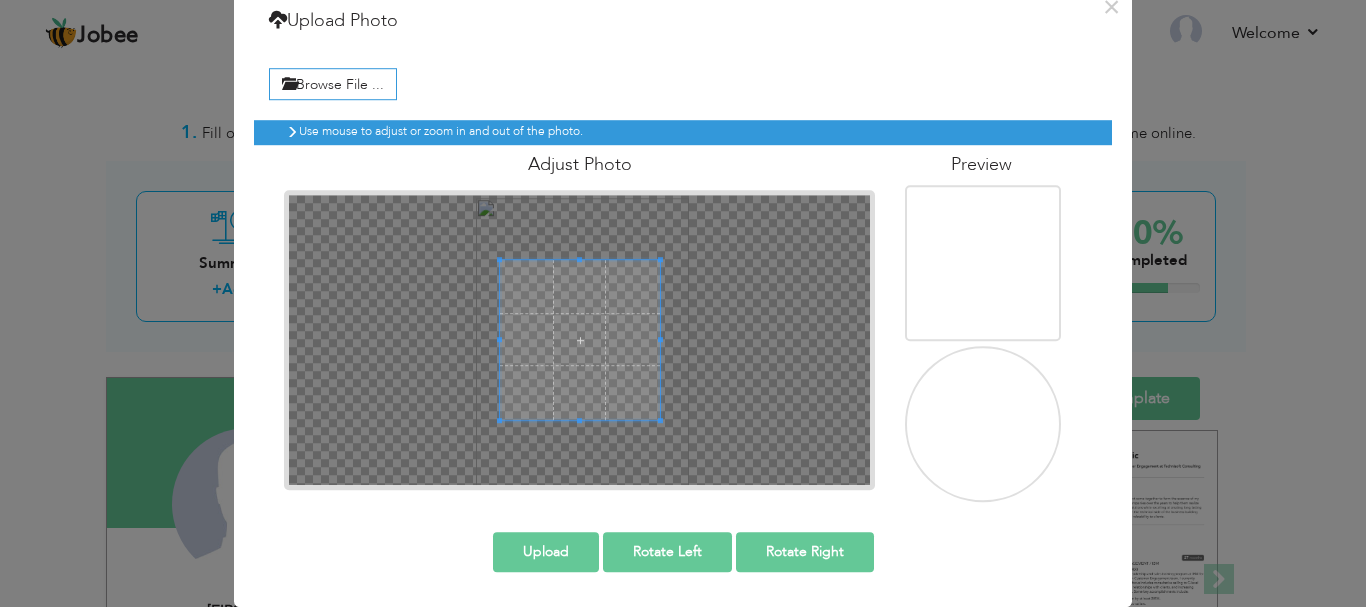 click on "Upload" at bounding box center [546, 552] 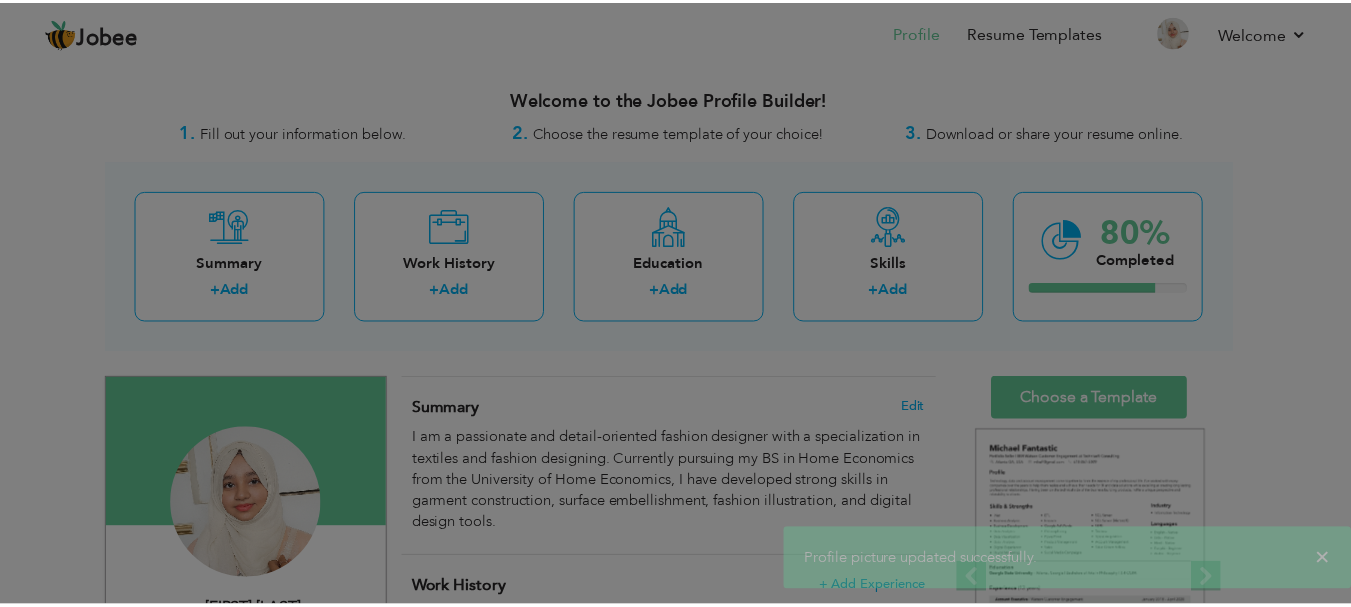 scroll, scrollTop: 0, scrollLeft: 0, axis: both 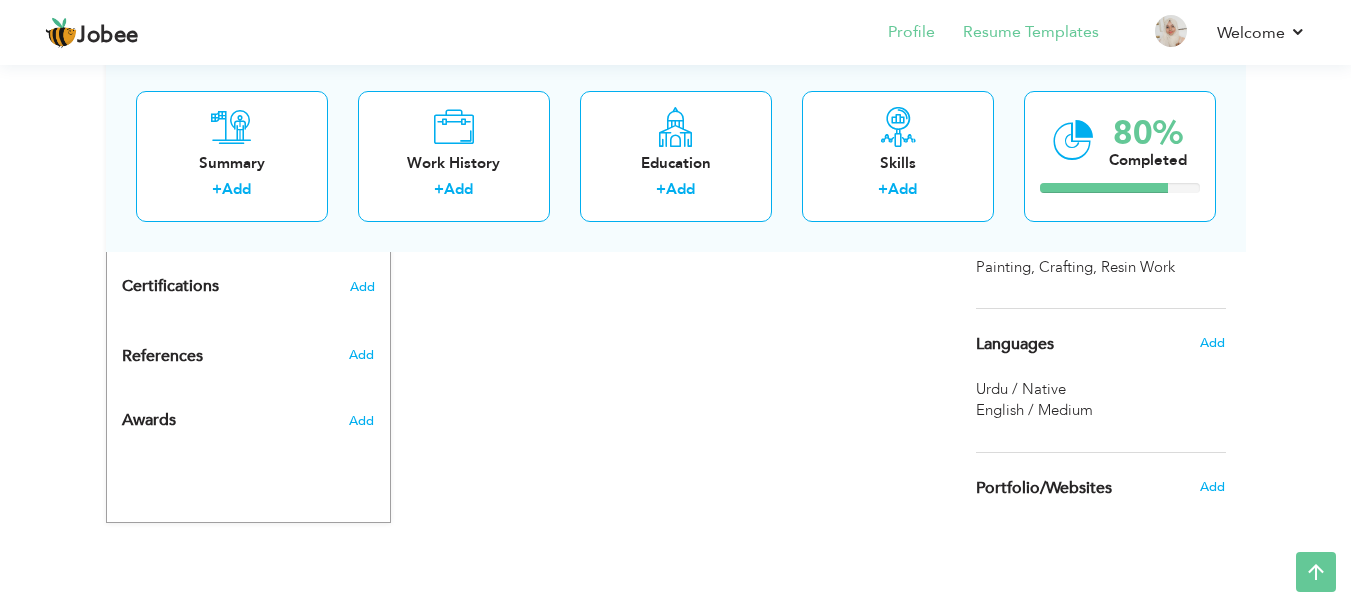 click on "Resume Templates" at bounding box center (1017, 34) 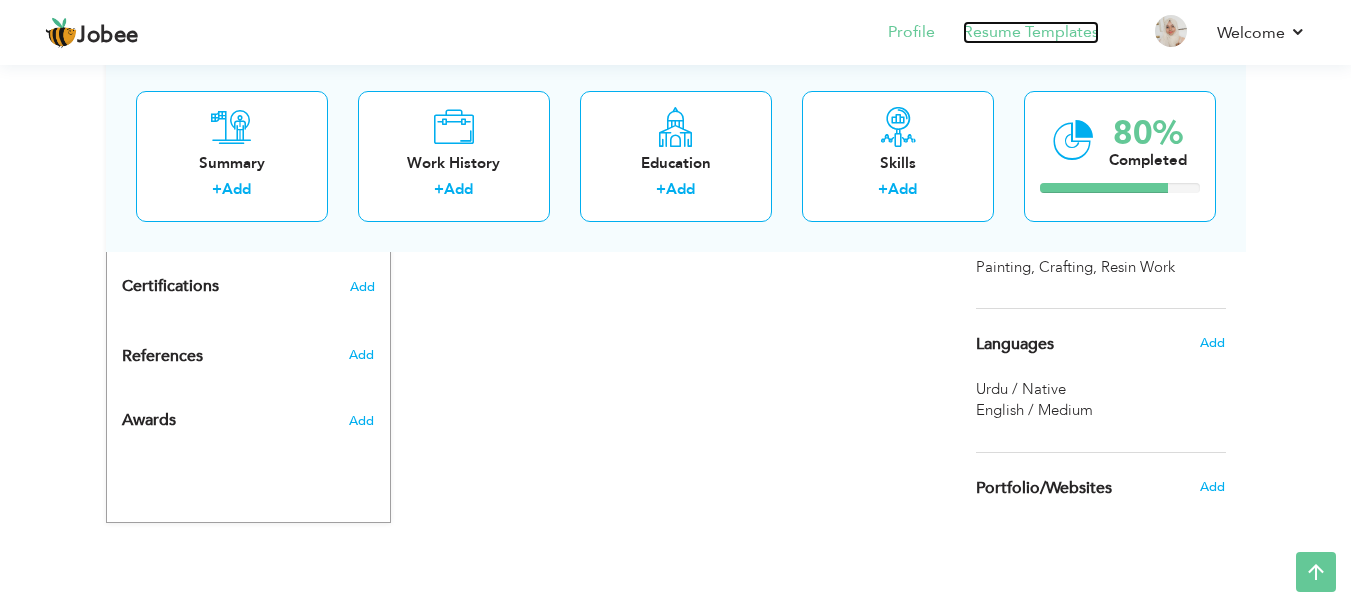 click on "Resume Templates" at bounding box center (1031, 32) 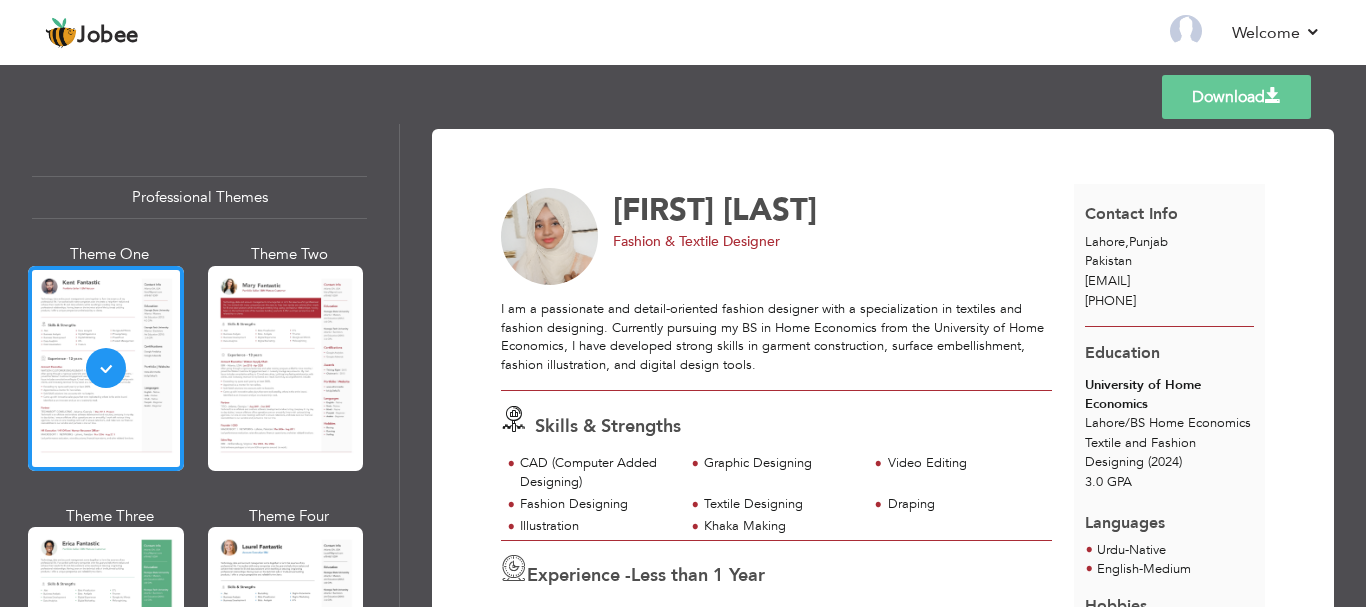 scroll, scrollTop: 0, scrollLeft: 0, axis: both 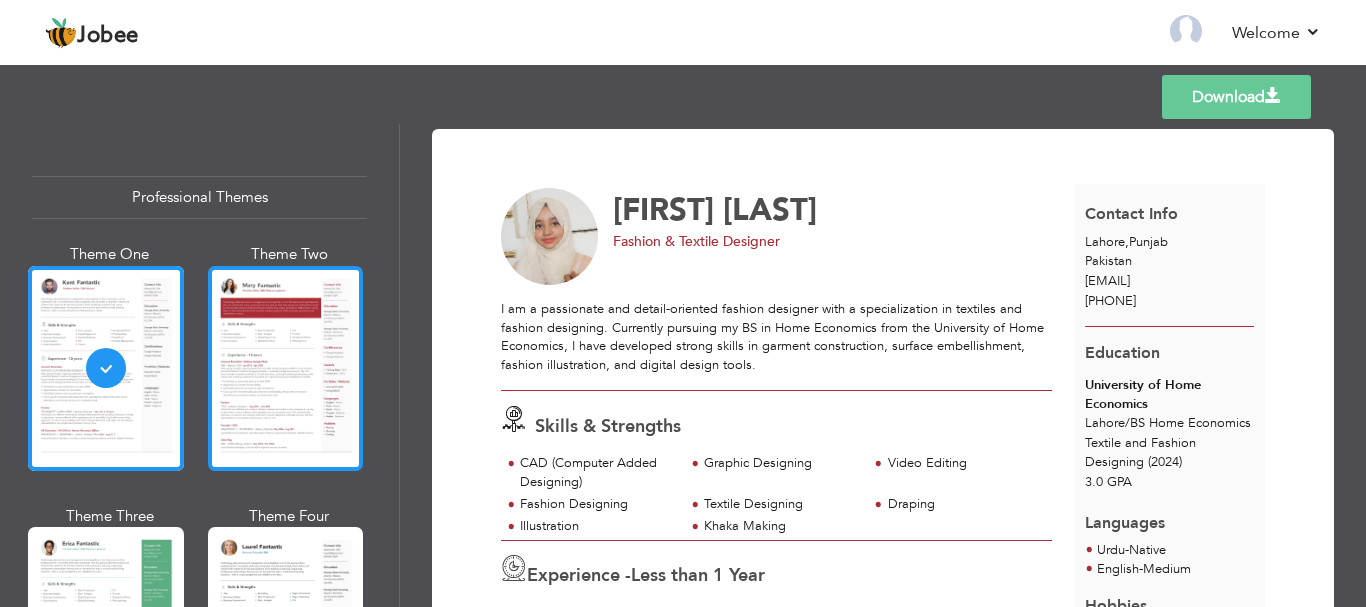click at bounding box center (286, 368) 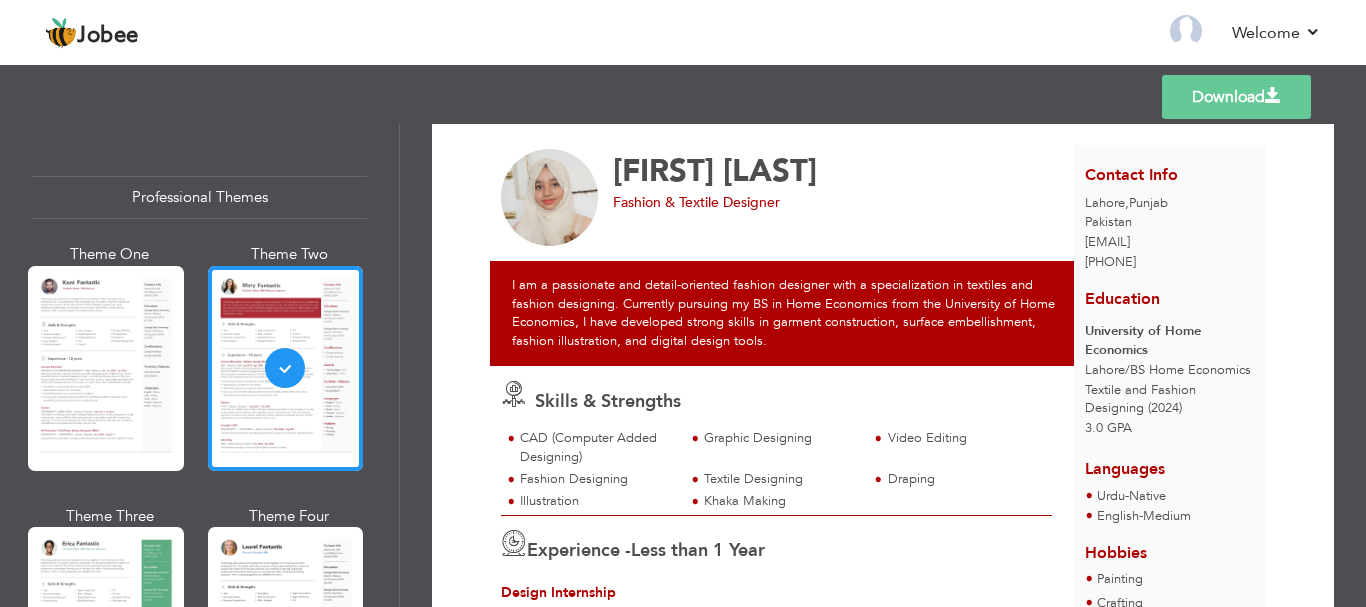 scroll, scrollTop: 0, scrollLeft: 0, axis: both 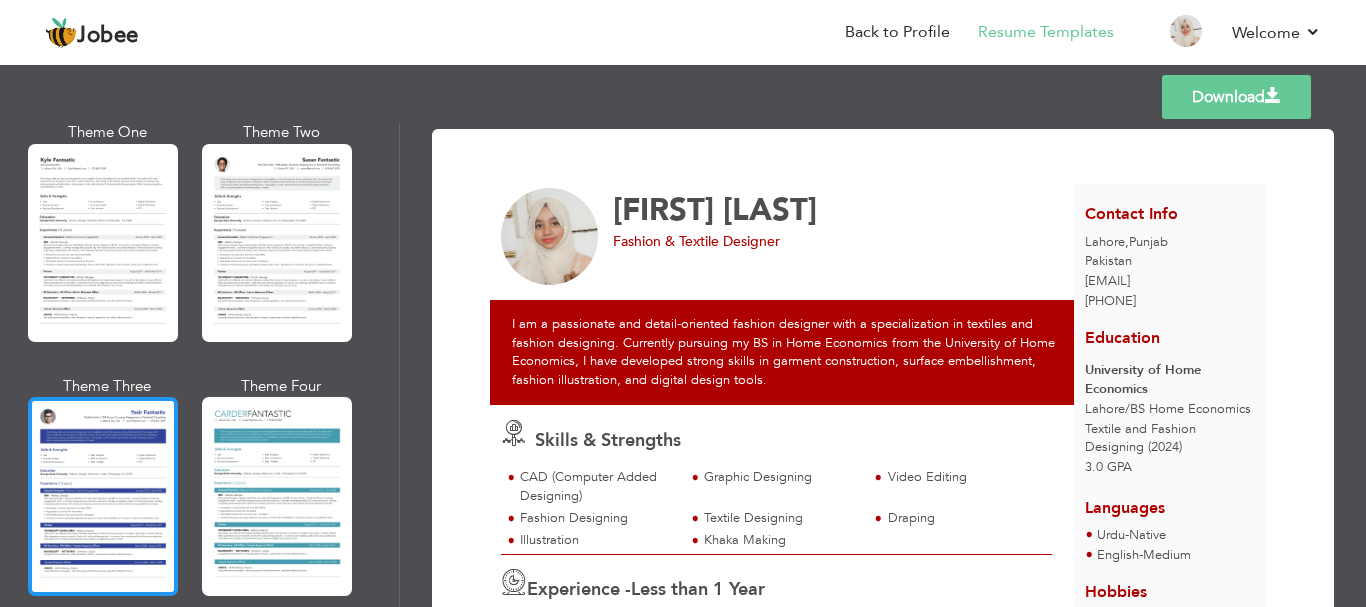 click at bounding box center (103, 496) 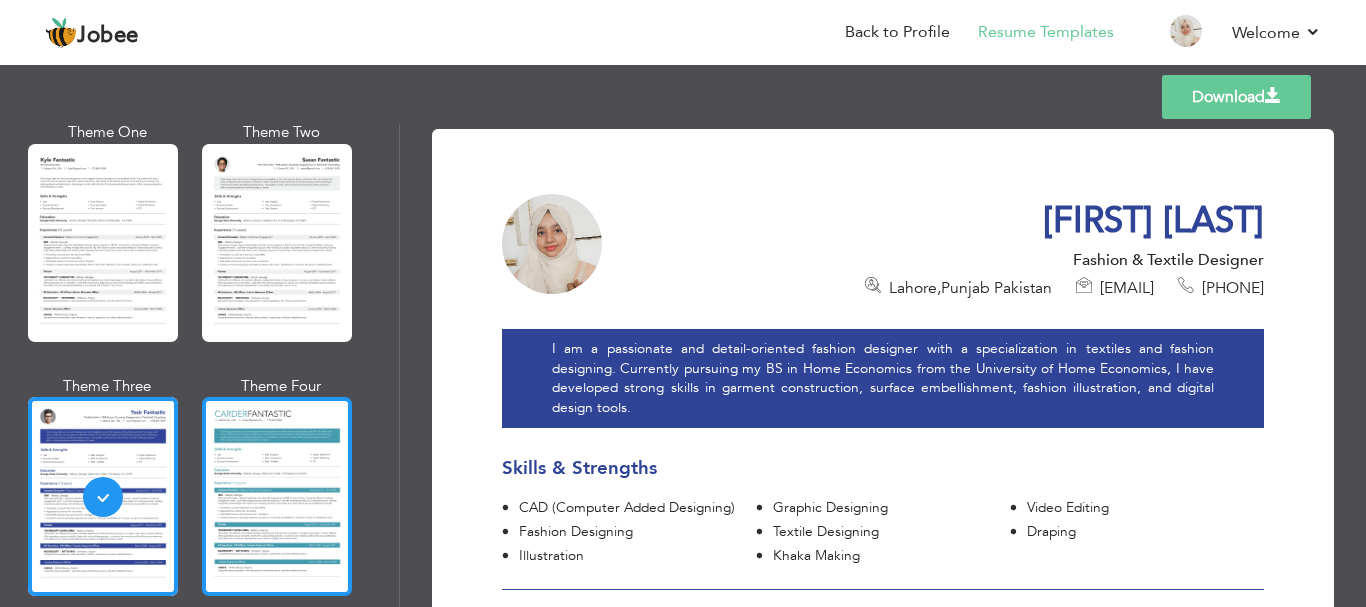 click at bounding box center (277, 496) 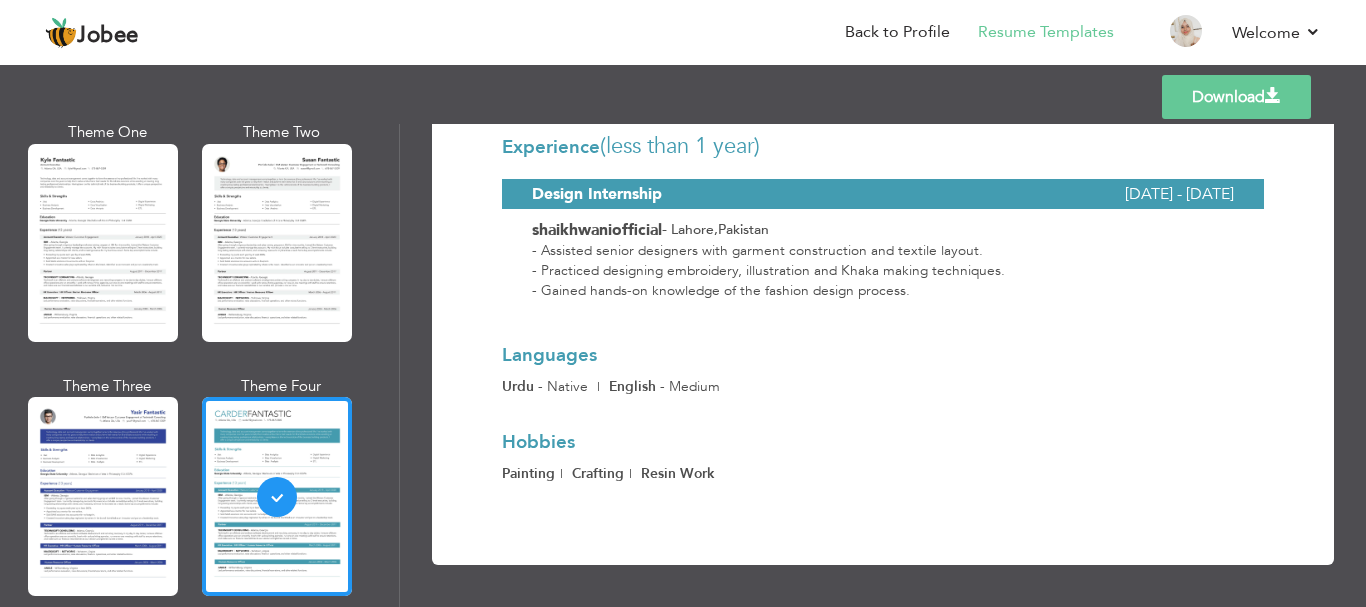 scroll, scrollTop: 582, scrollLeft: 0, axis: vertical 